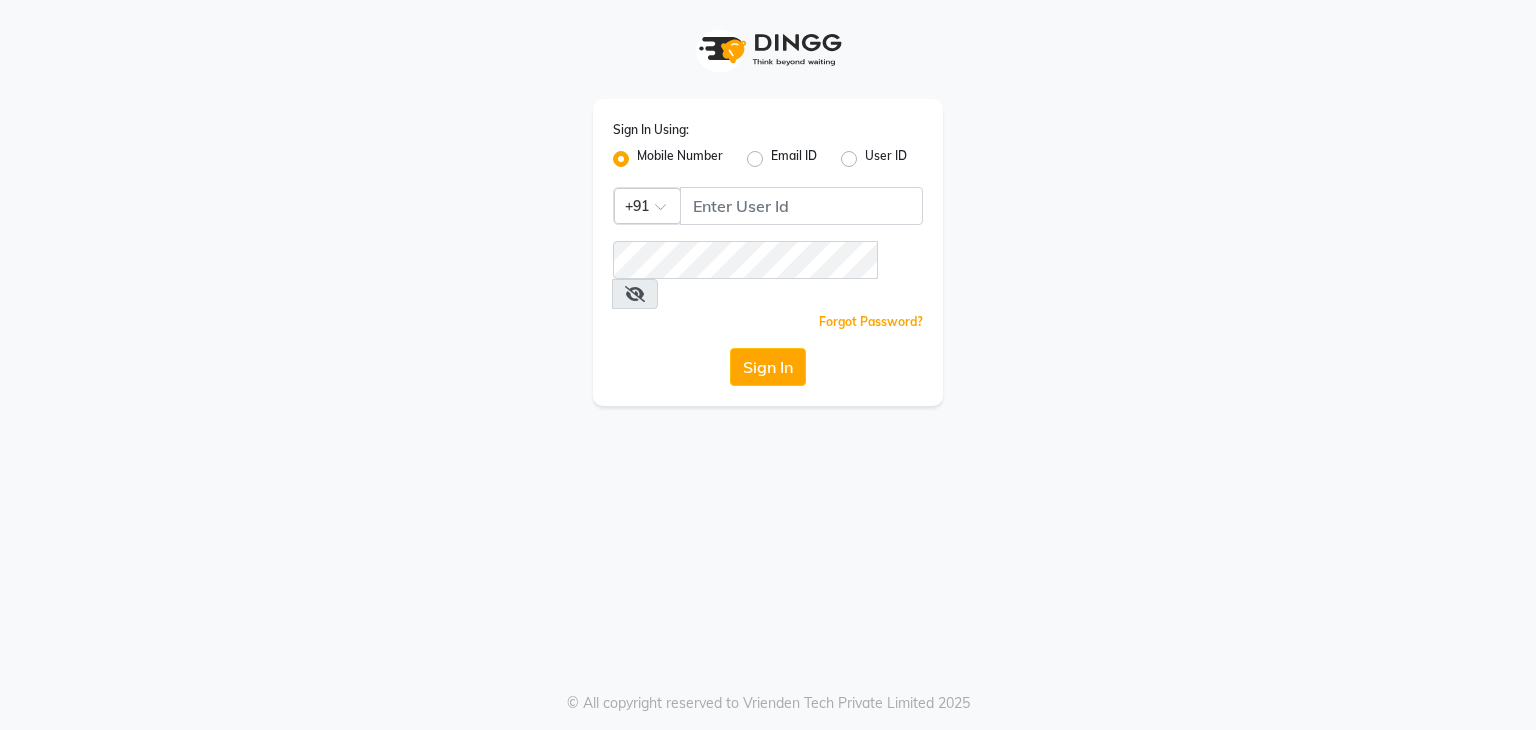 scroll, scrollTop: 0, scrollLeft: 0, axis: both 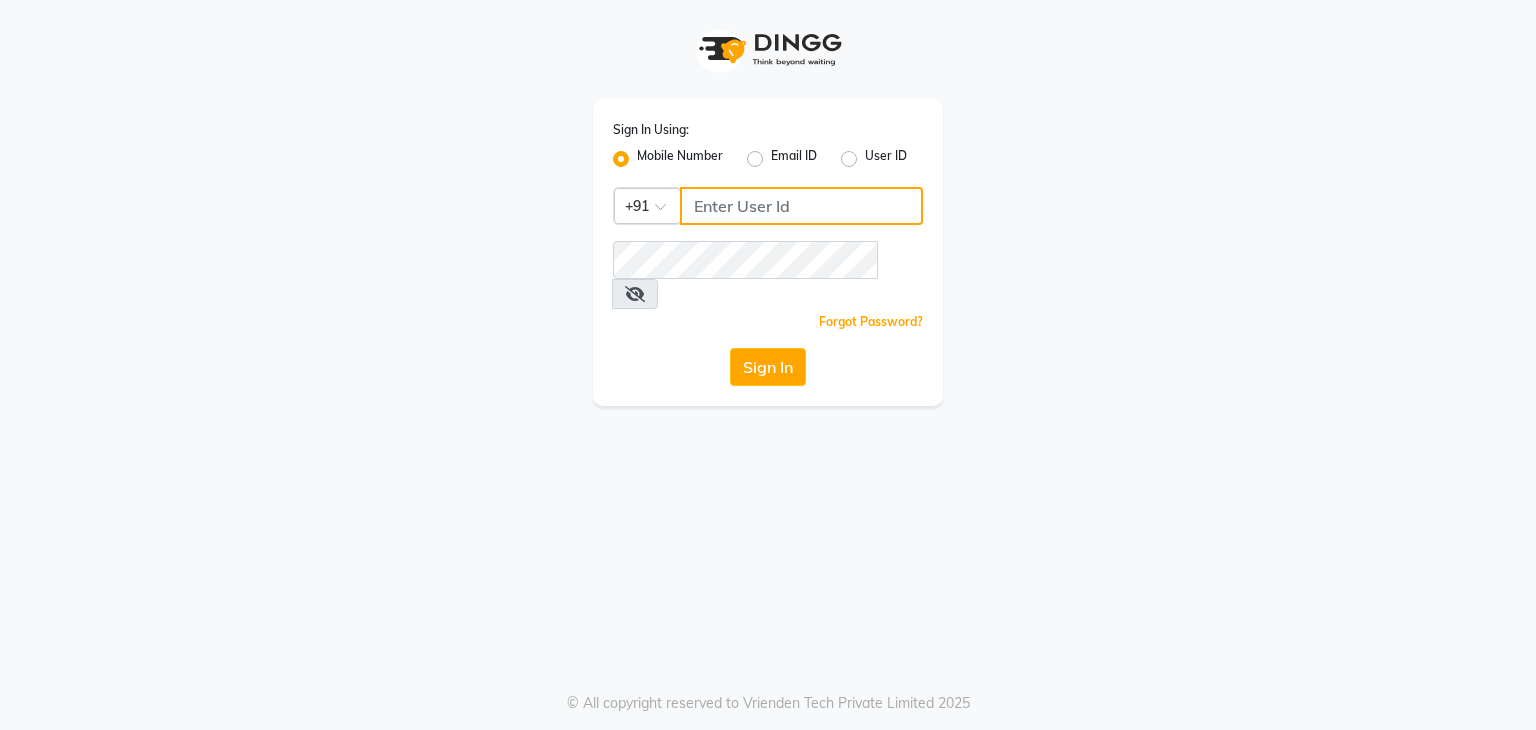 click 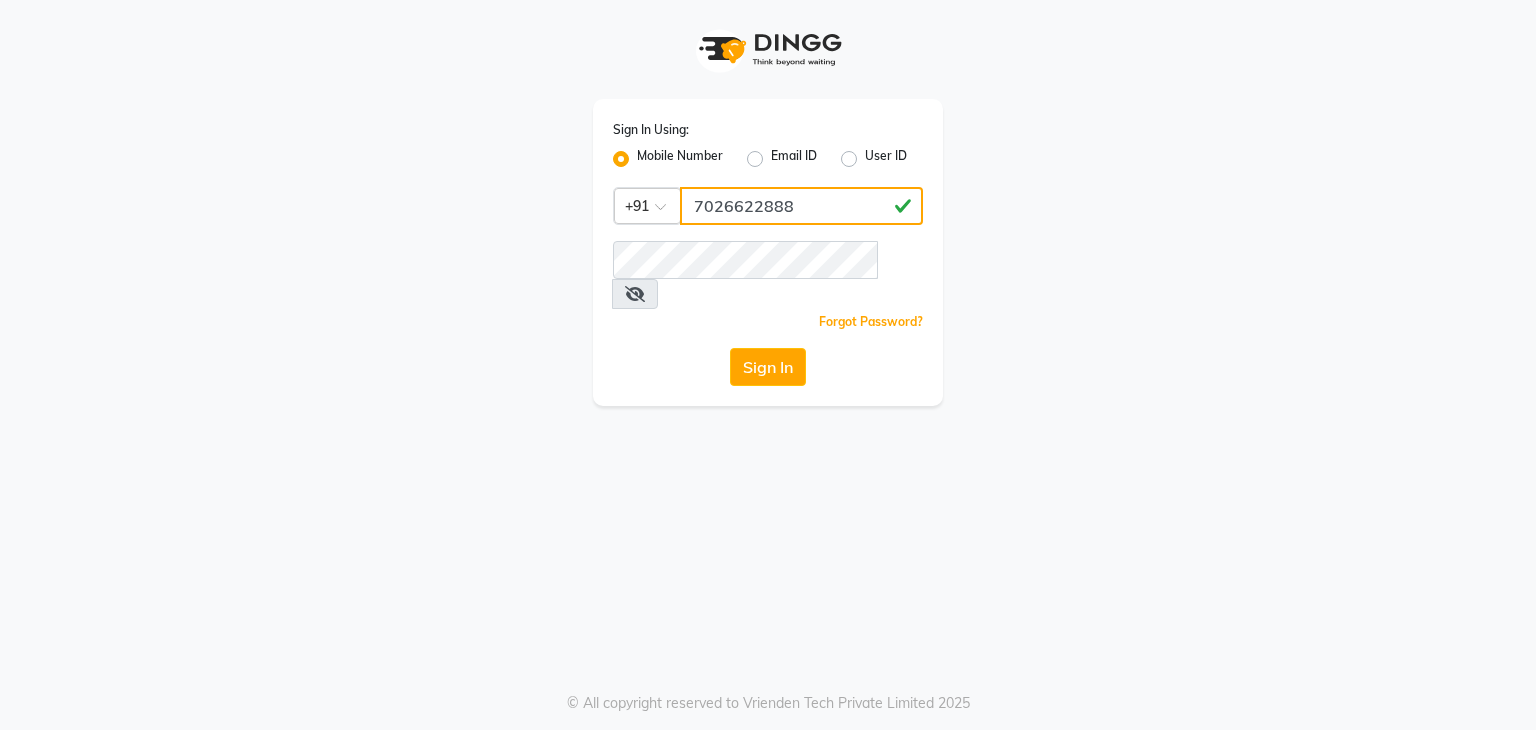 type on "7026622888" 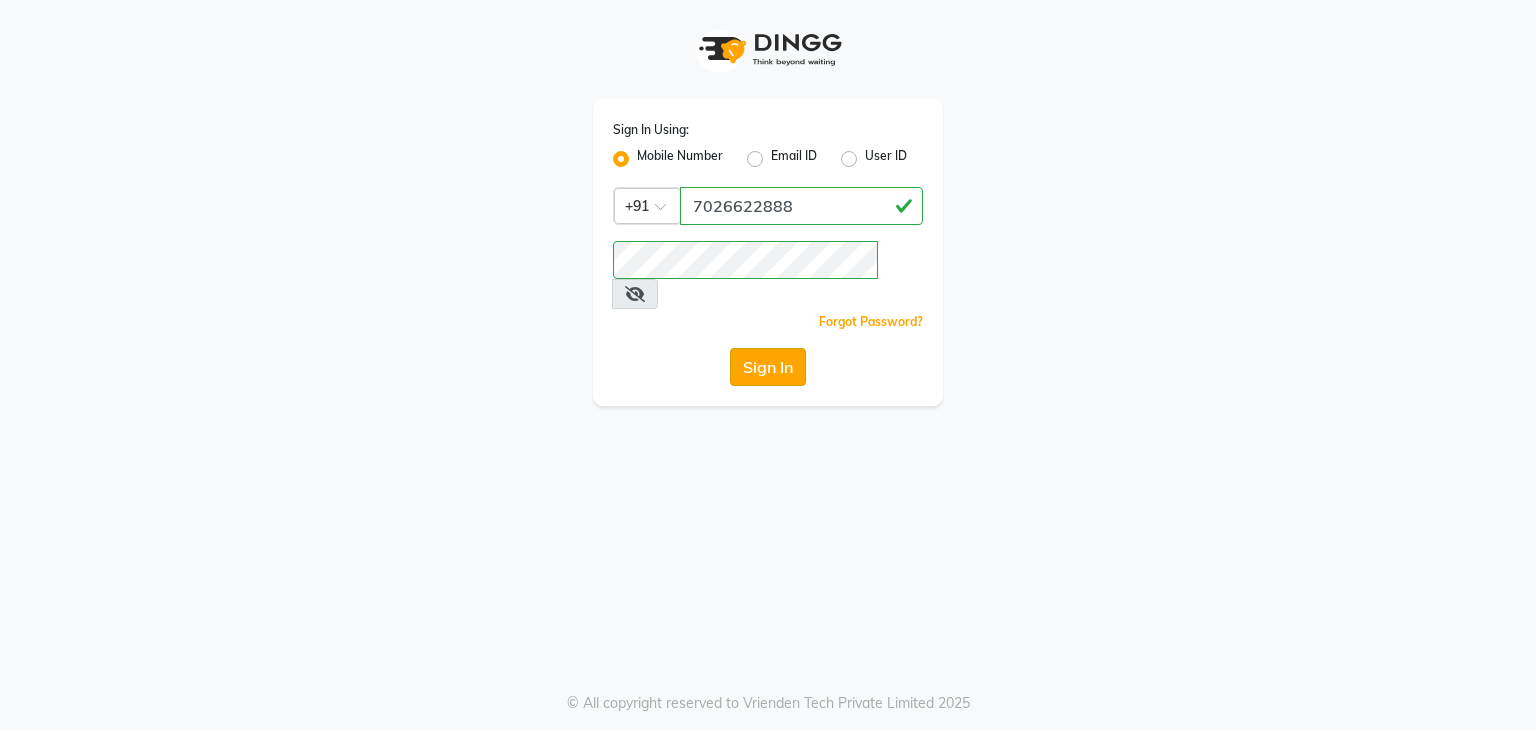 click on "Sign In" 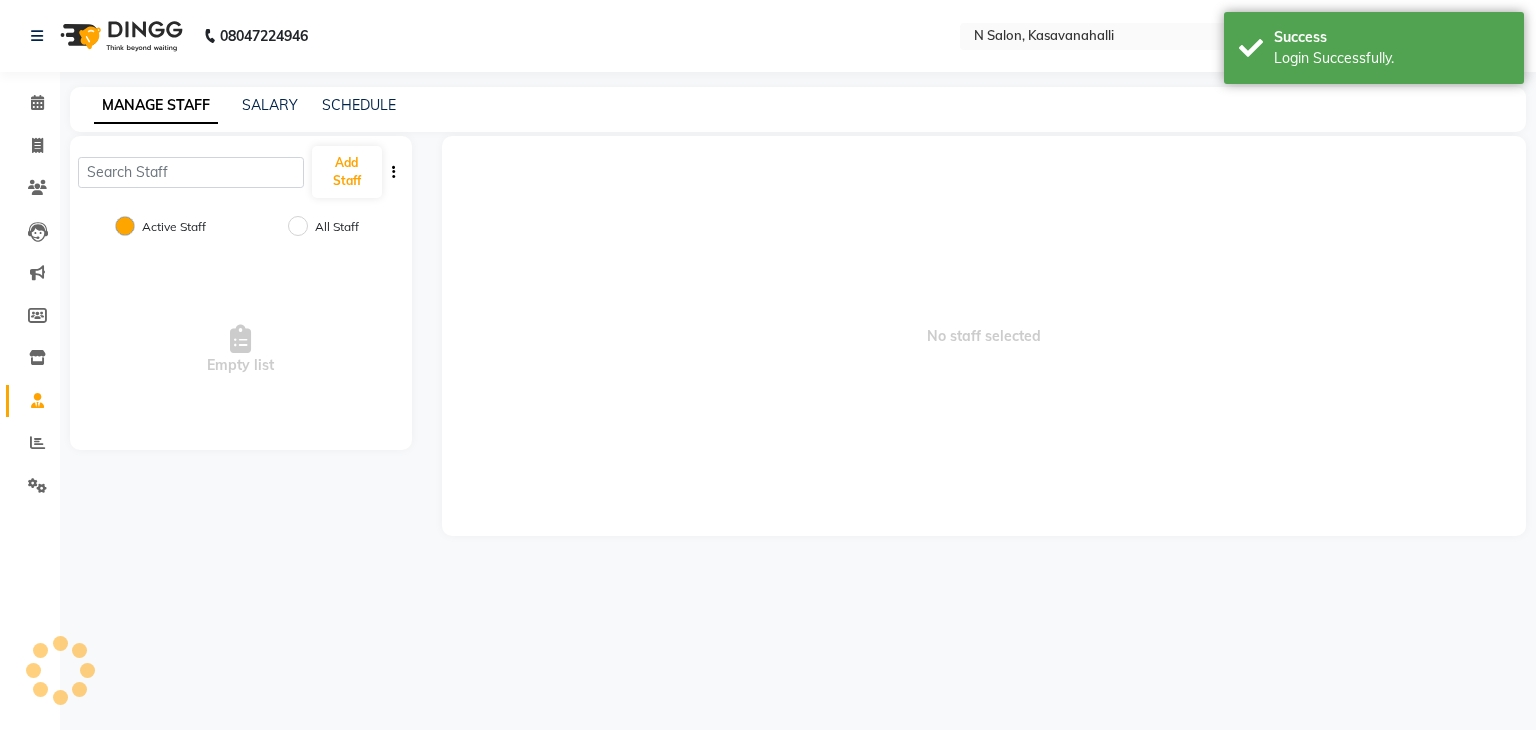 select on "en" 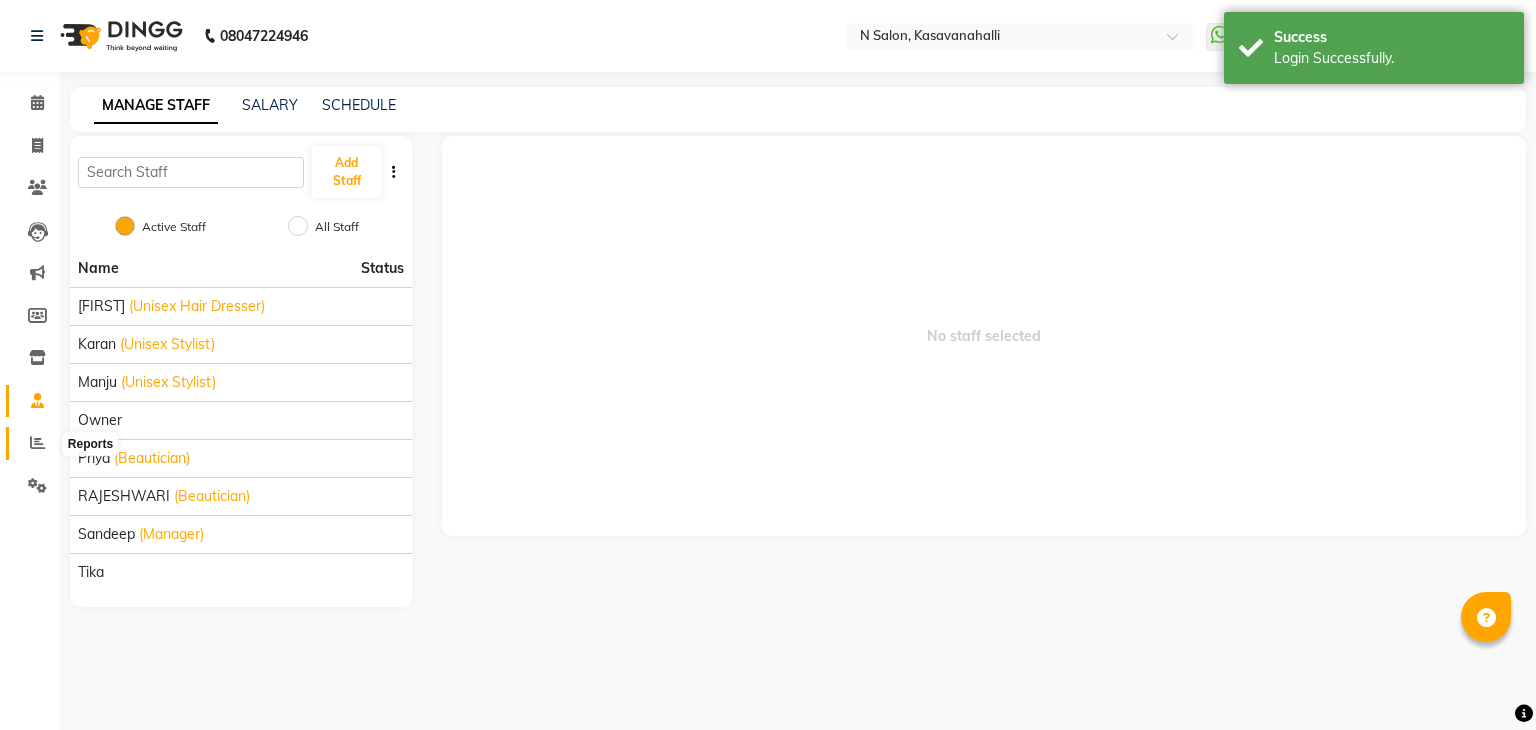 click 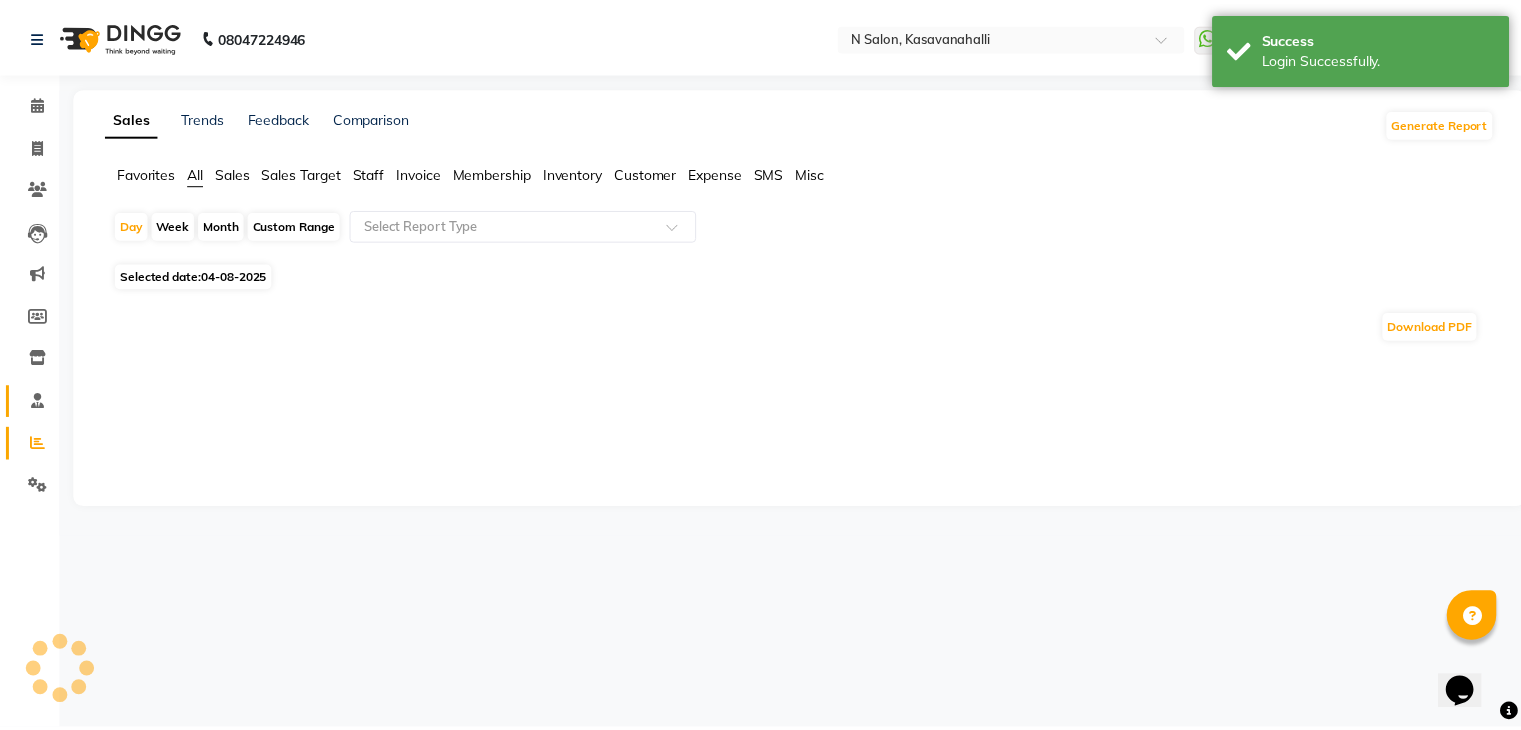 scroll, scrollTop: 0, scrollLeft: 0, axis: both 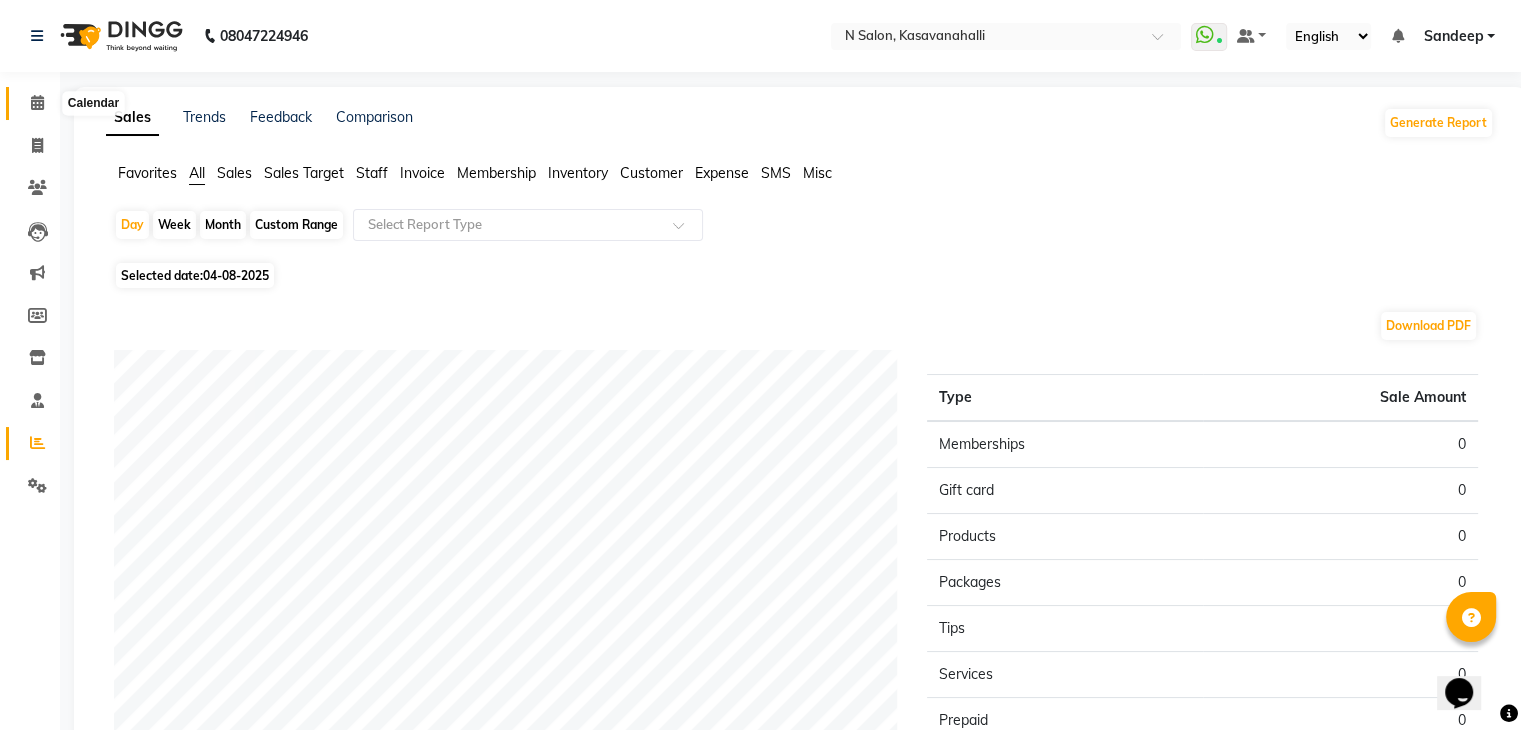 click 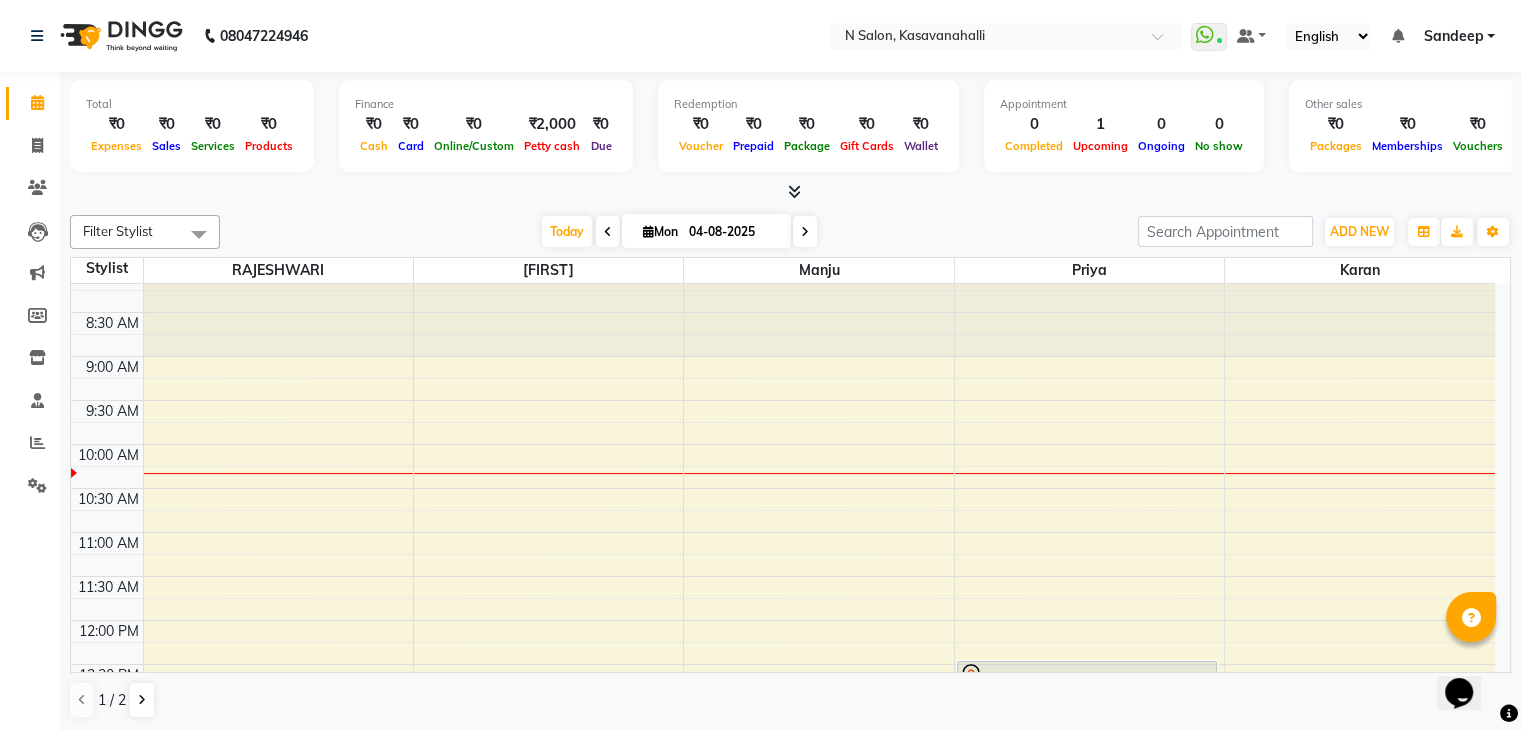 scroll, scrollTop: 0, scrollLeft: 0, axis: both 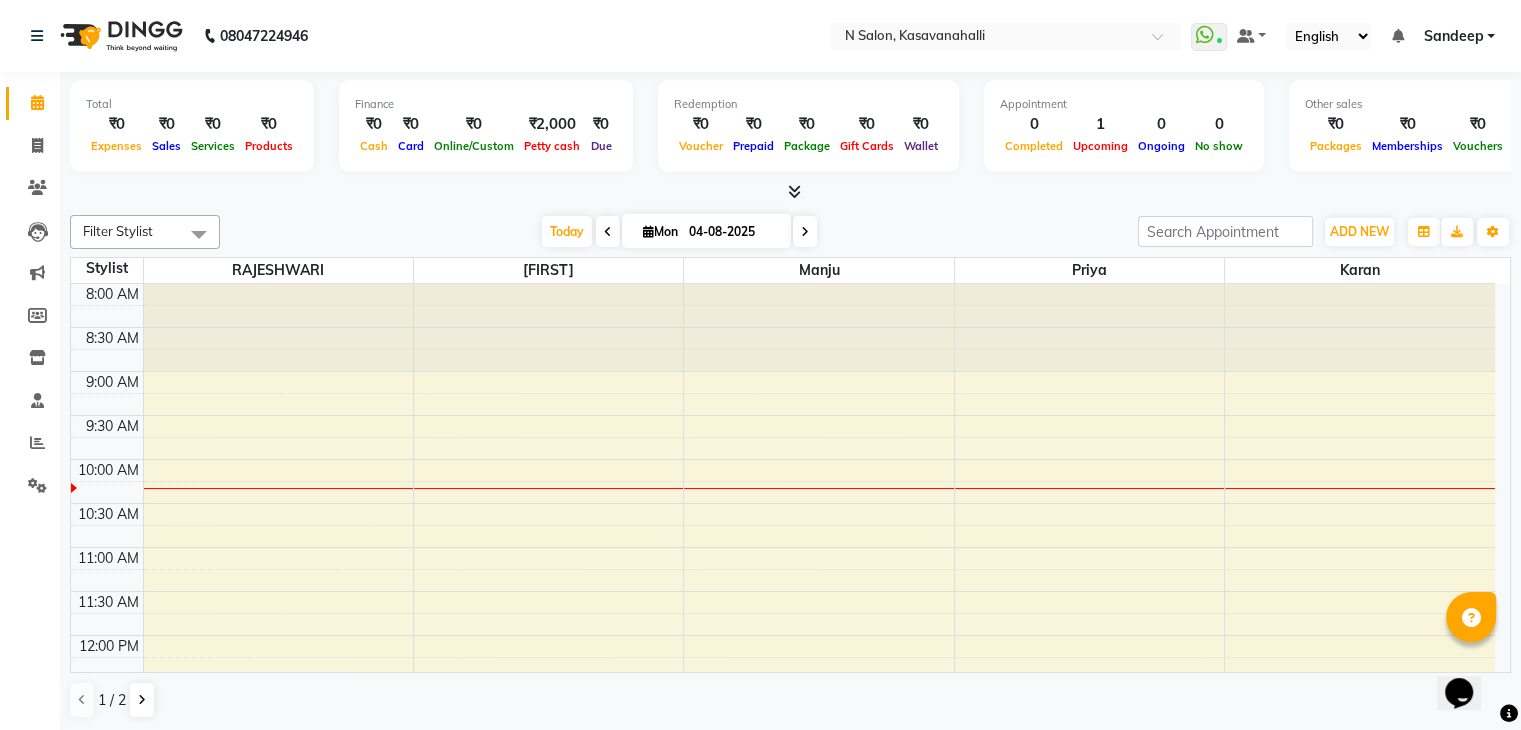 click at bounding box center [794, 191] 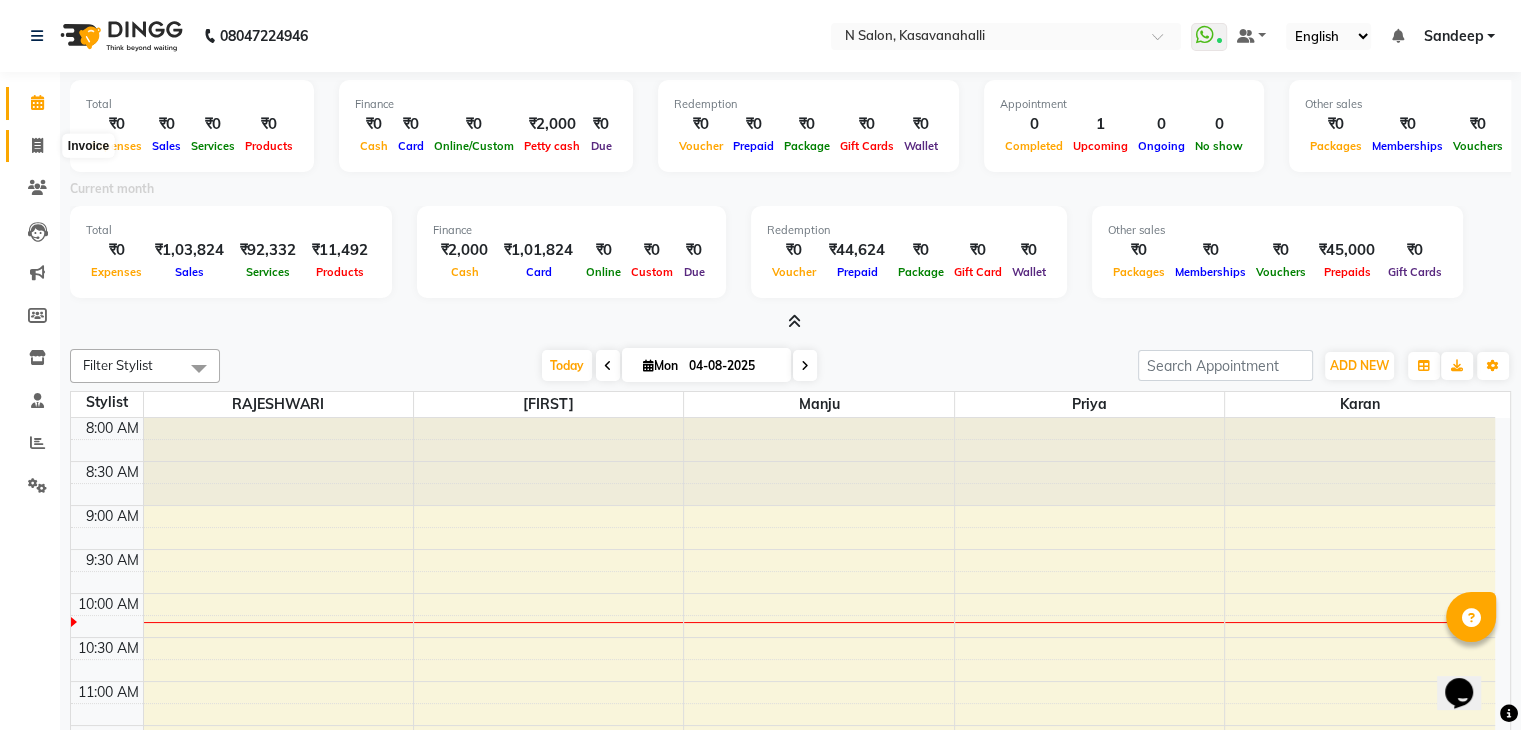 click 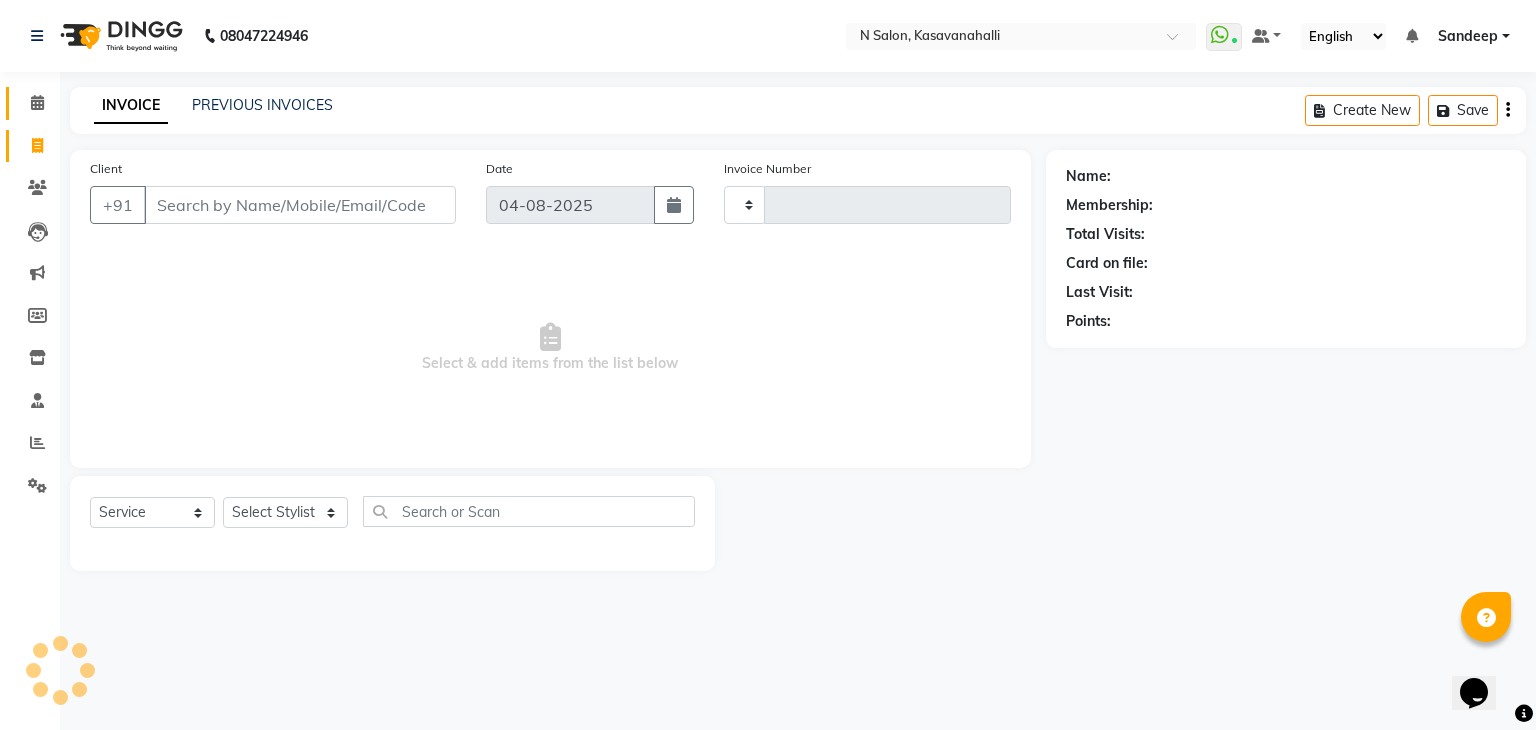 type on "1551" 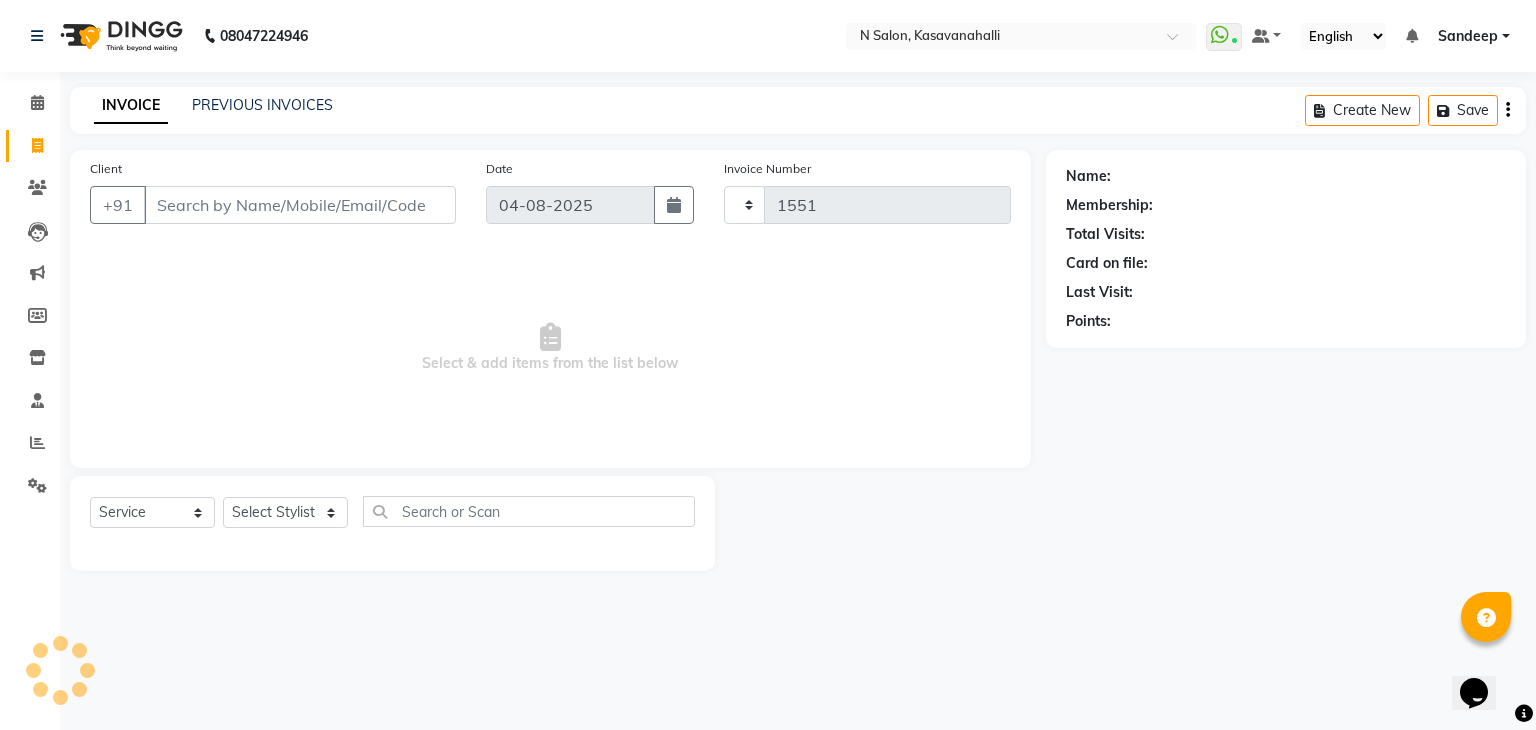 select on "7111" 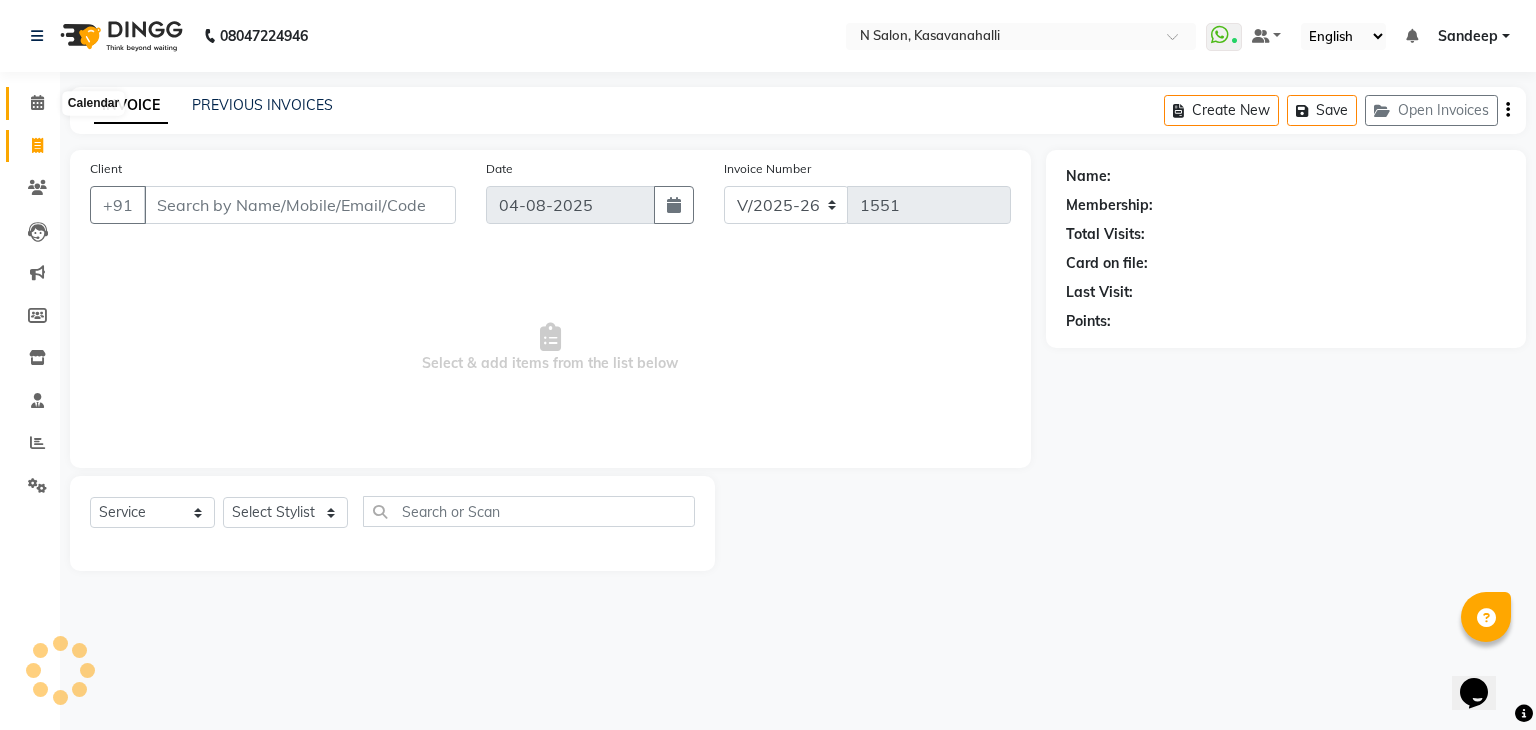 click 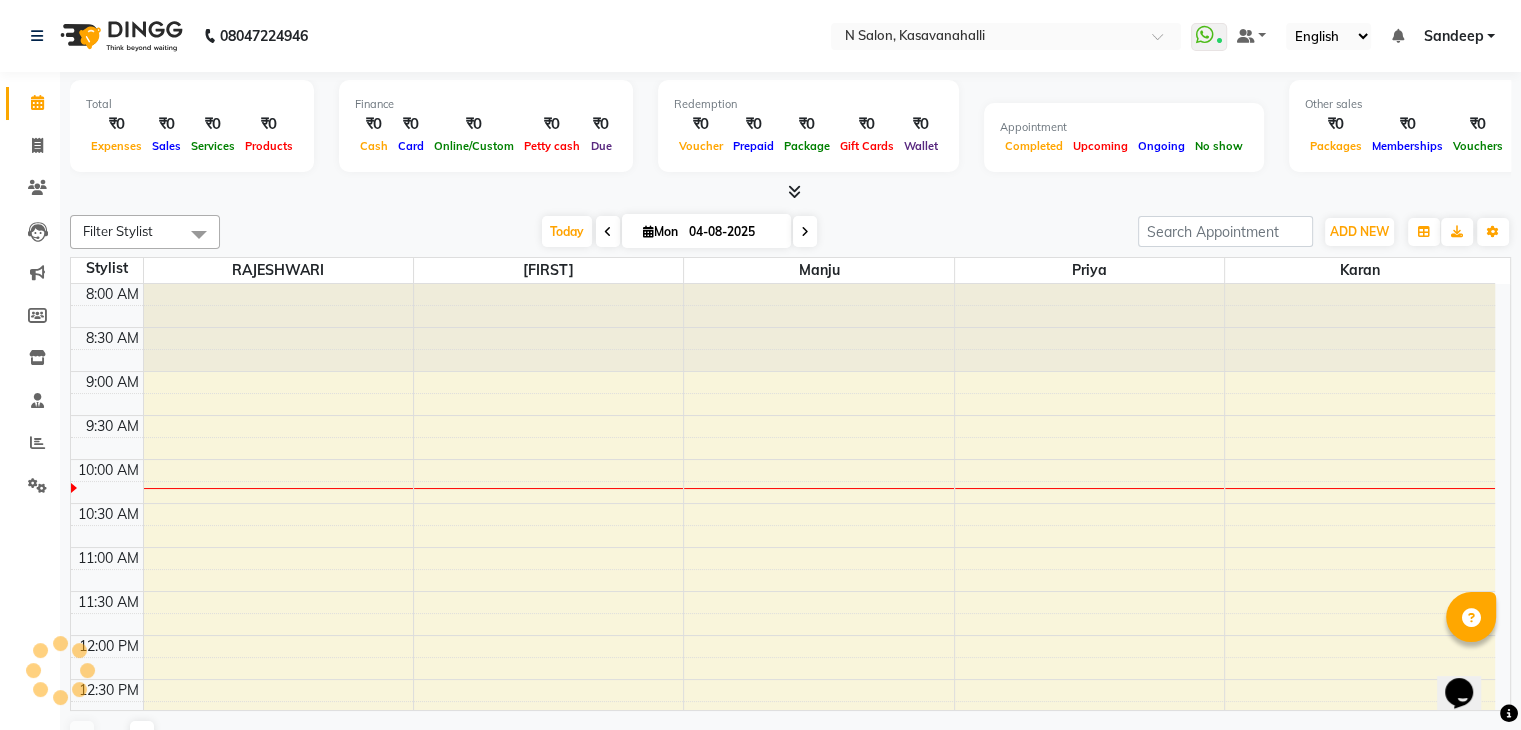 scroll, scrollTop: 175, scrollLeft: 0, axis: vertical 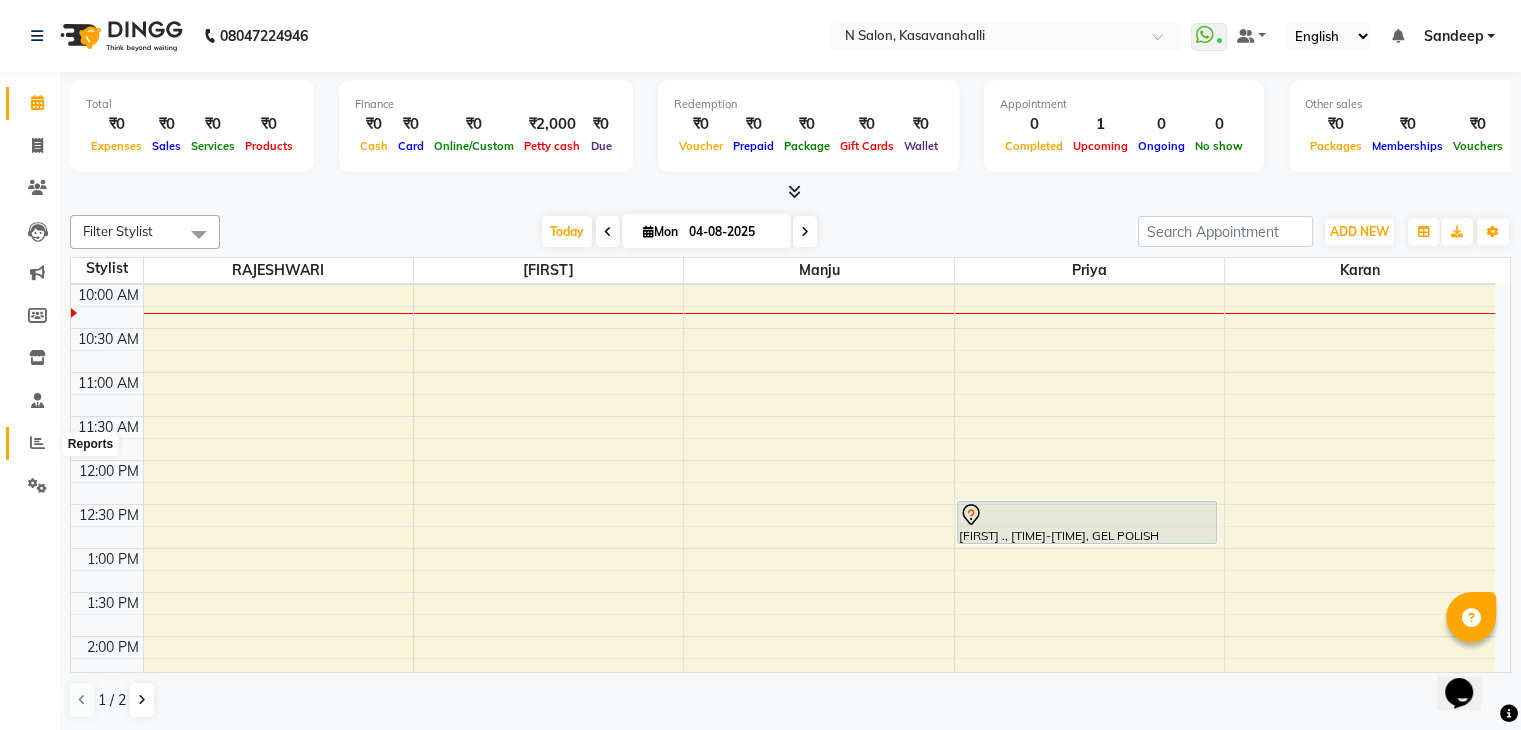 click 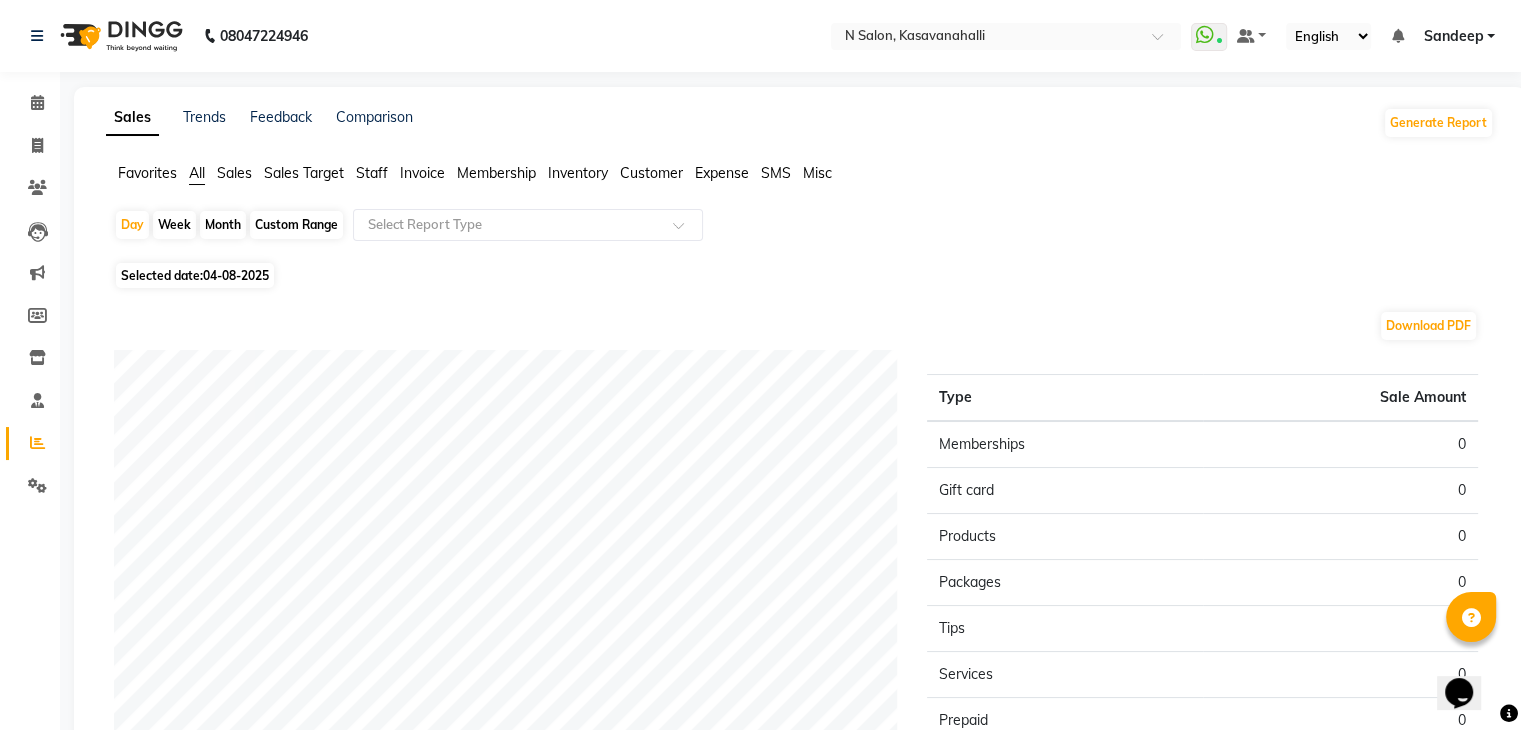 click on "Staff" 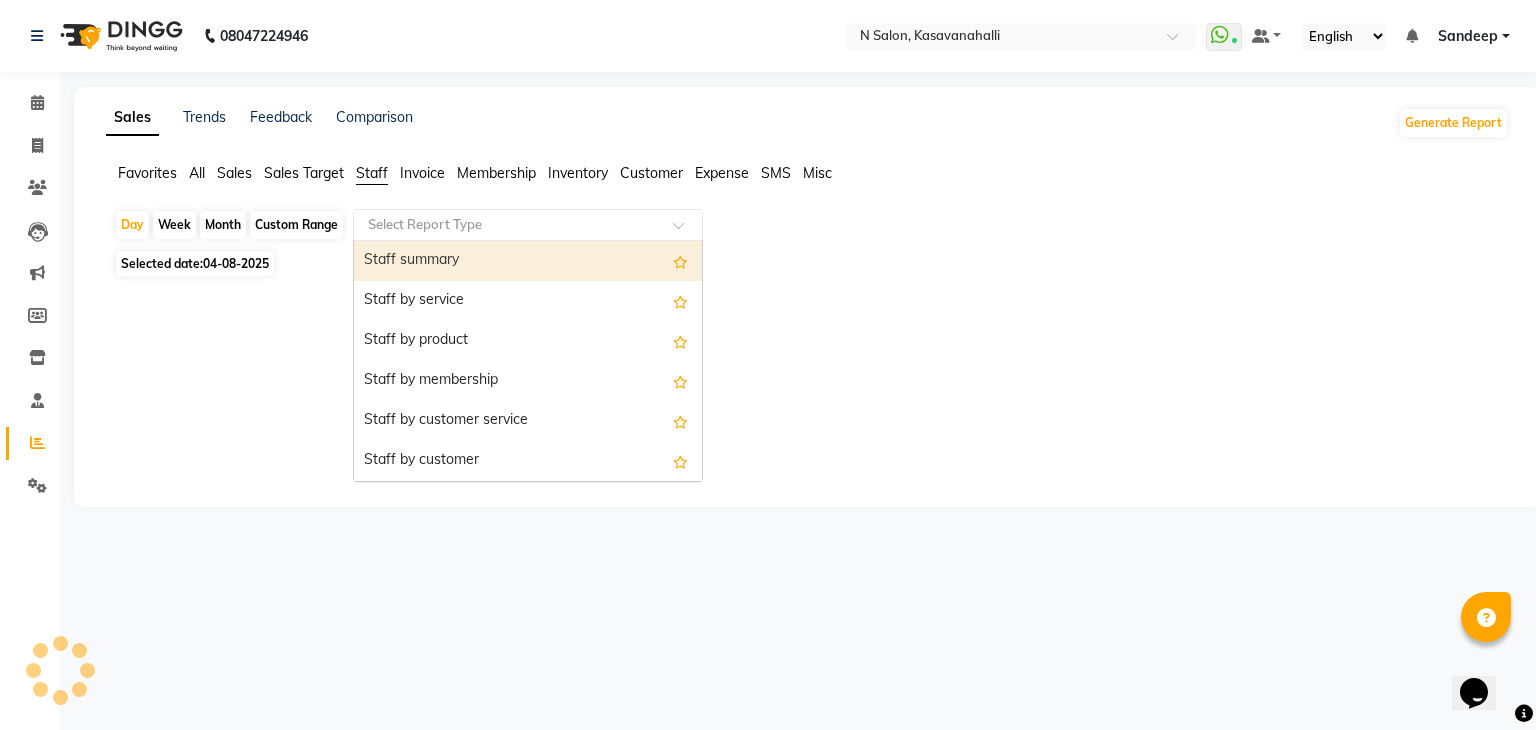 click 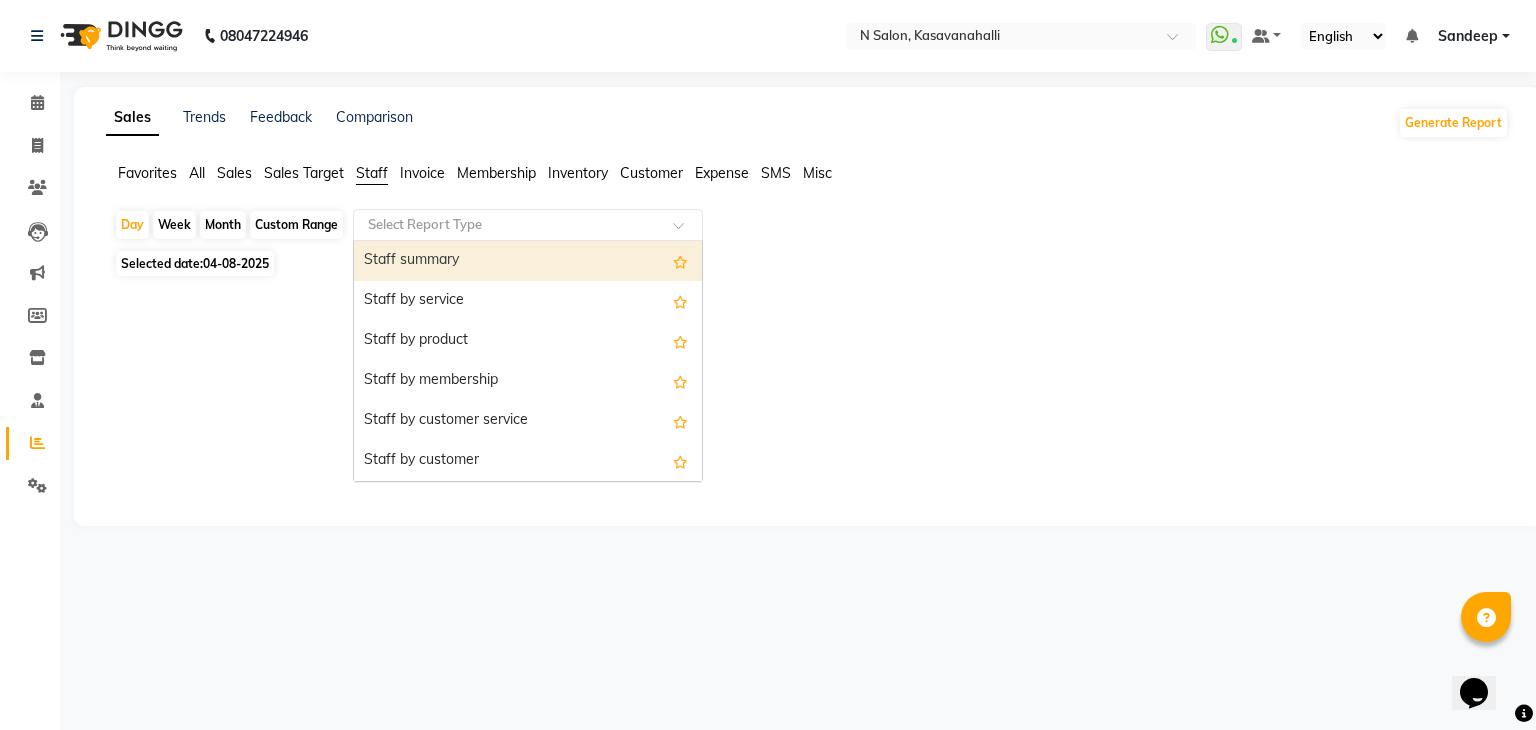 click on "Staff summary" at bounding box center (528, 261) 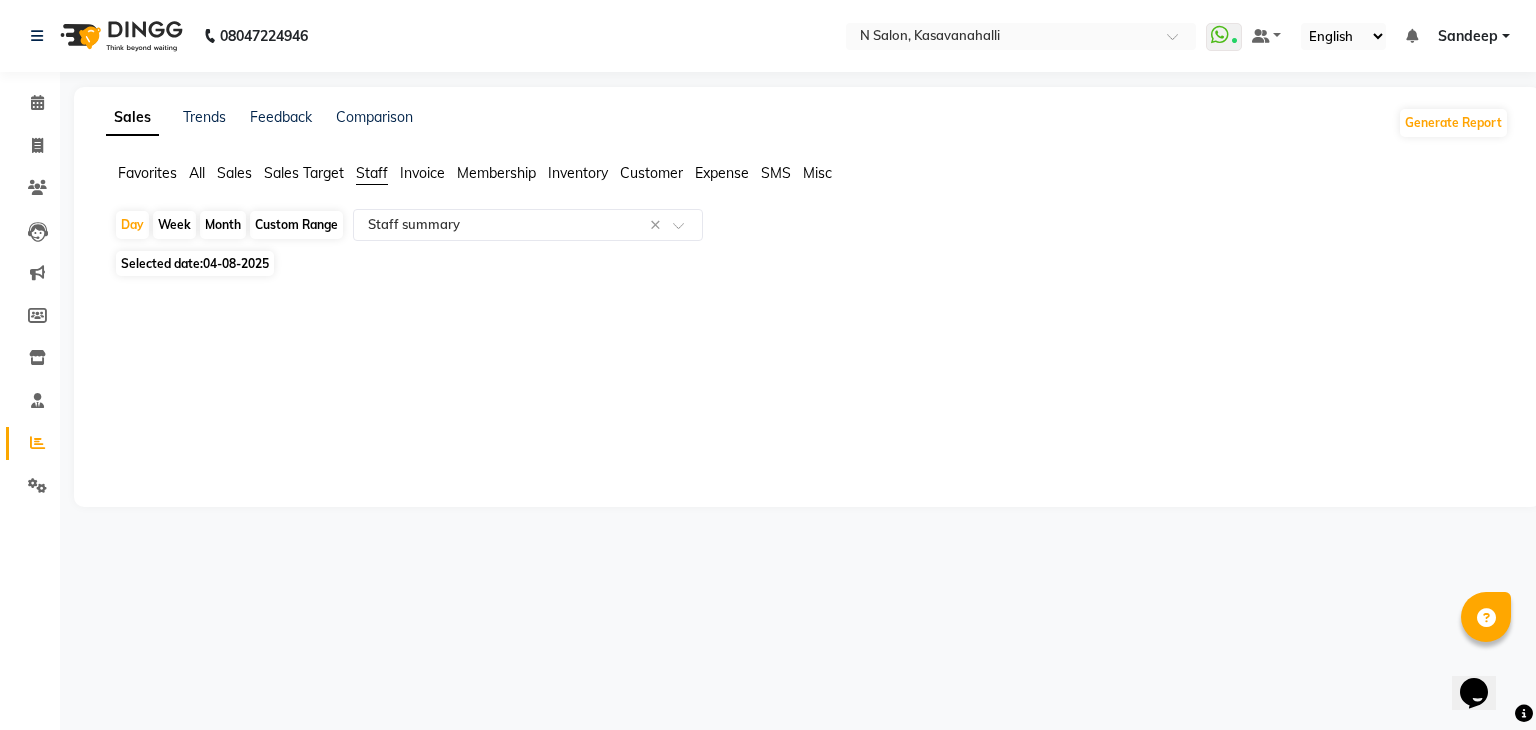 click on "04-08-2025" 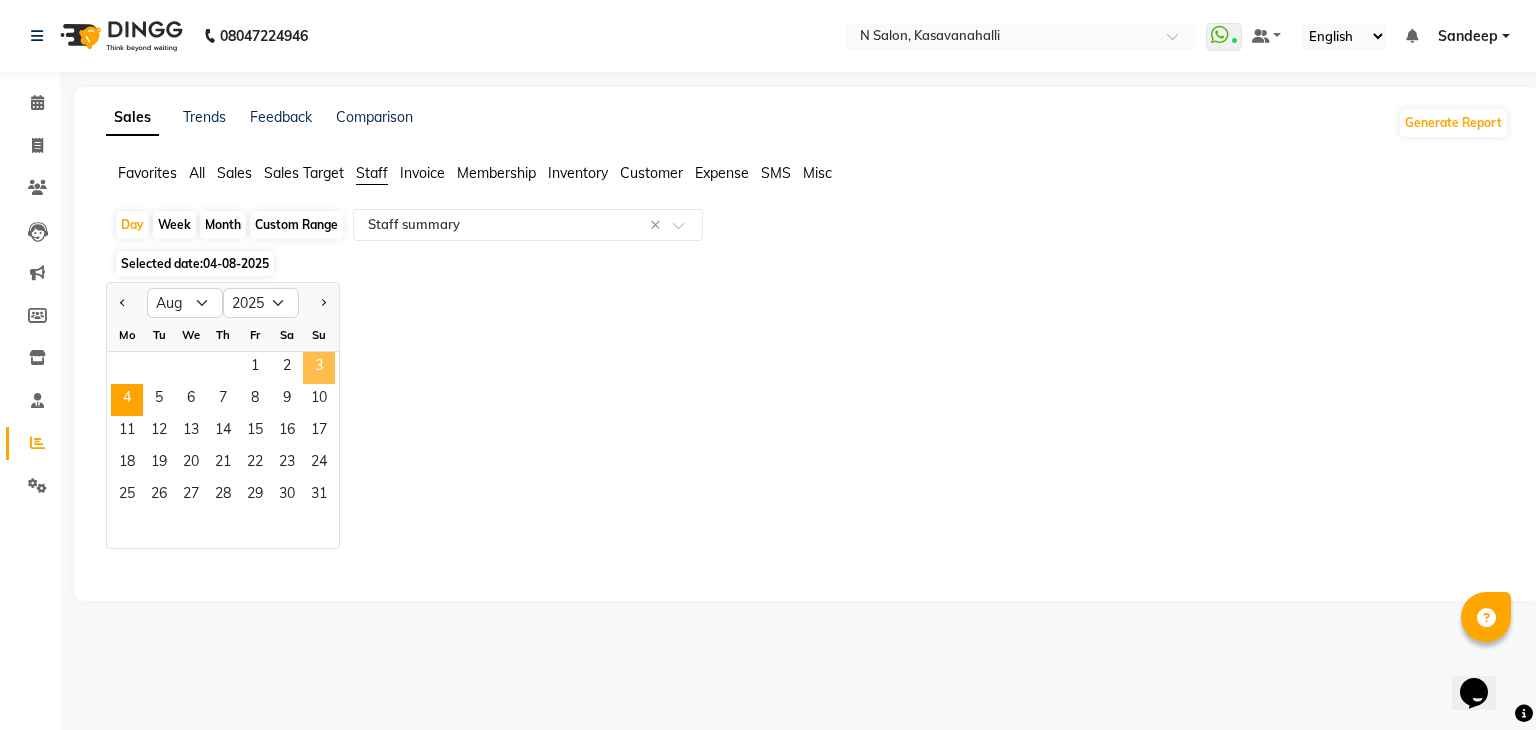 click on "3" 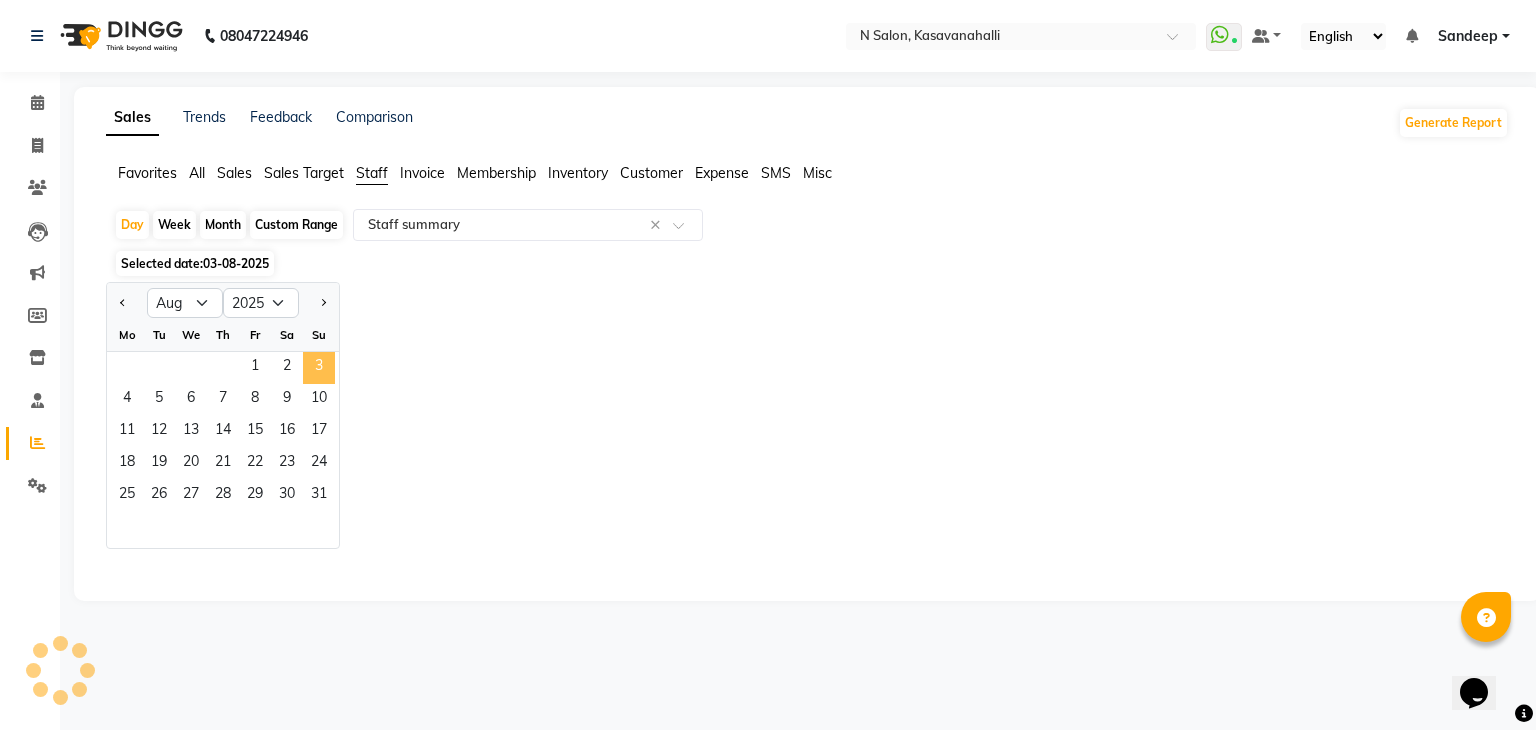 select on "full_report" 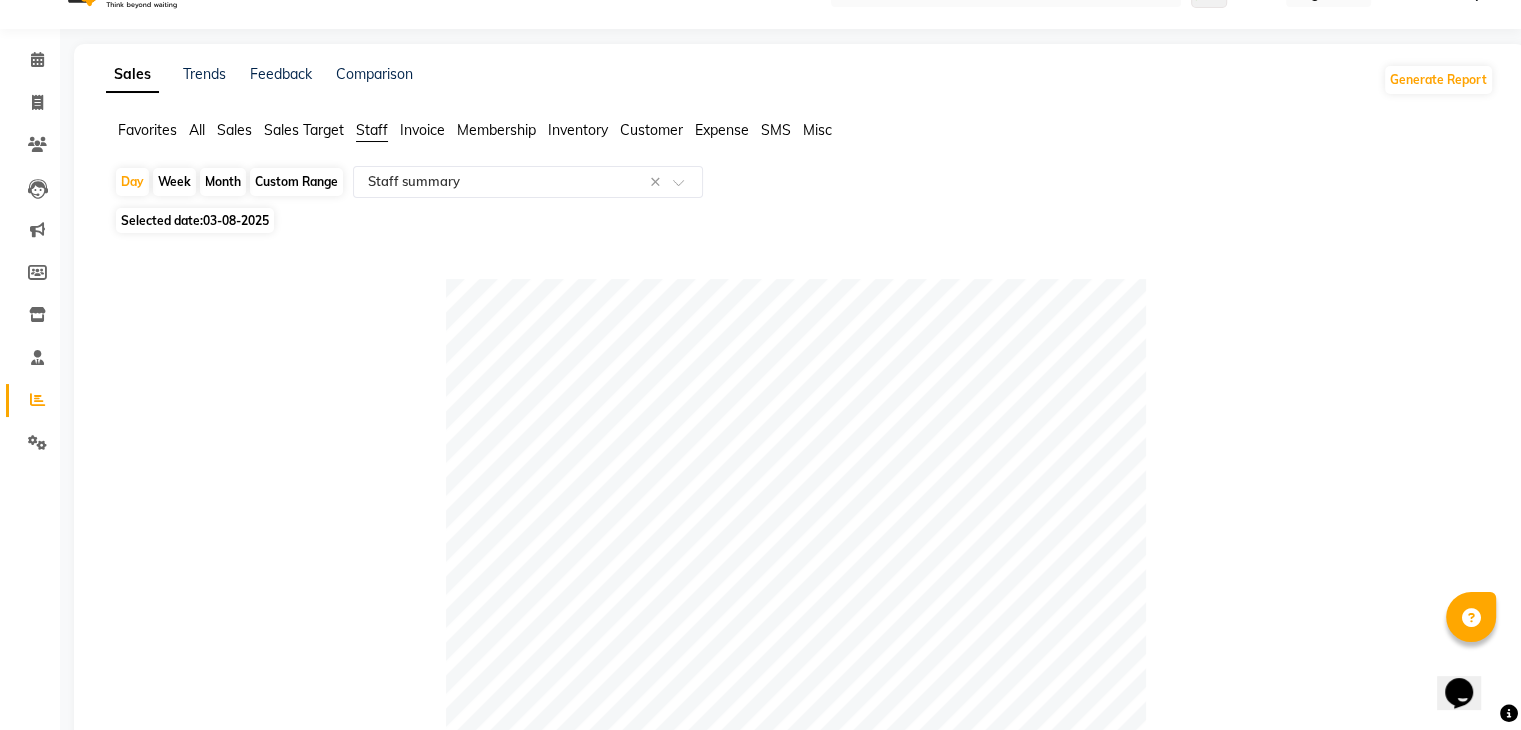 scroll, scrollTop: 0, scrollLeft: 0, axis: both 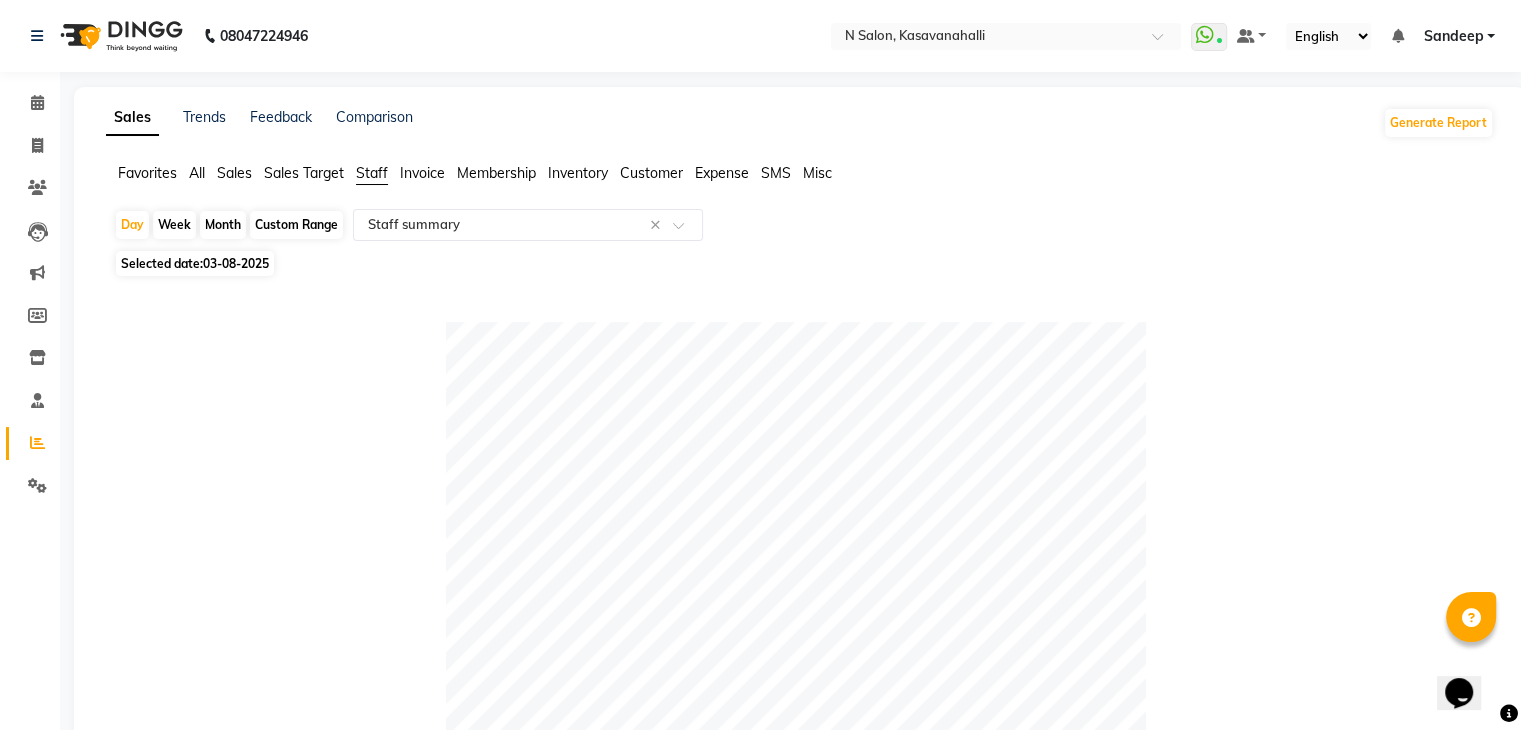 click on "Month" 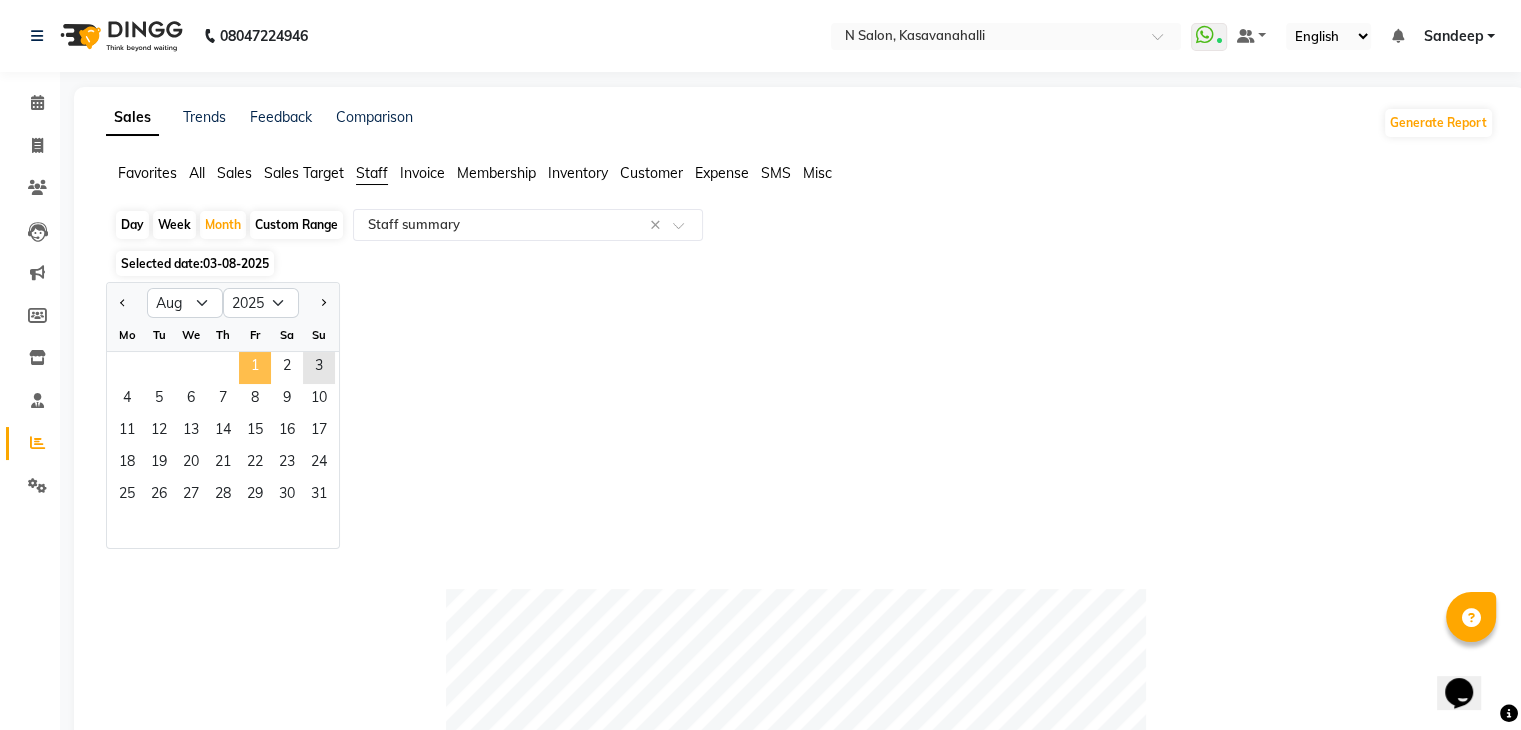 click on "1" 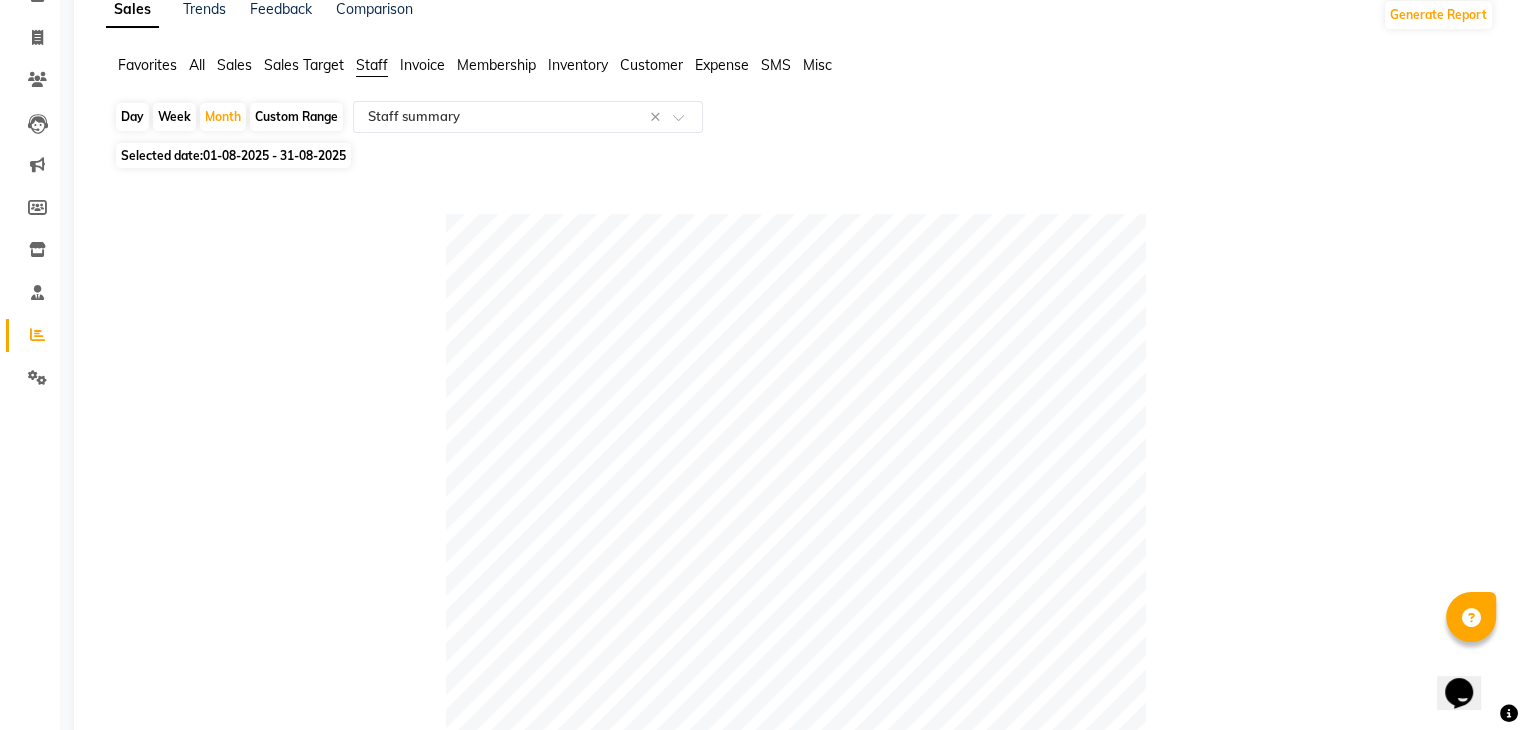 scroll, scrollTop: 0, scrollLeft: 0, axis: both 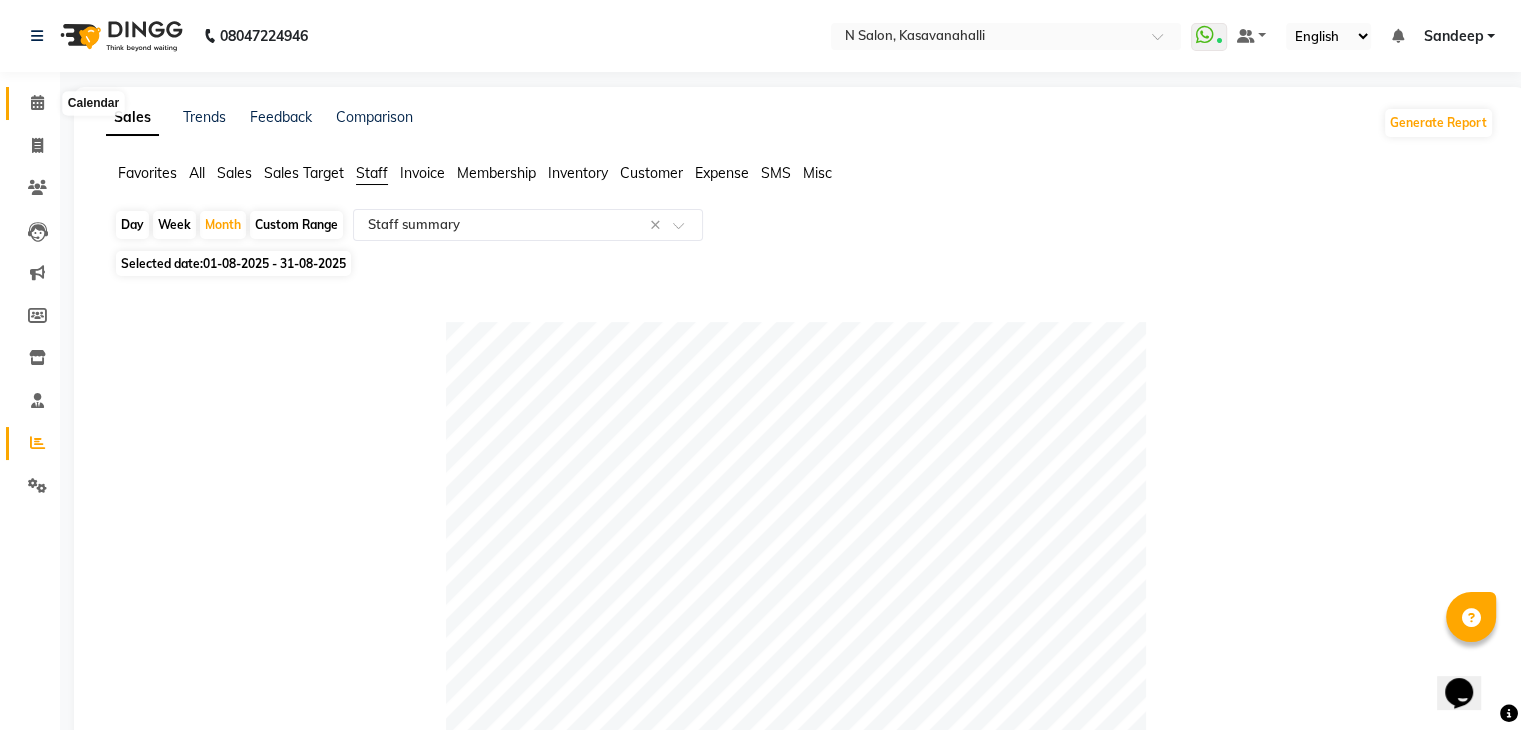 click 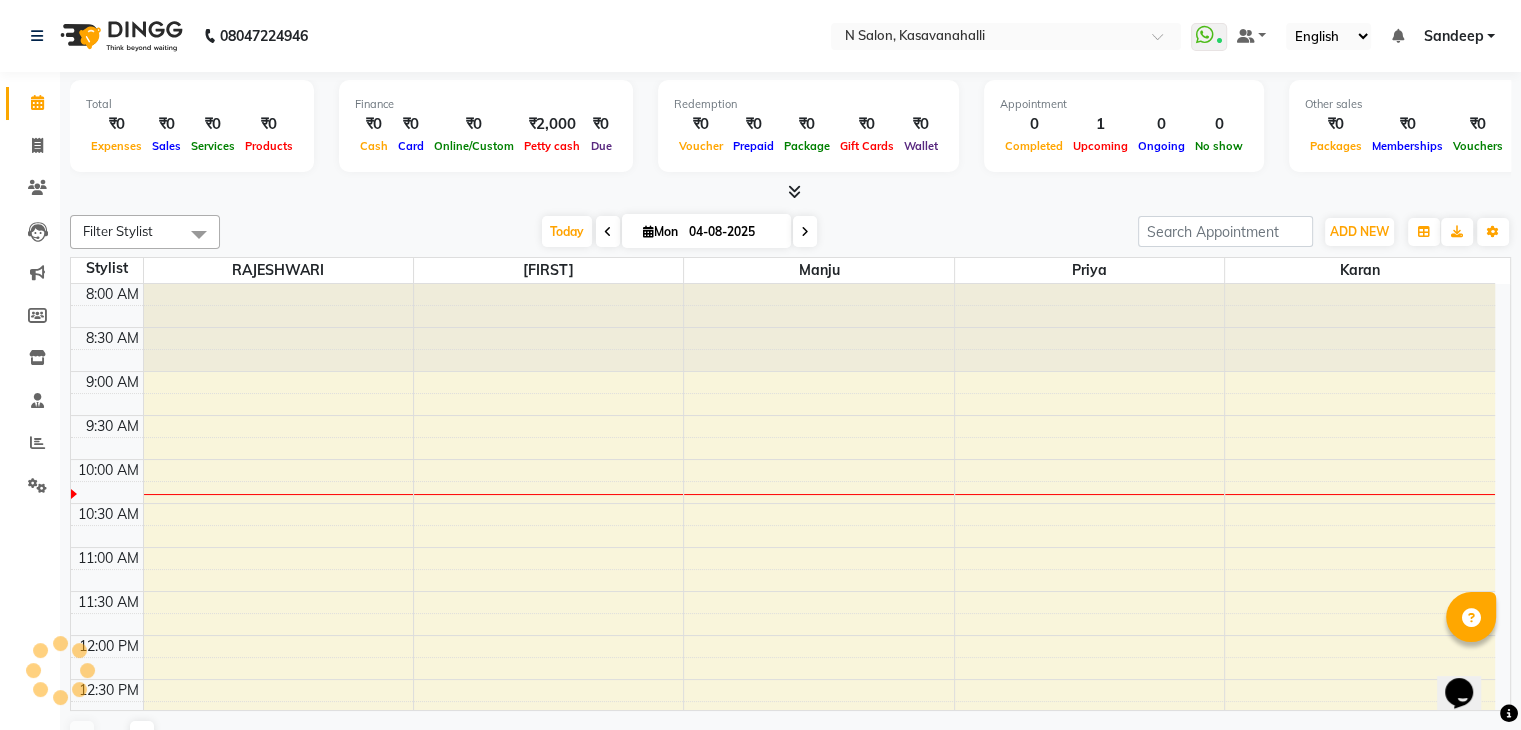scroll, scrollTop: 175, scrollLeft: 0, axis: vertical 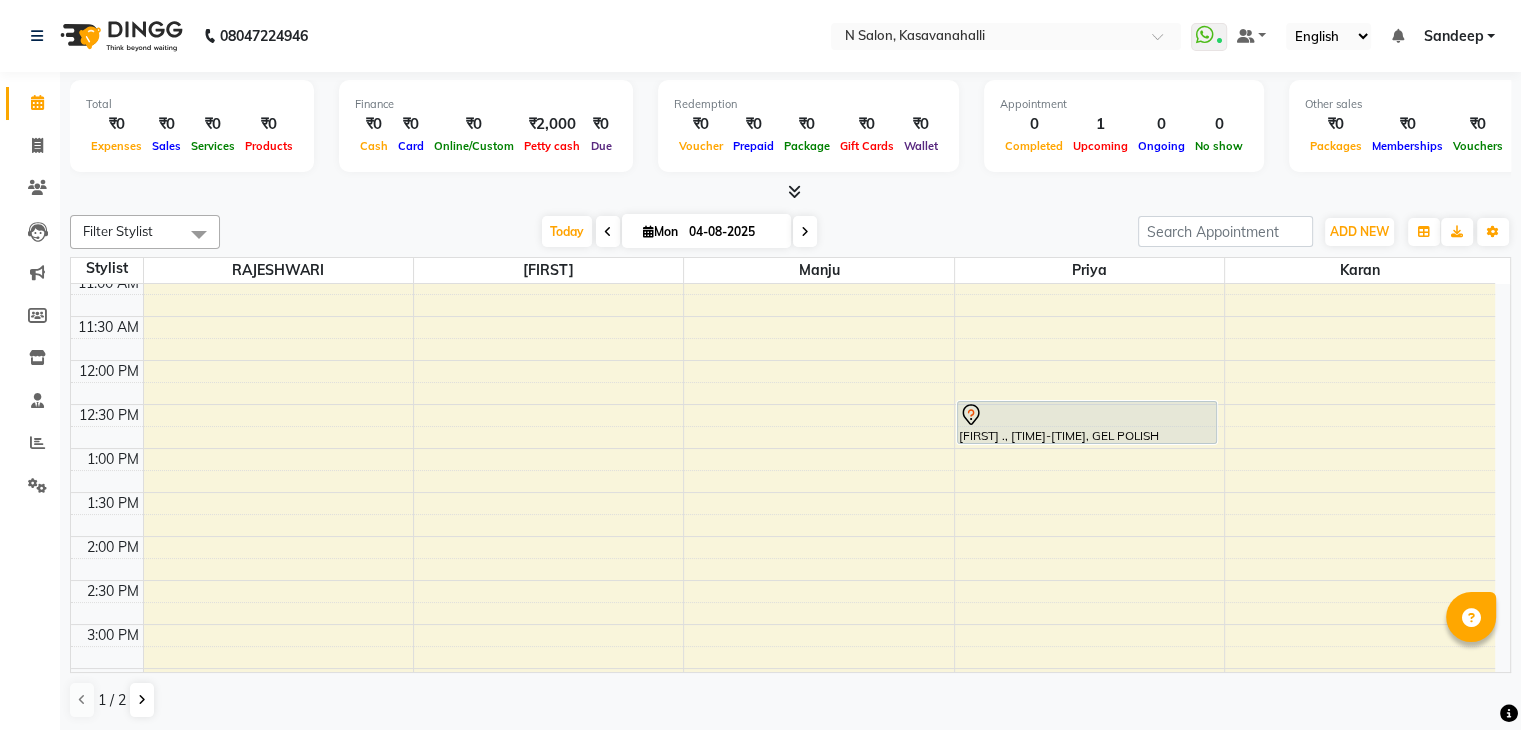 click at bounding box center (805, 232) 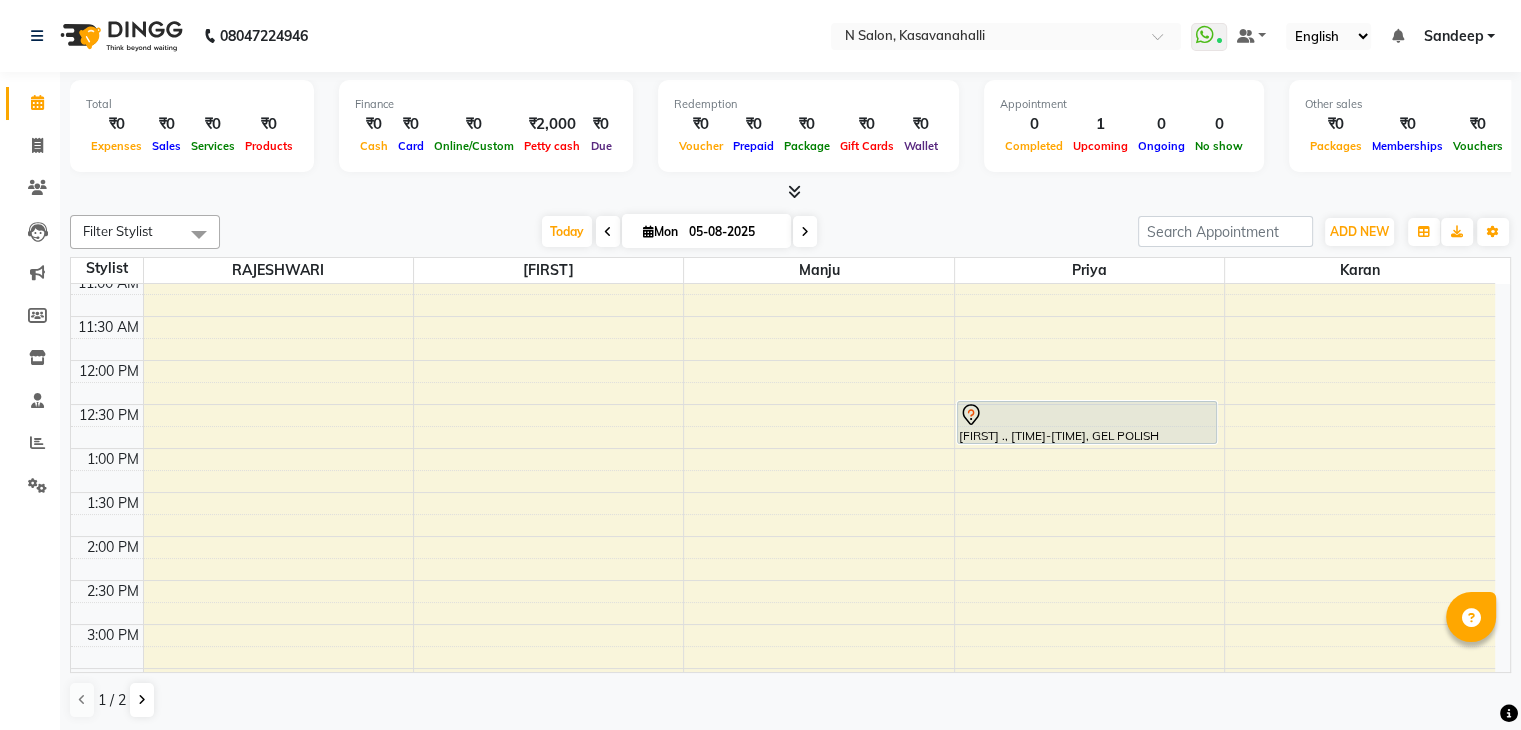 scroll, scrollTop: 0, scrollLeft: 0, axis: both 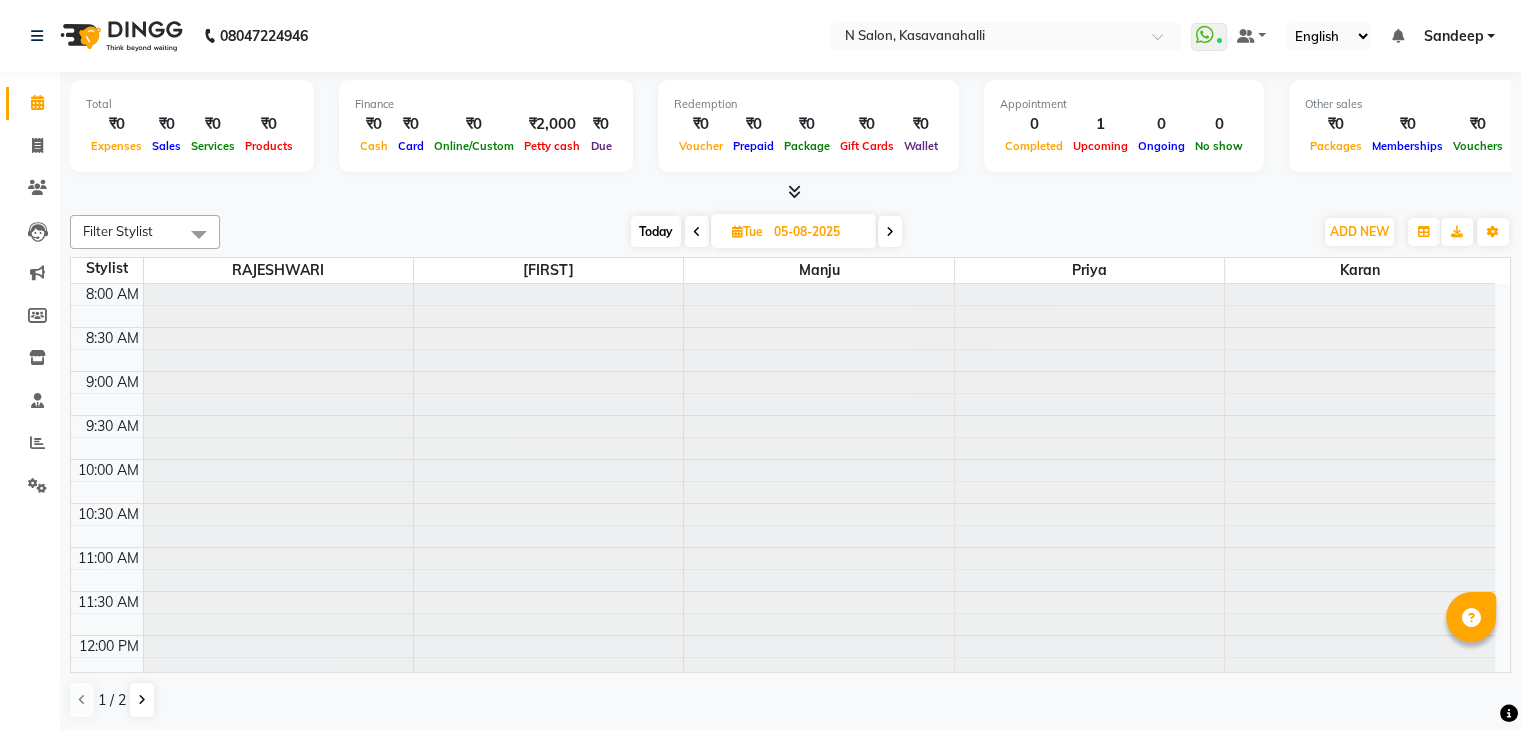 click at bounding box center [890, 232] 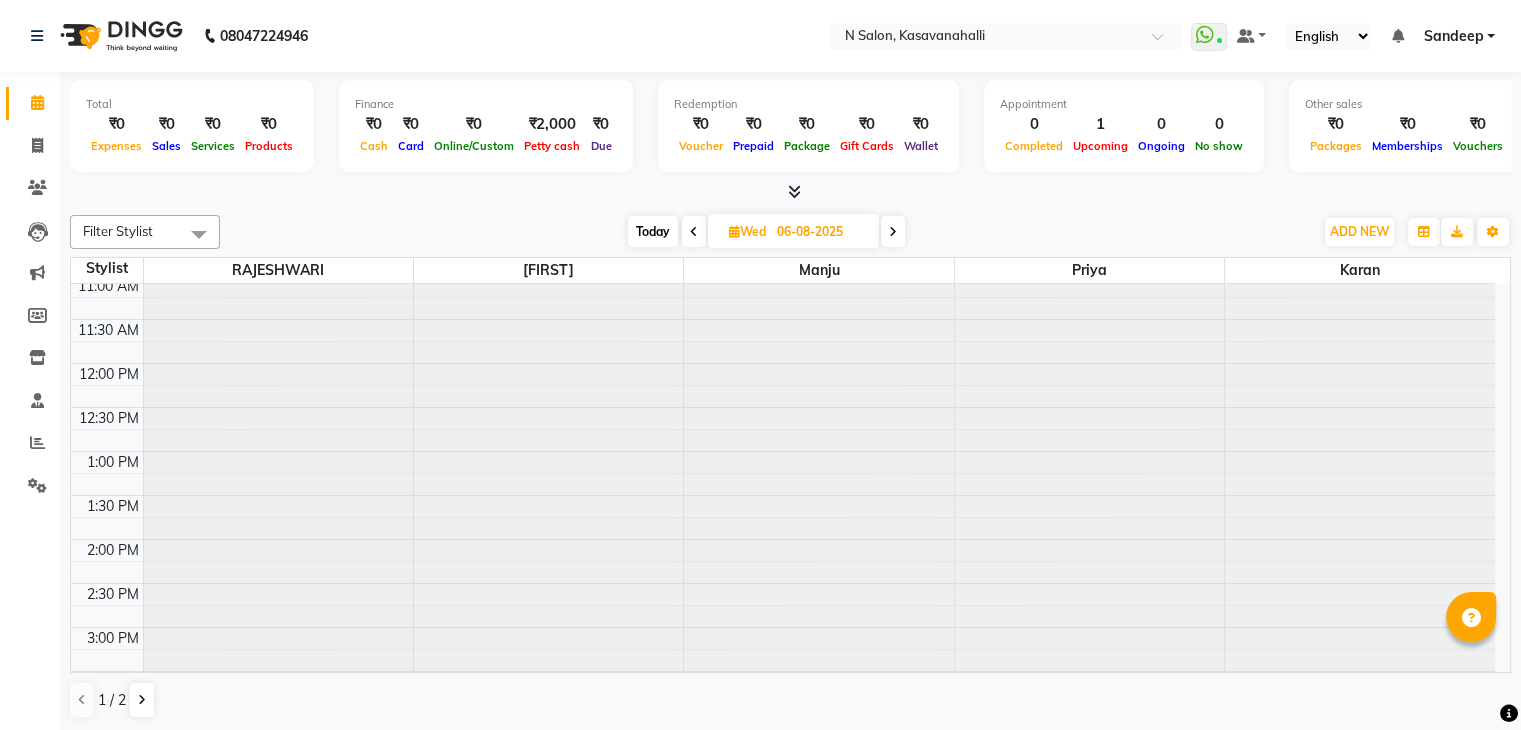 scroll, scrollTop: 400, scrollLeft: 0, axis: vertical 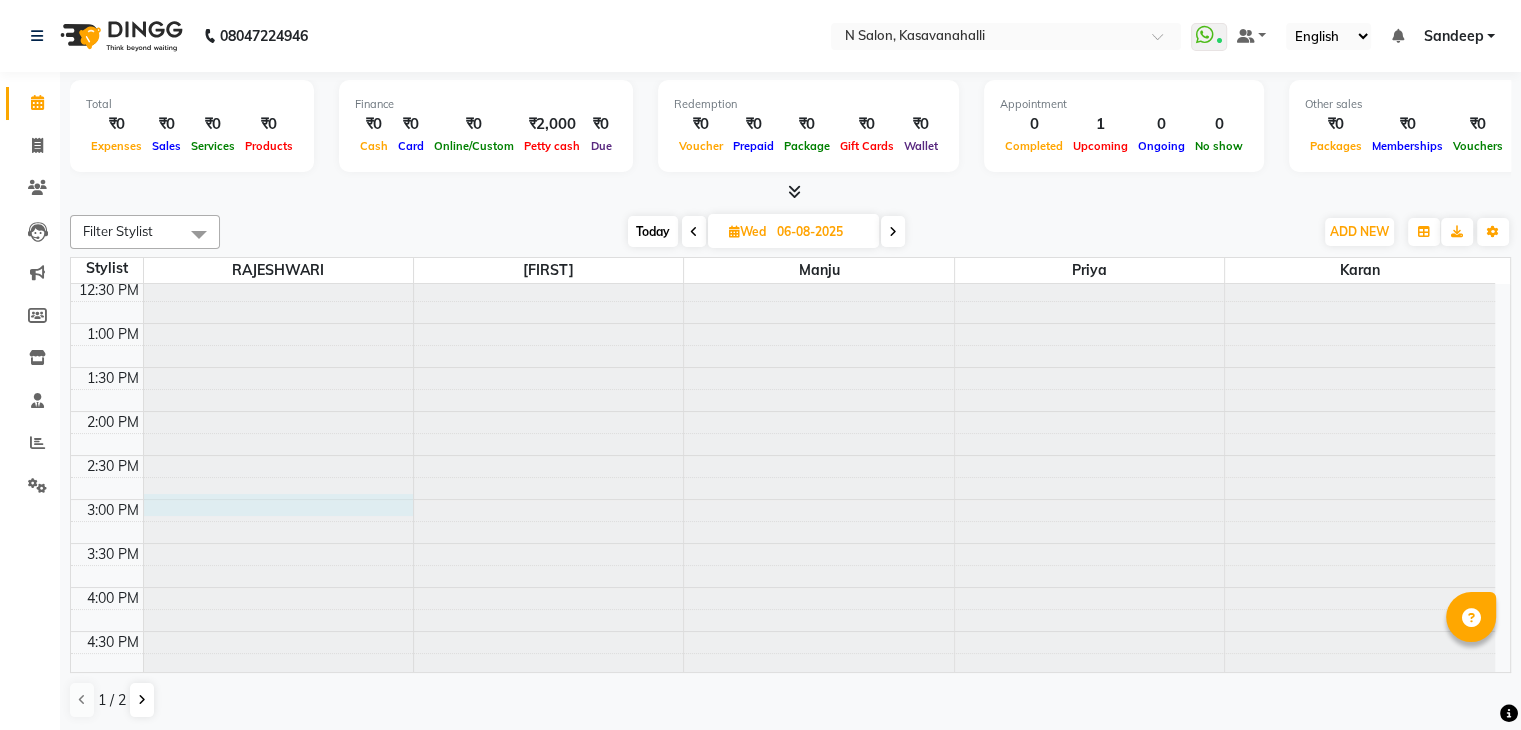 click at bounding box center (278, -116) 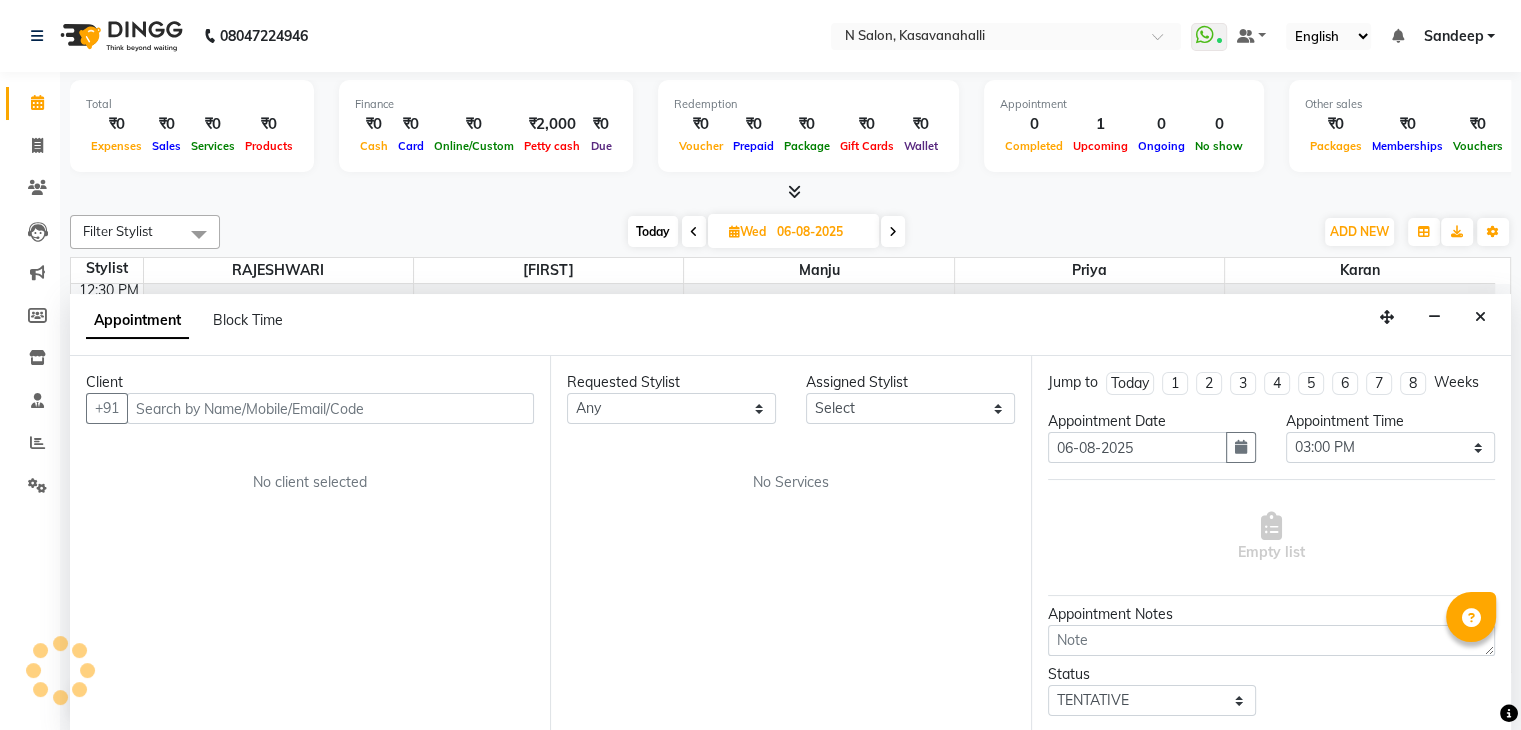 scroll, scrollTop: 1, scrollLeft: 0, axis: vertical 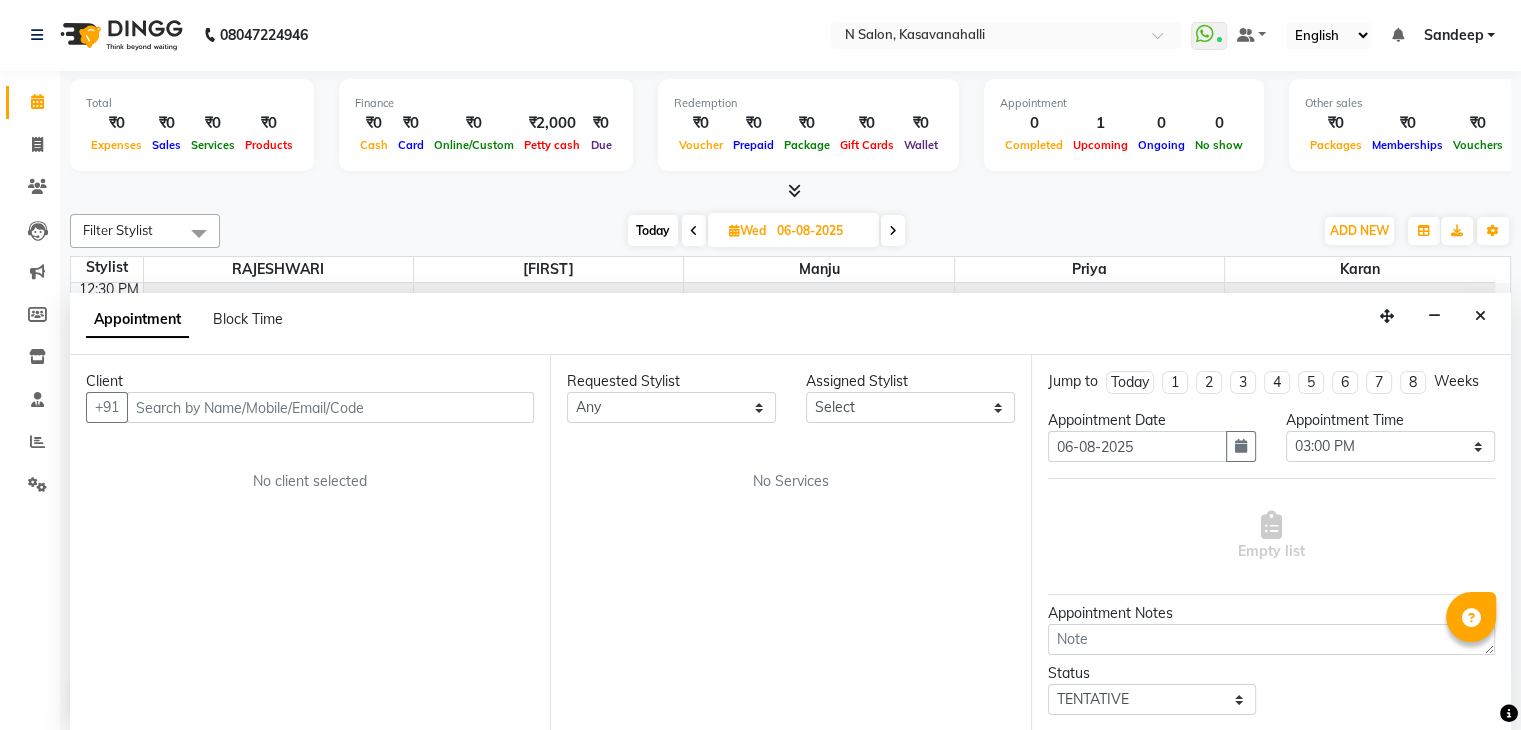 click at bounding box center [330, 407] 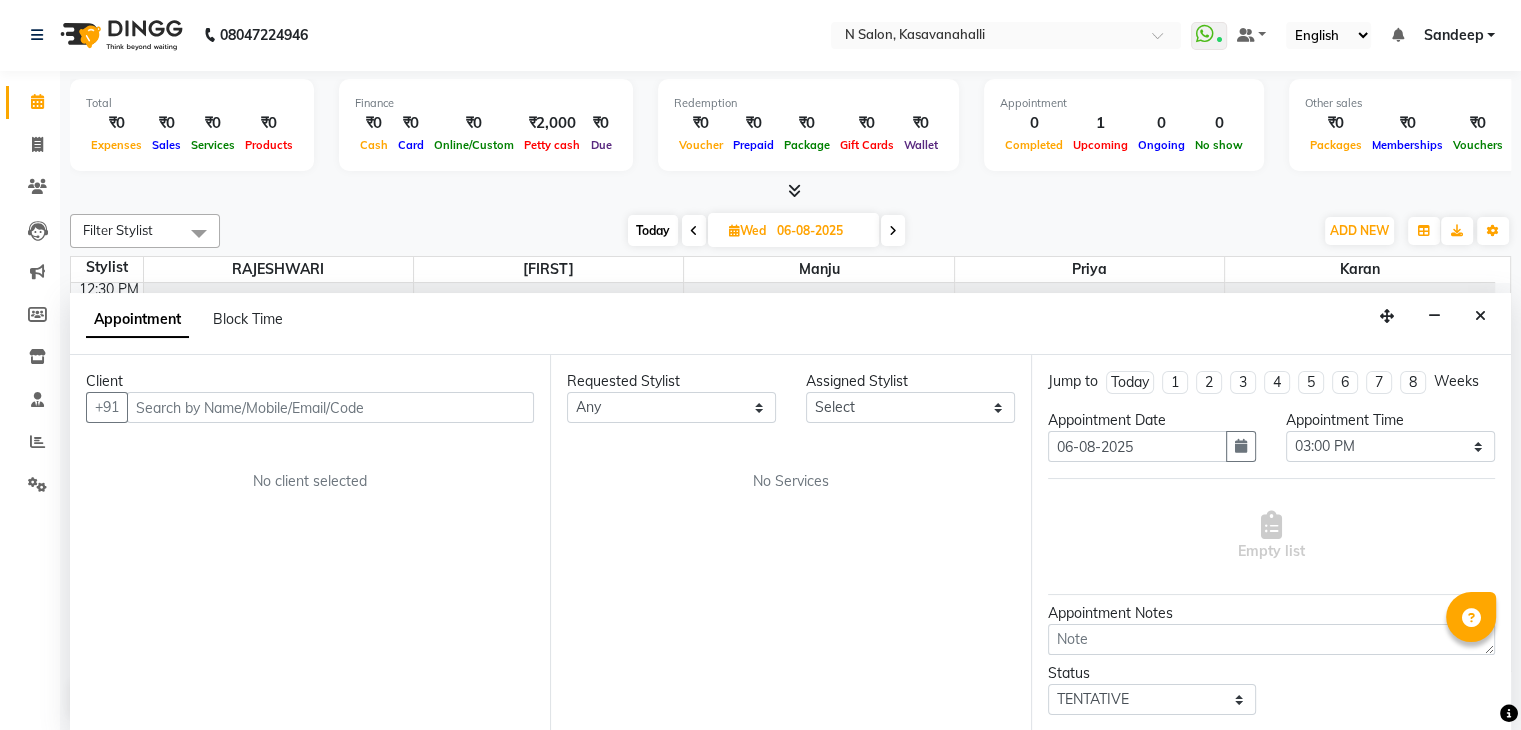 type on "s" 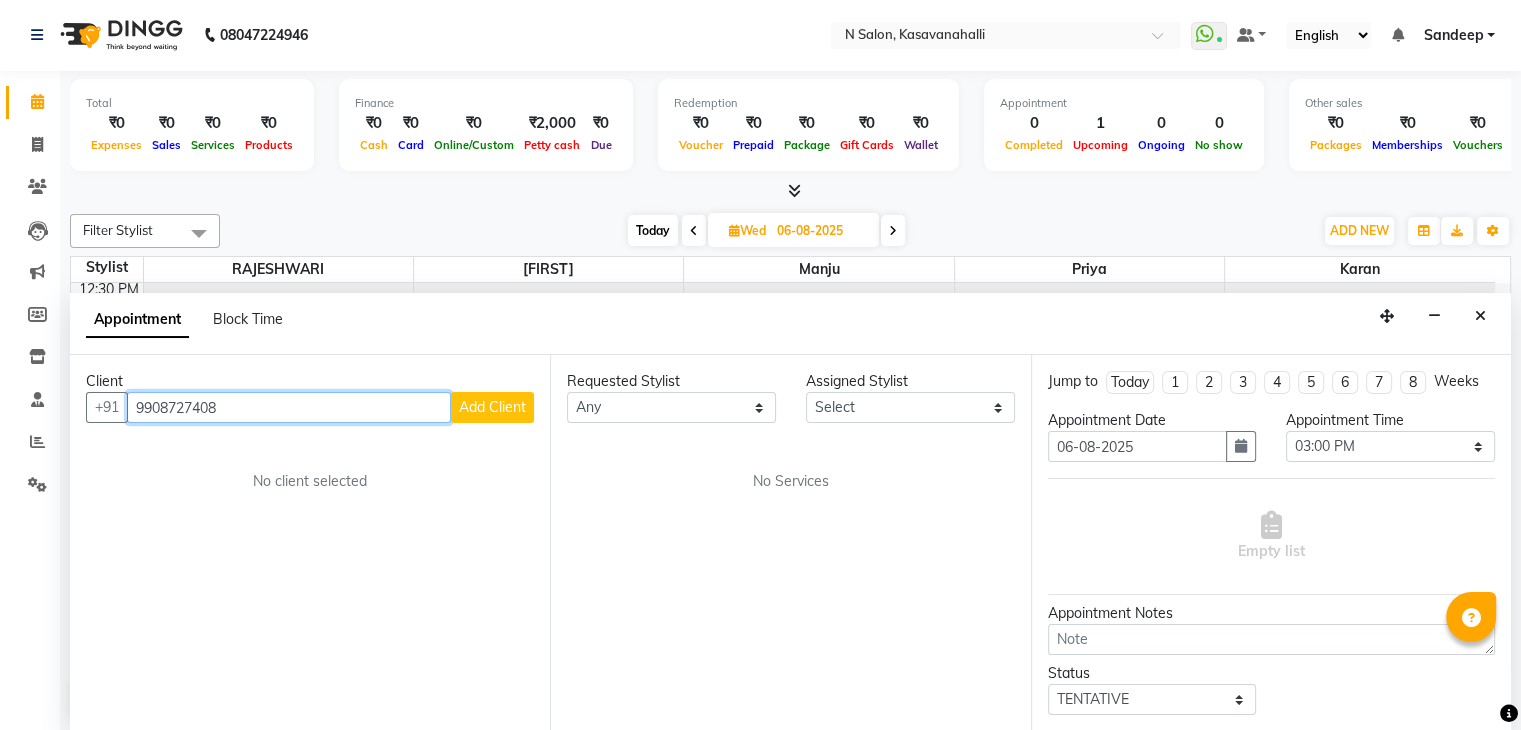 click on "9908727408" at bounding box center (289, 407) 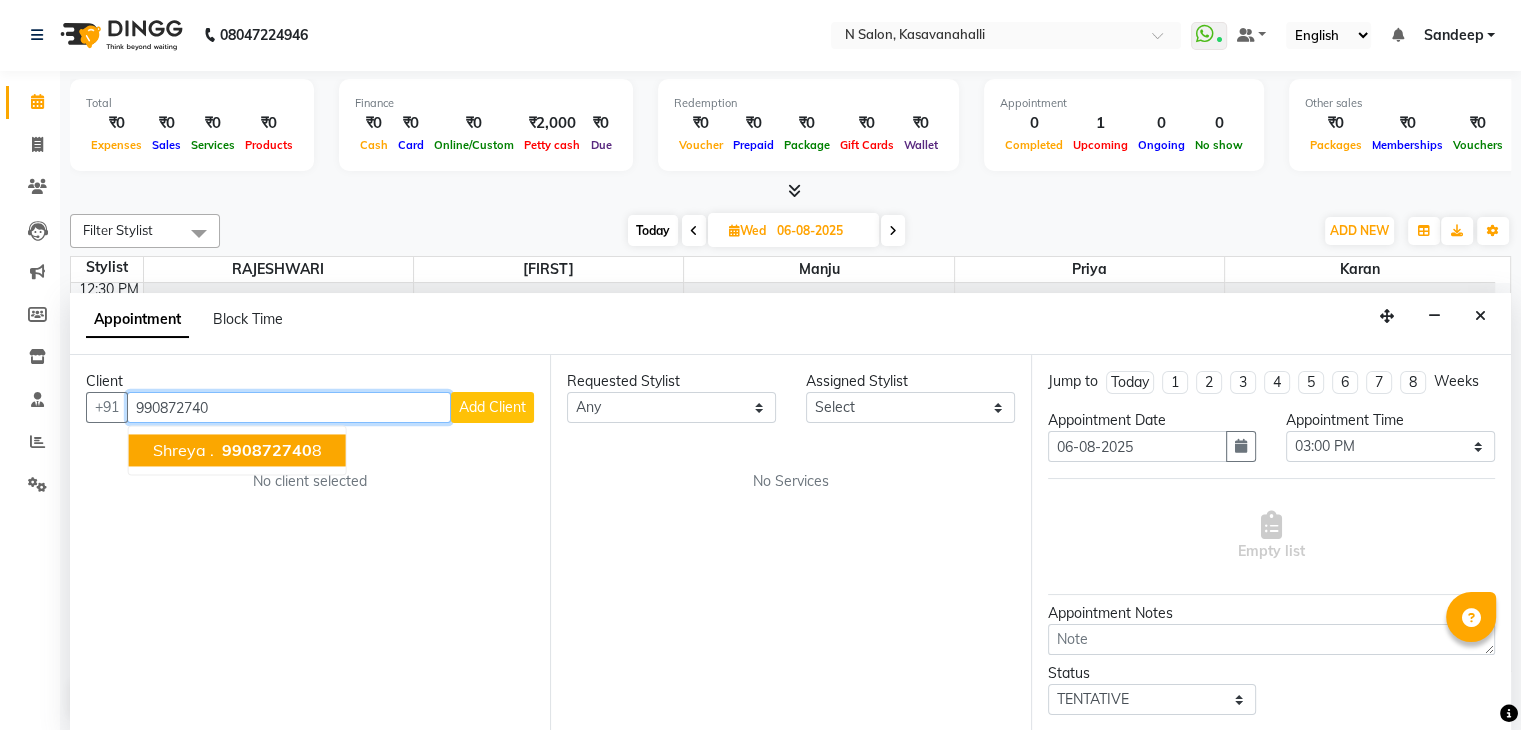 click on "990872740 8" at bounding box center (270, 451) 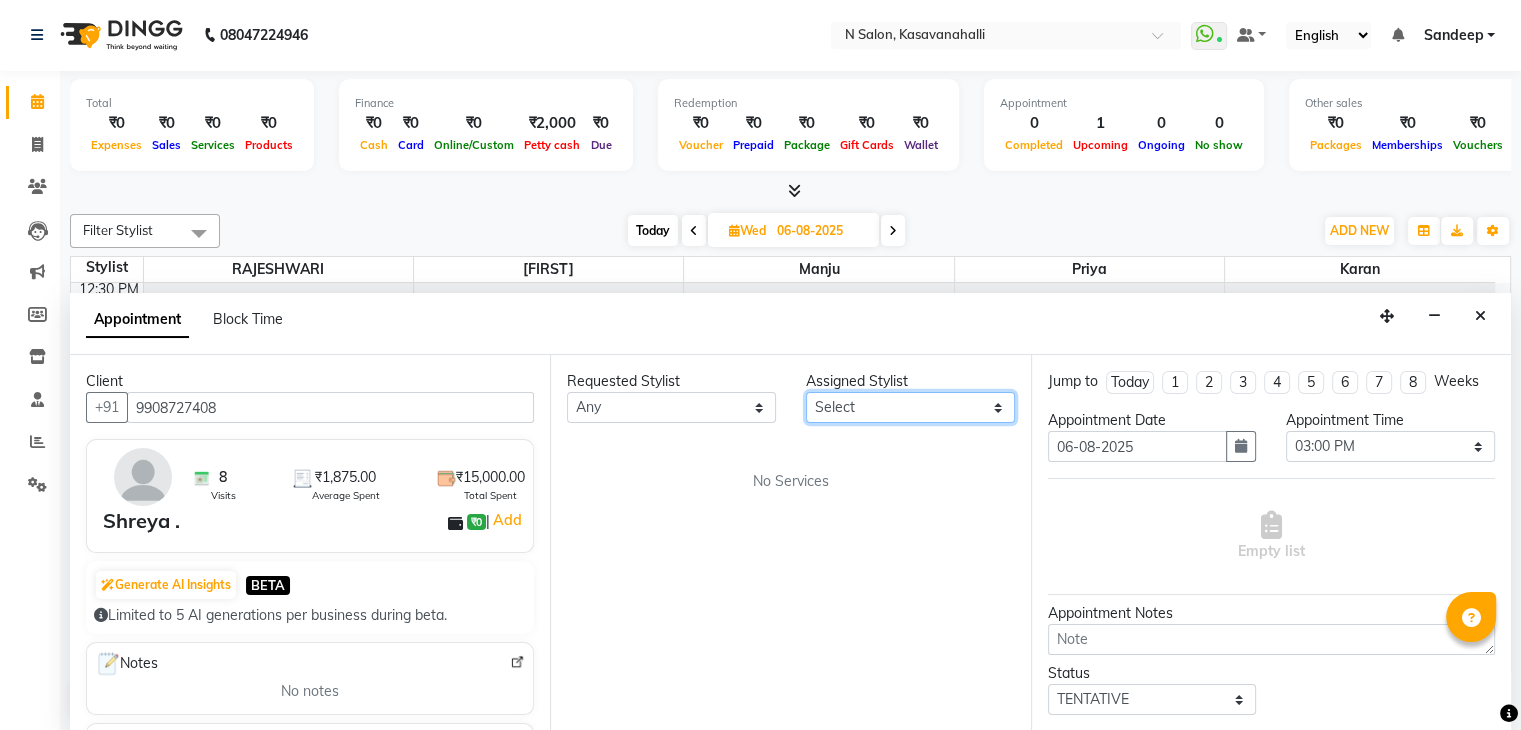 click on "Select" at bounding box center (910, 407) 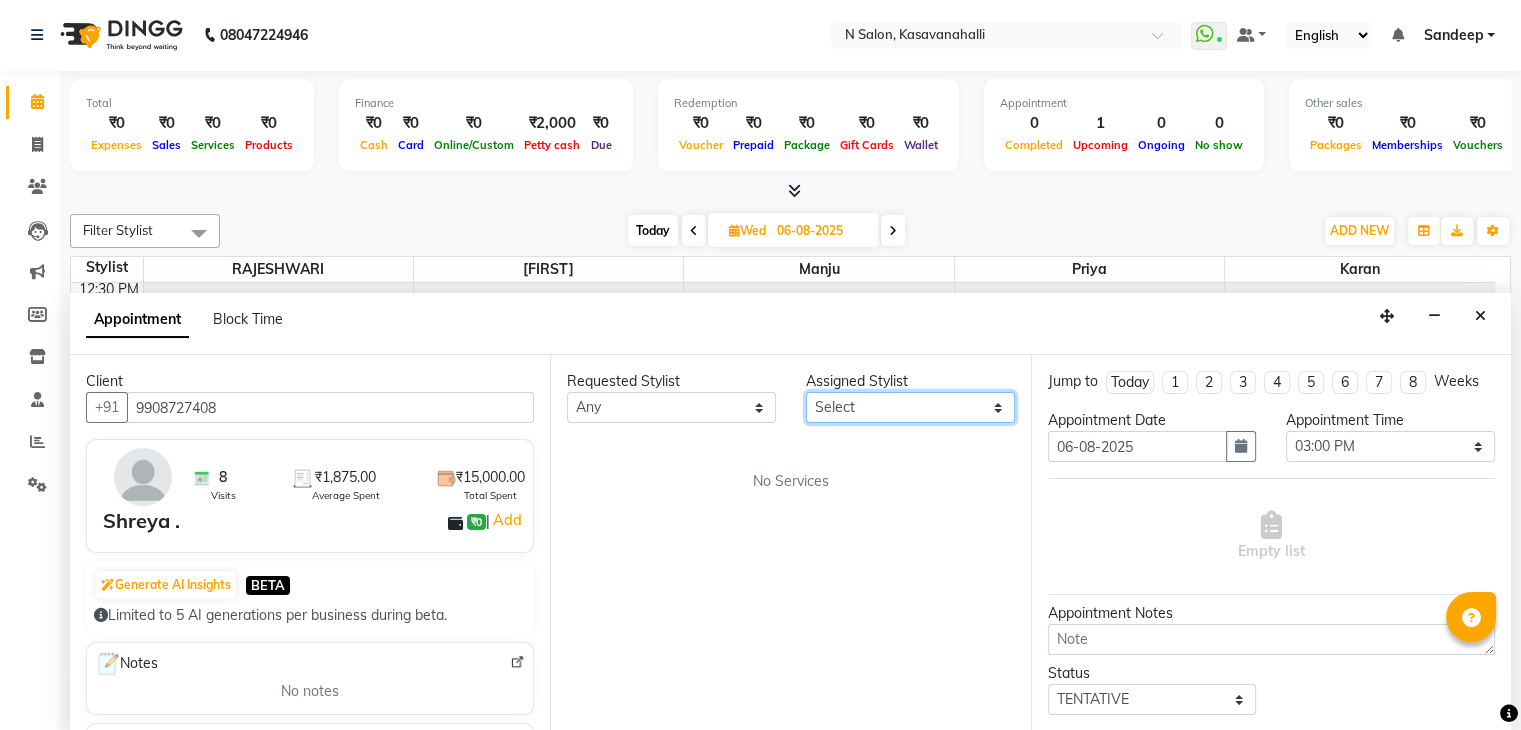 scroll, scrollTop: 0, scrollLeft: 0, axis: both 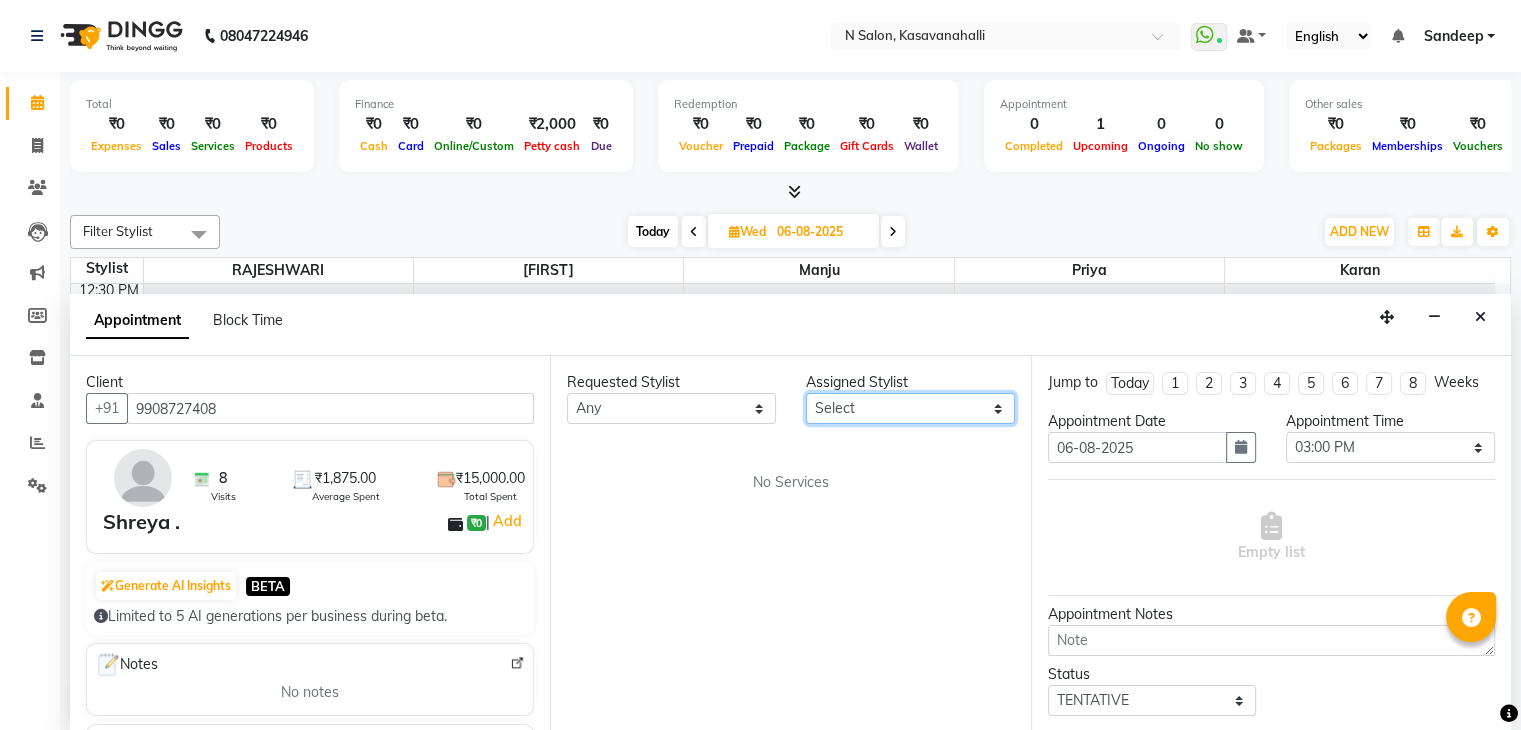 click on "Select" at bounding box center [910, 408] 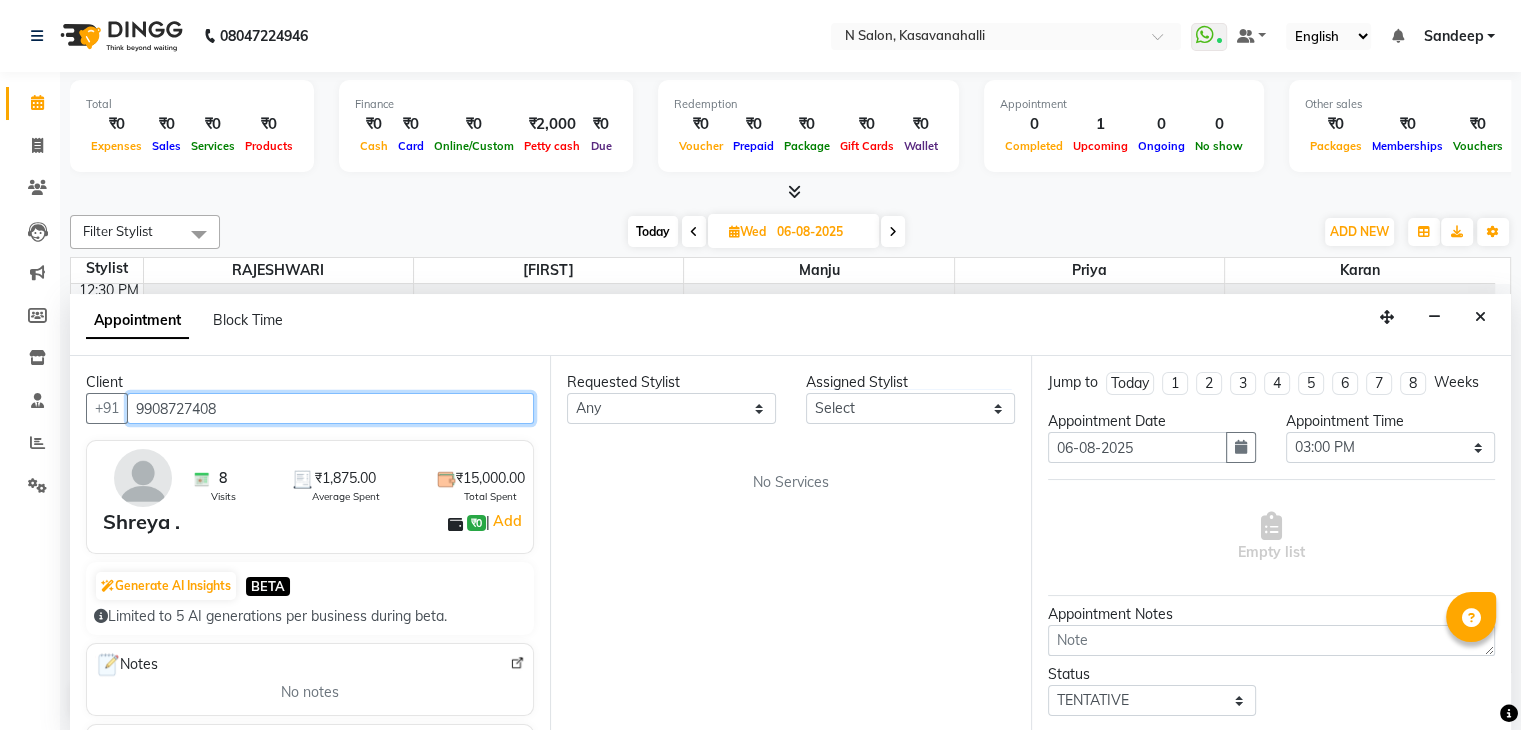 click on "9908727408" at bounding box center [330, 408] 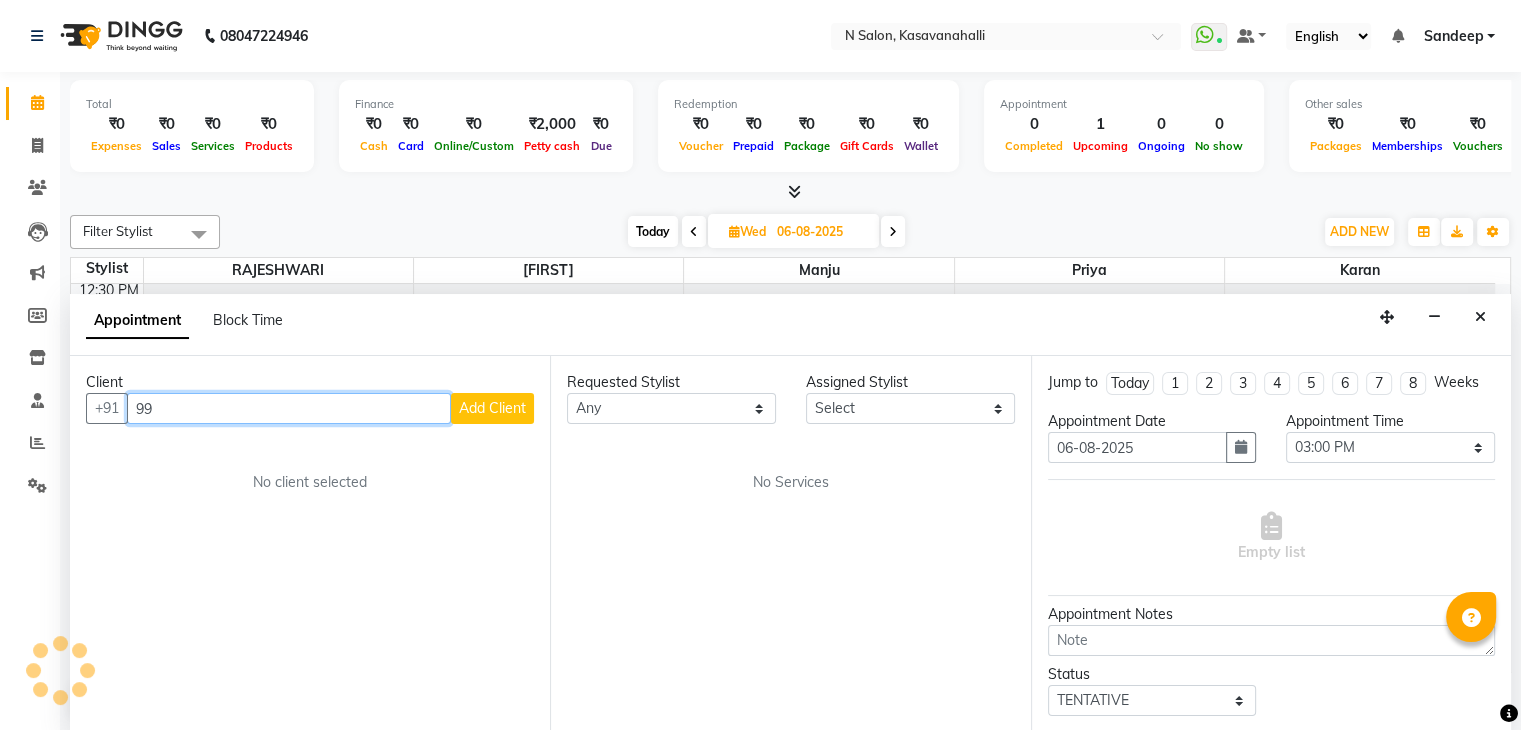 type on "9" 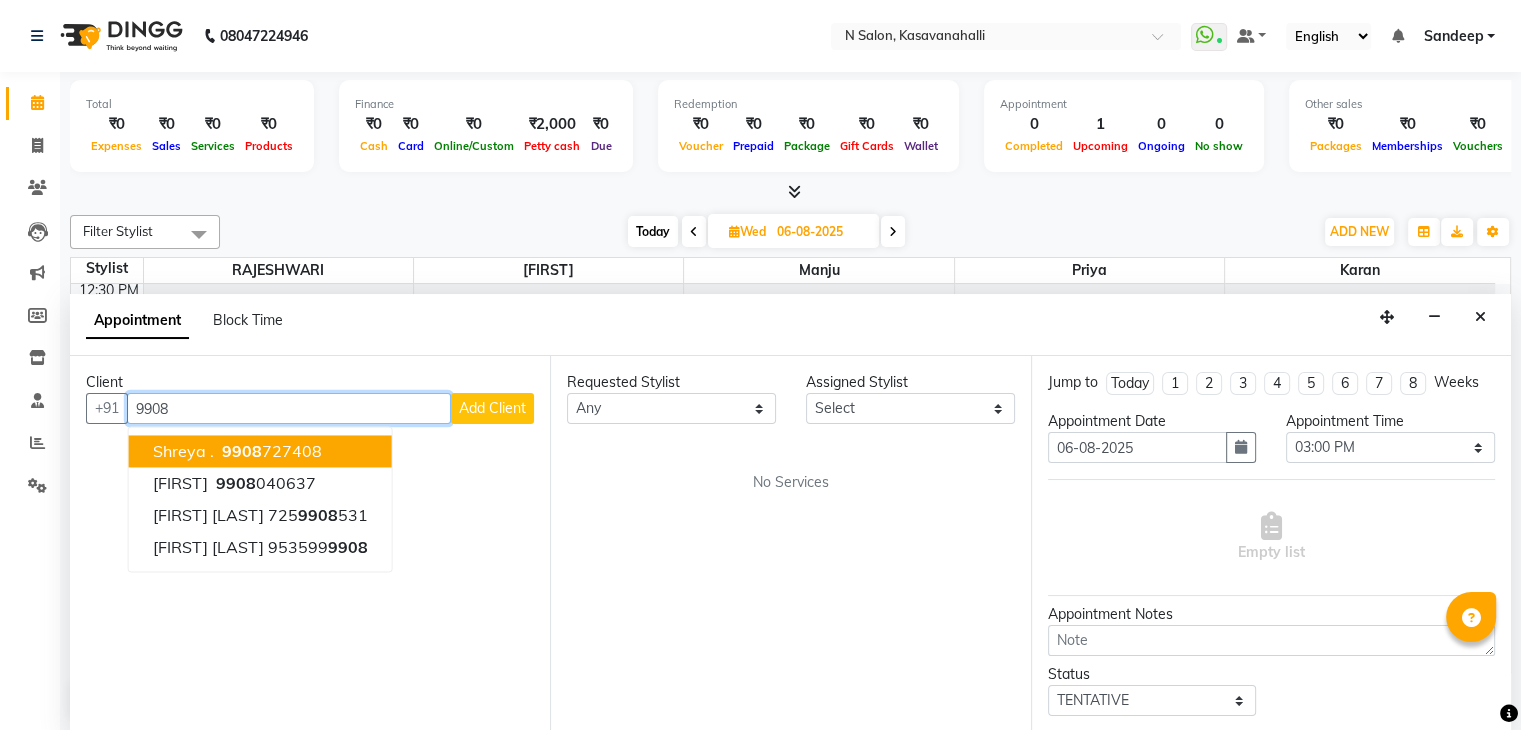 click on "9908" at bounding box center [242, 452] 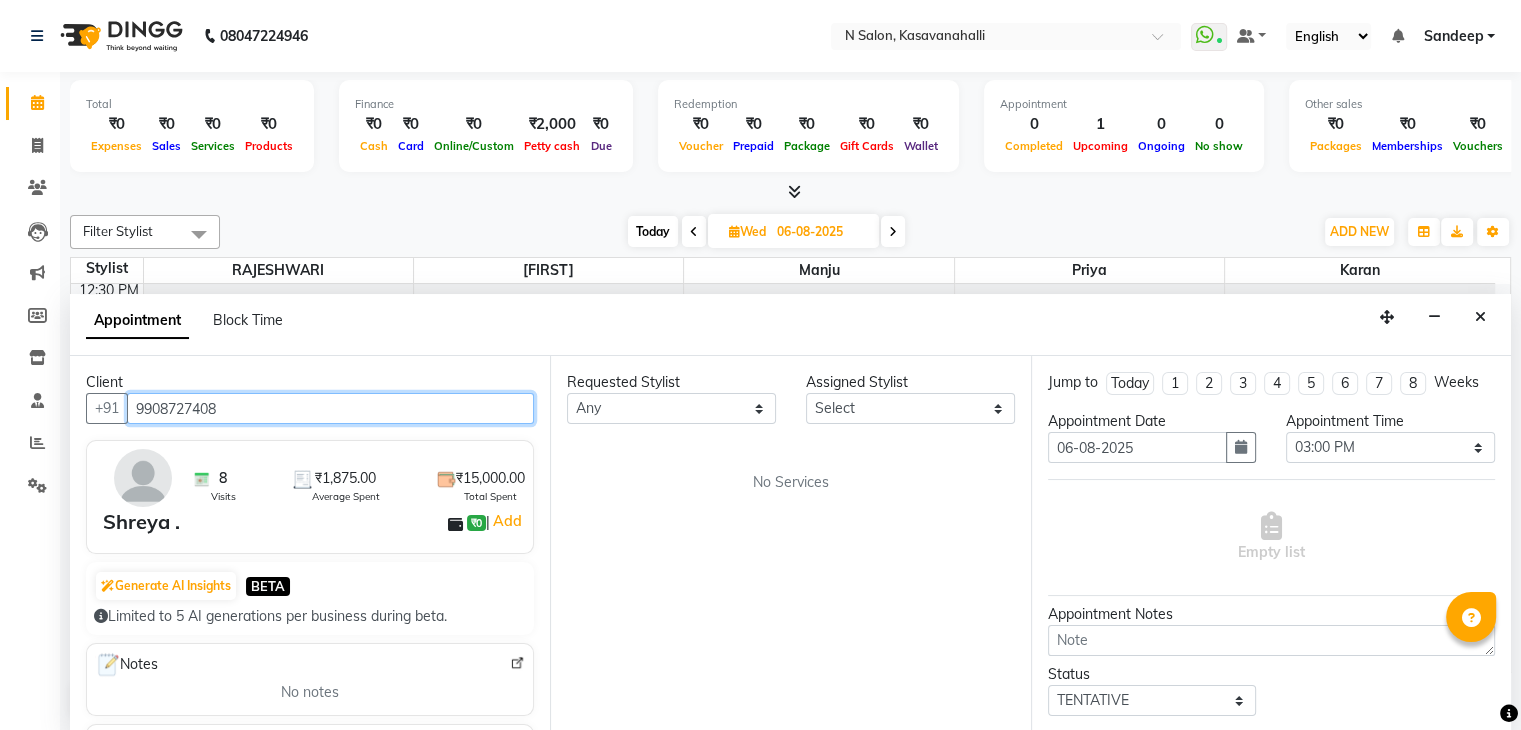click on "9908727408" at bounding box center (330, 408) 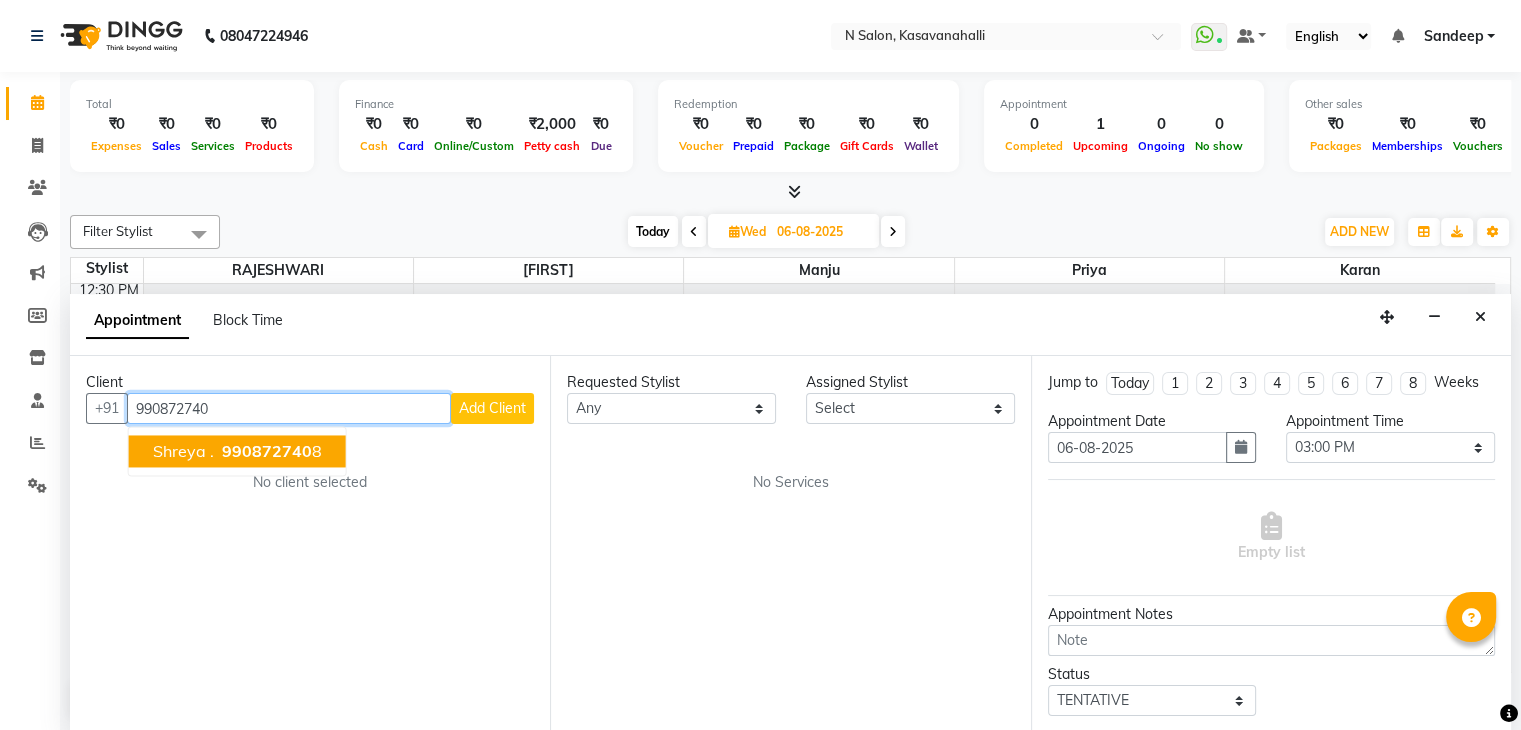 click on "990872740" at bounding box center [267, 452] 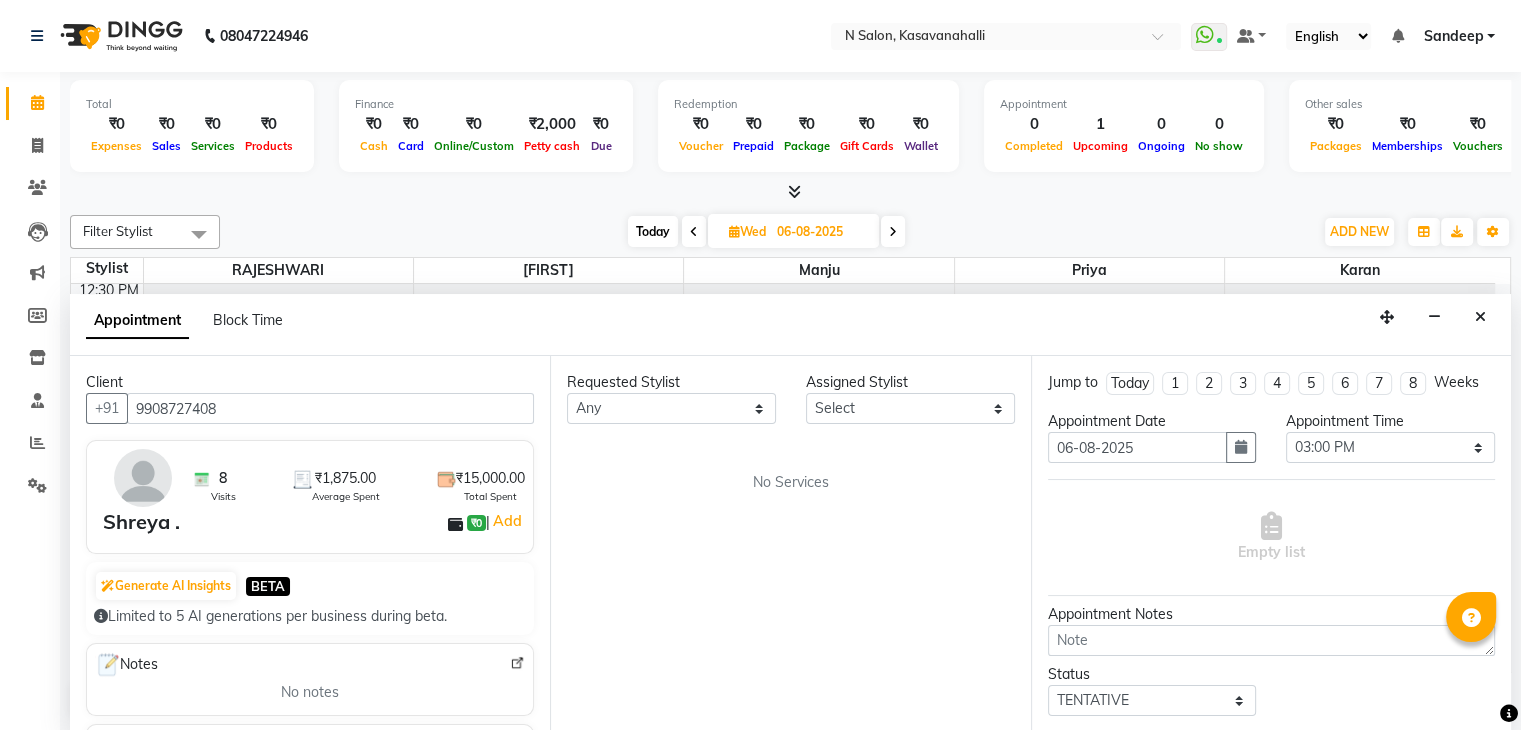 click on "No Services" at bounding box center [790, 482] 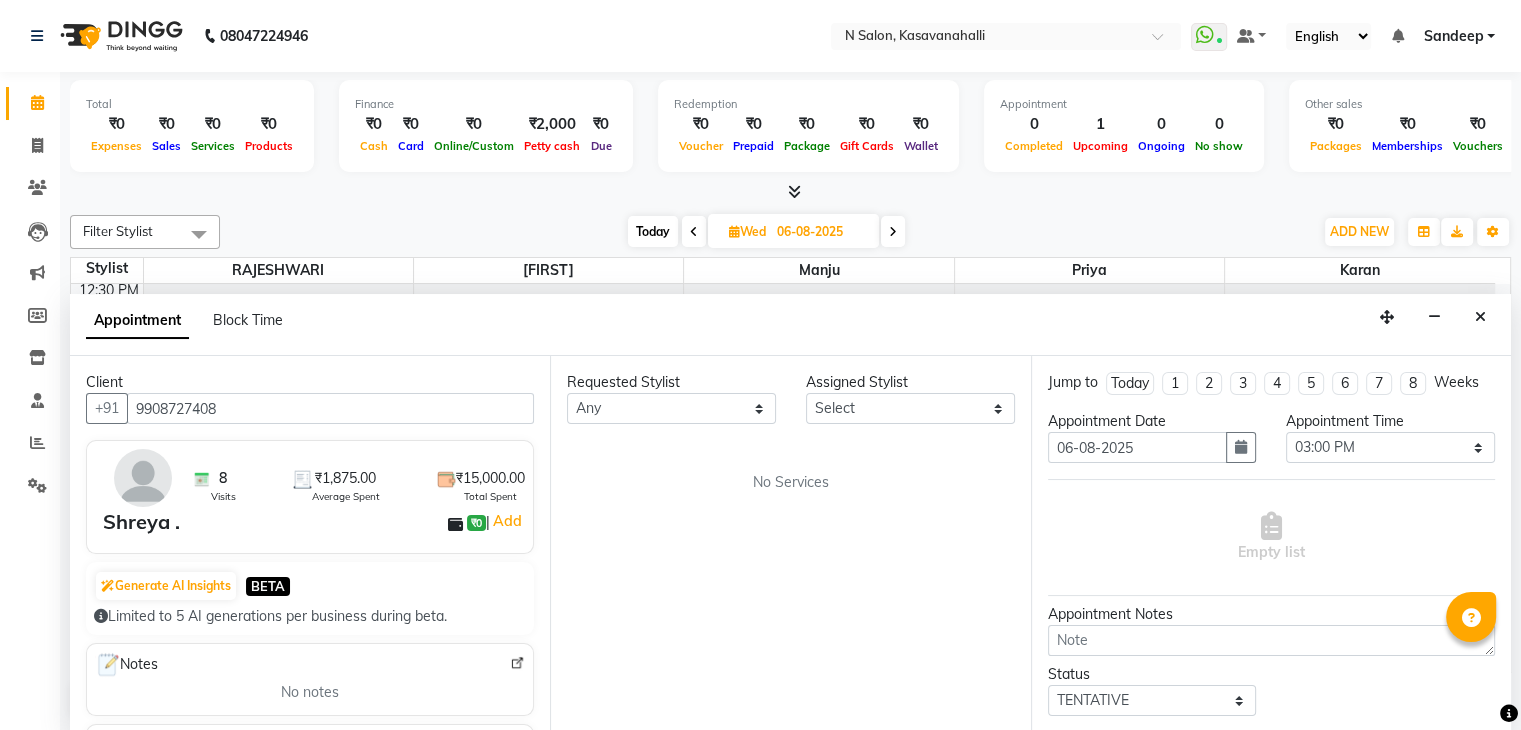 scroll, scrollTop: 1, scrollLeft: 0, axis: vertical 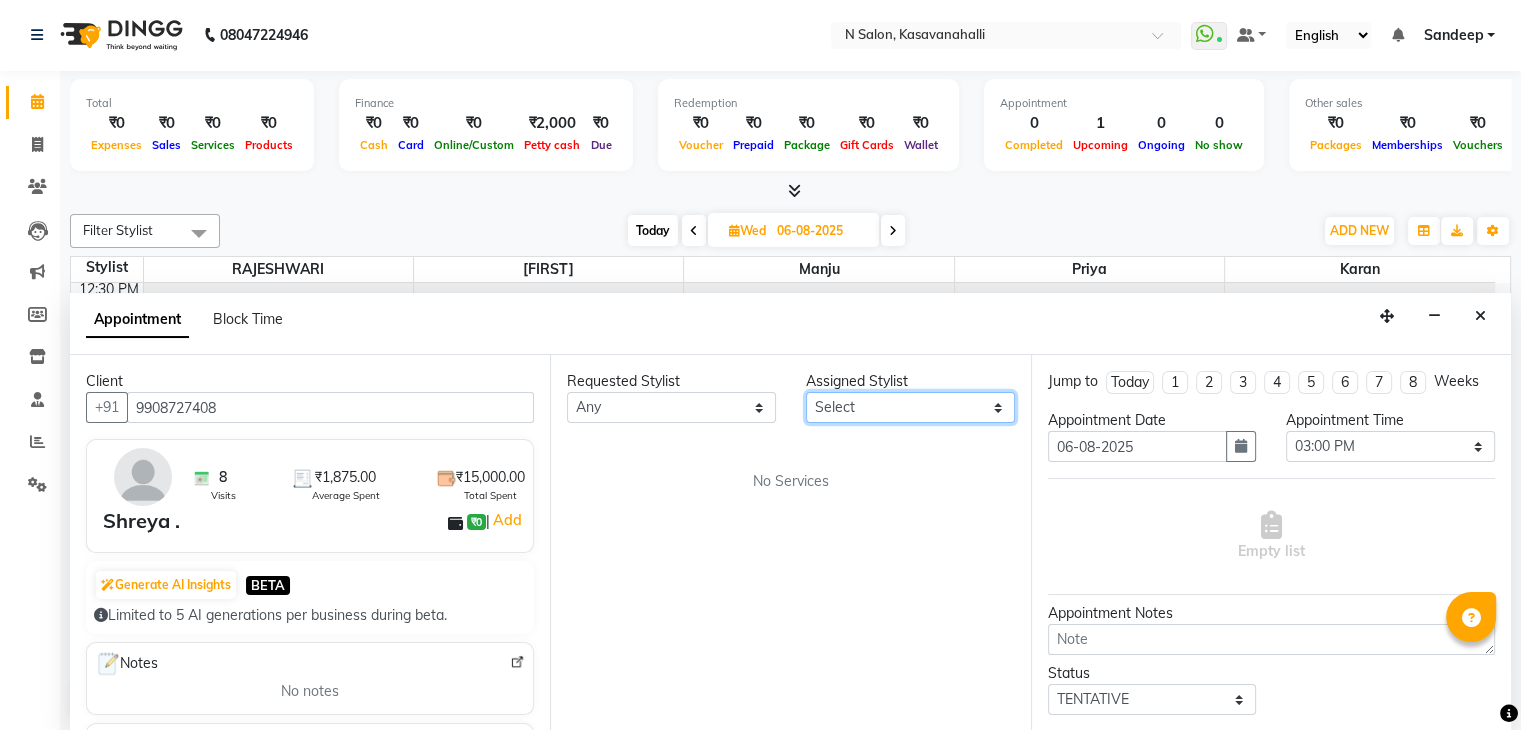 click on "Select" at bounding box center [910, 407] 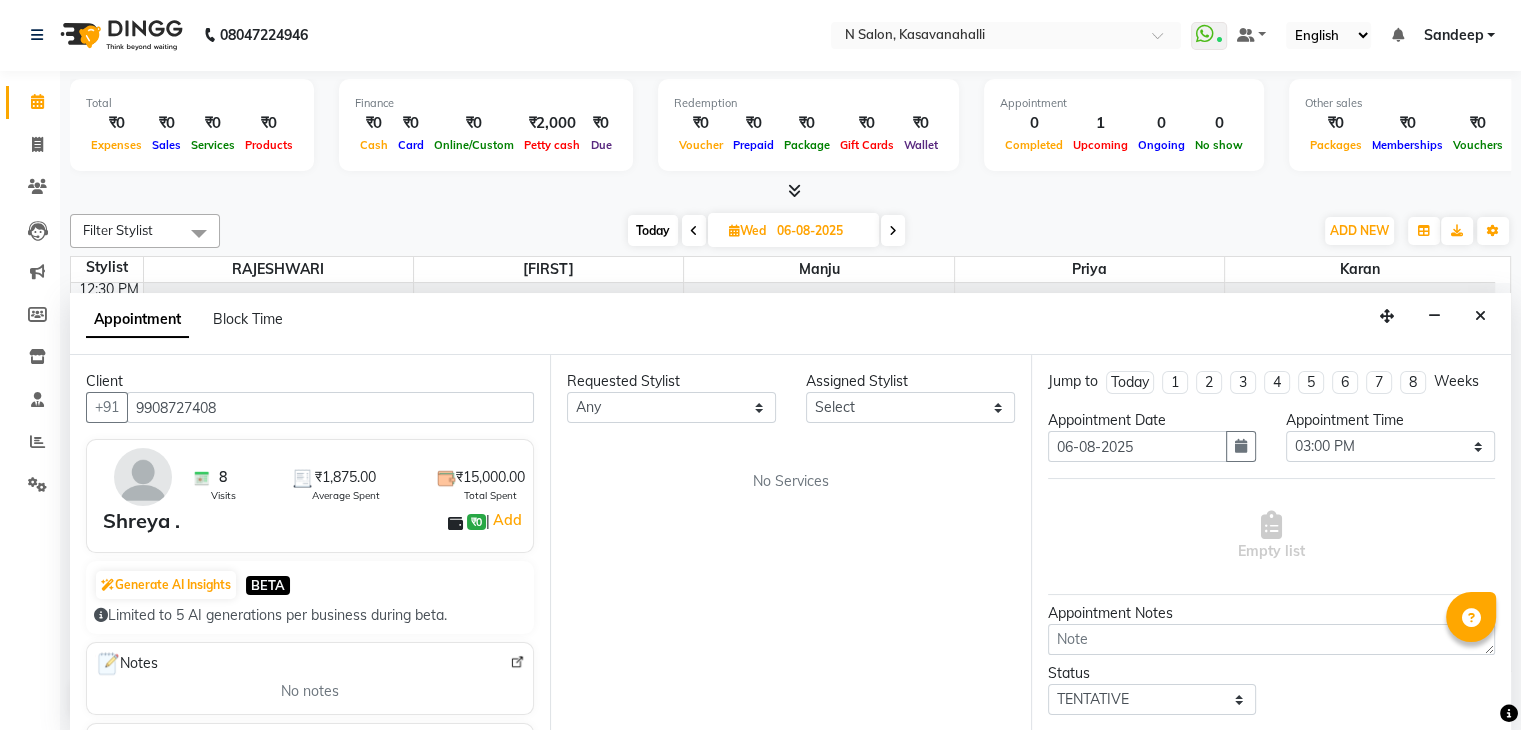 click on "Requested Stylist Any Assigned Stylist Select No Services" at bounding box center (790, 543) 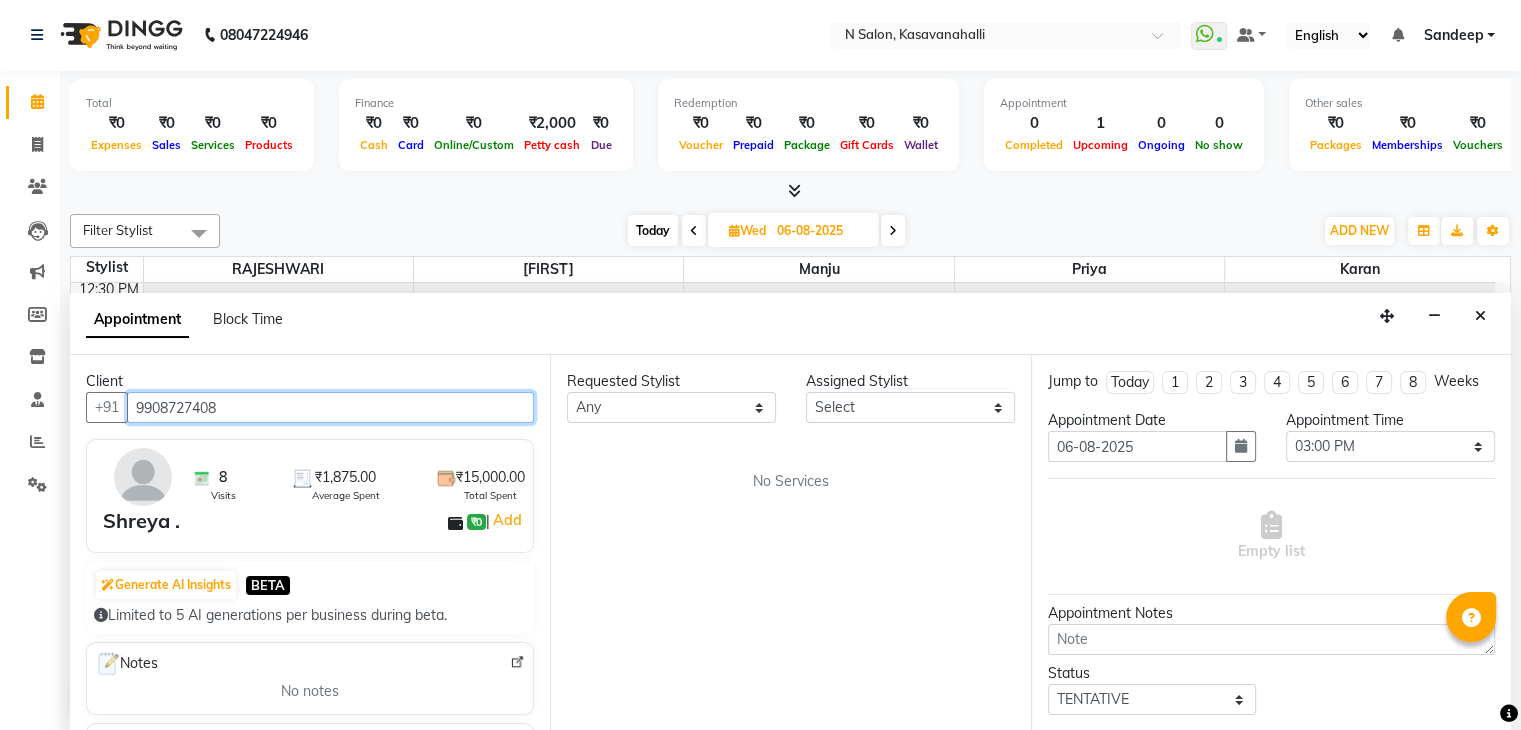 click on "9908727408" at bounding box center (330, 407) 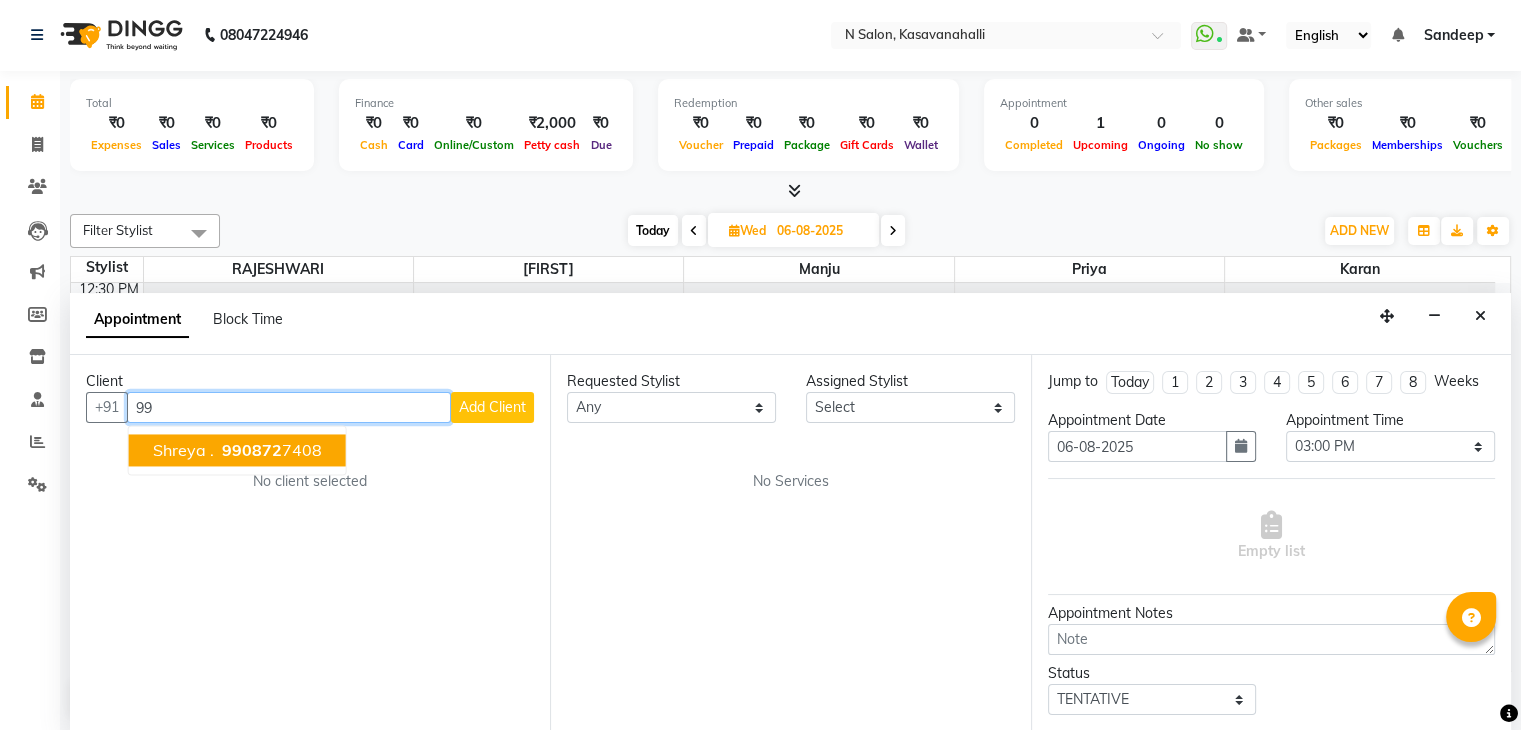 type on "9" 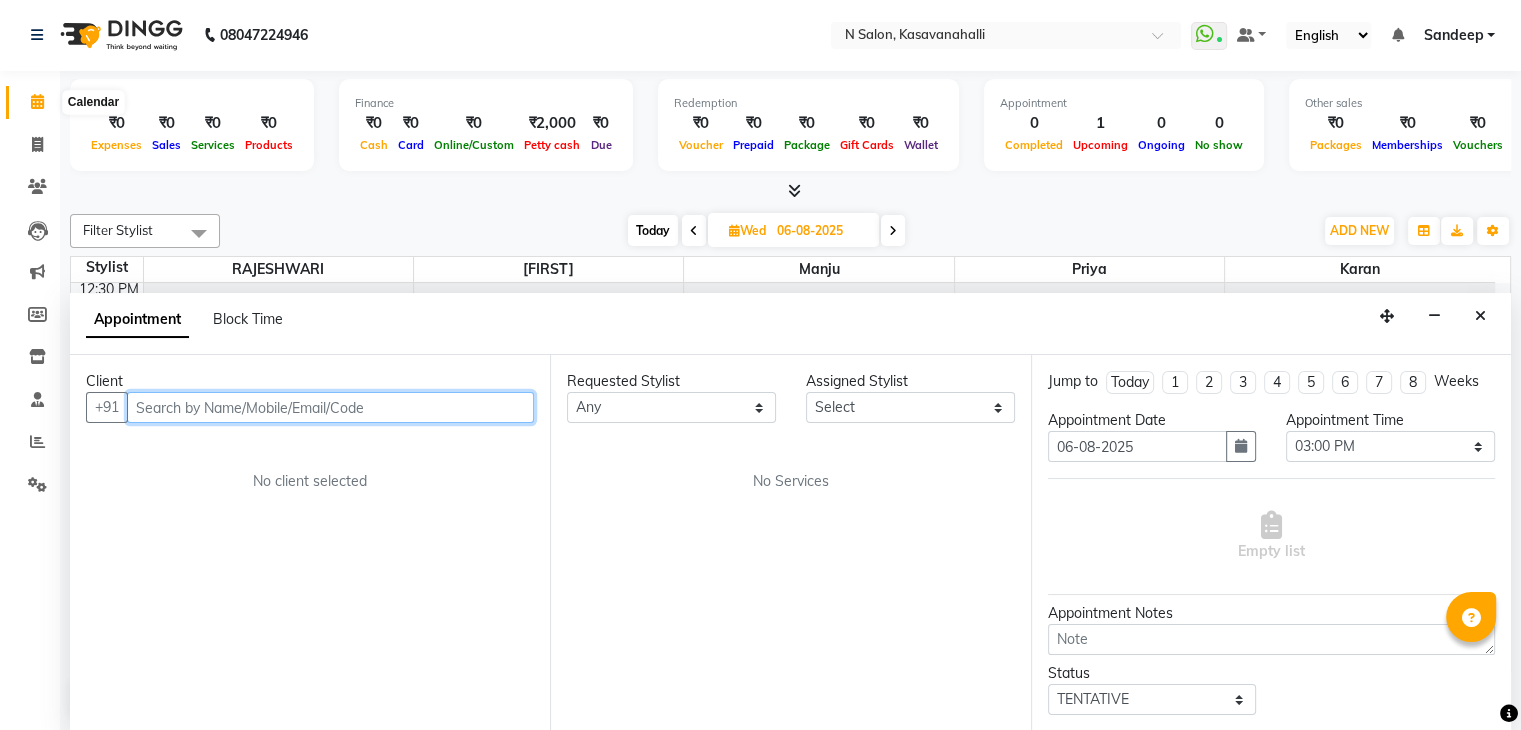 type 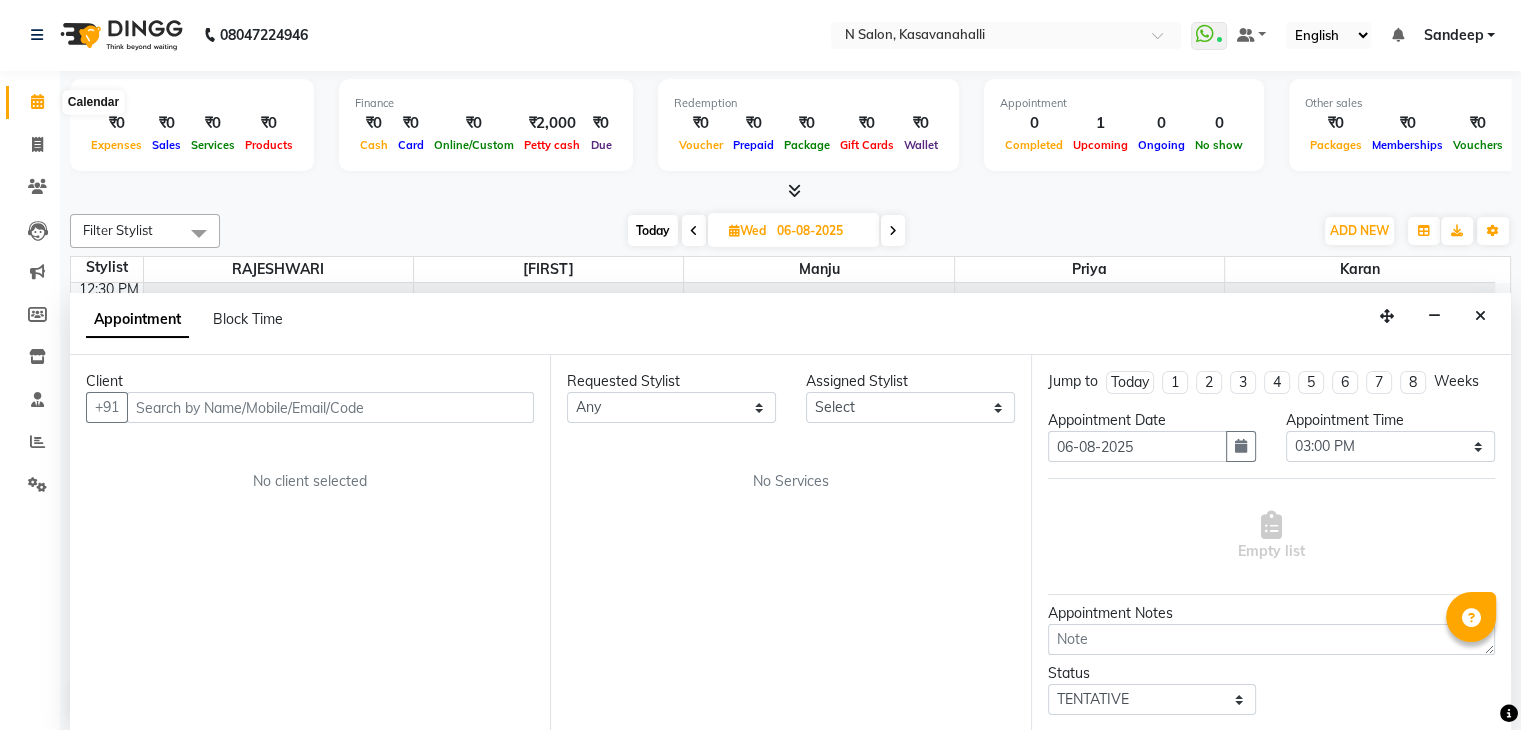 click 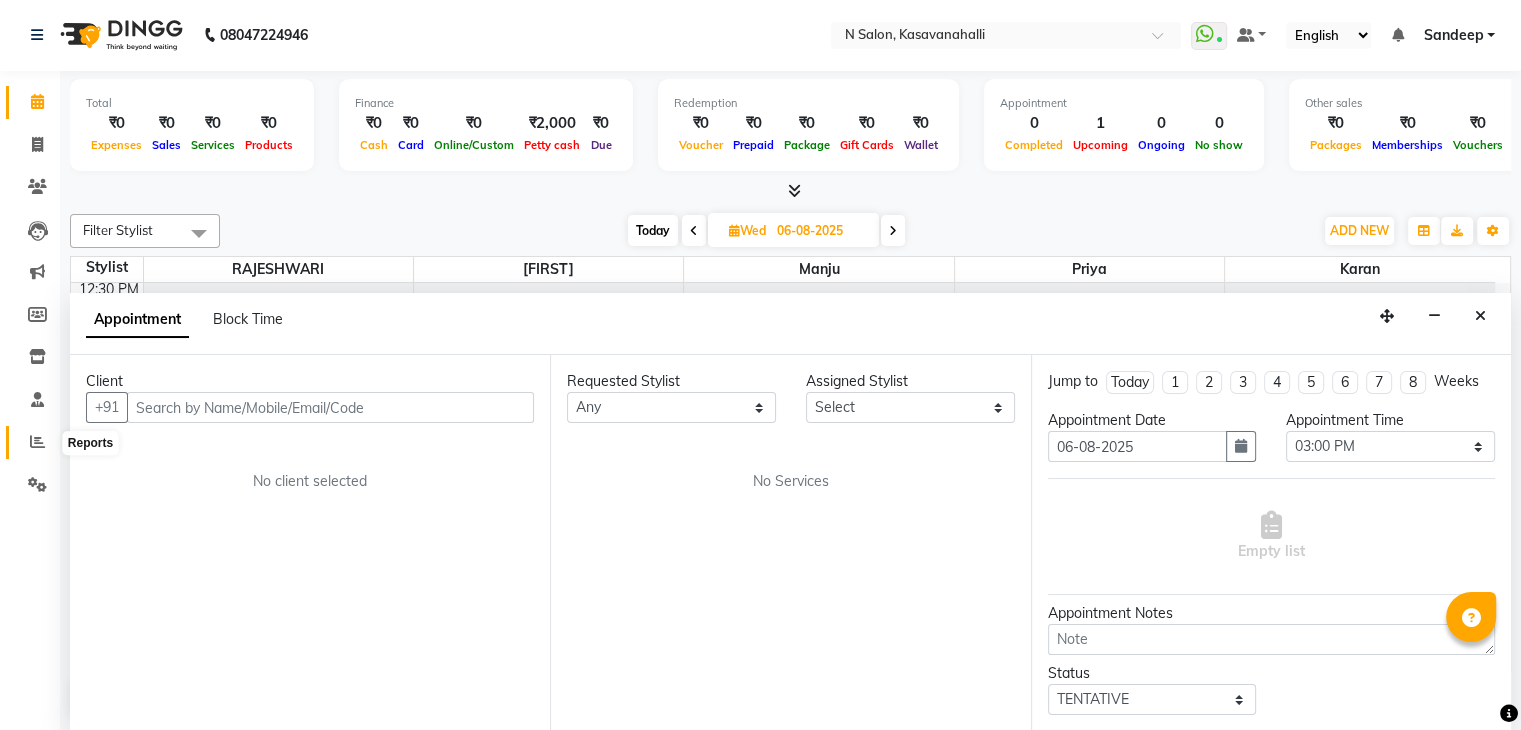click 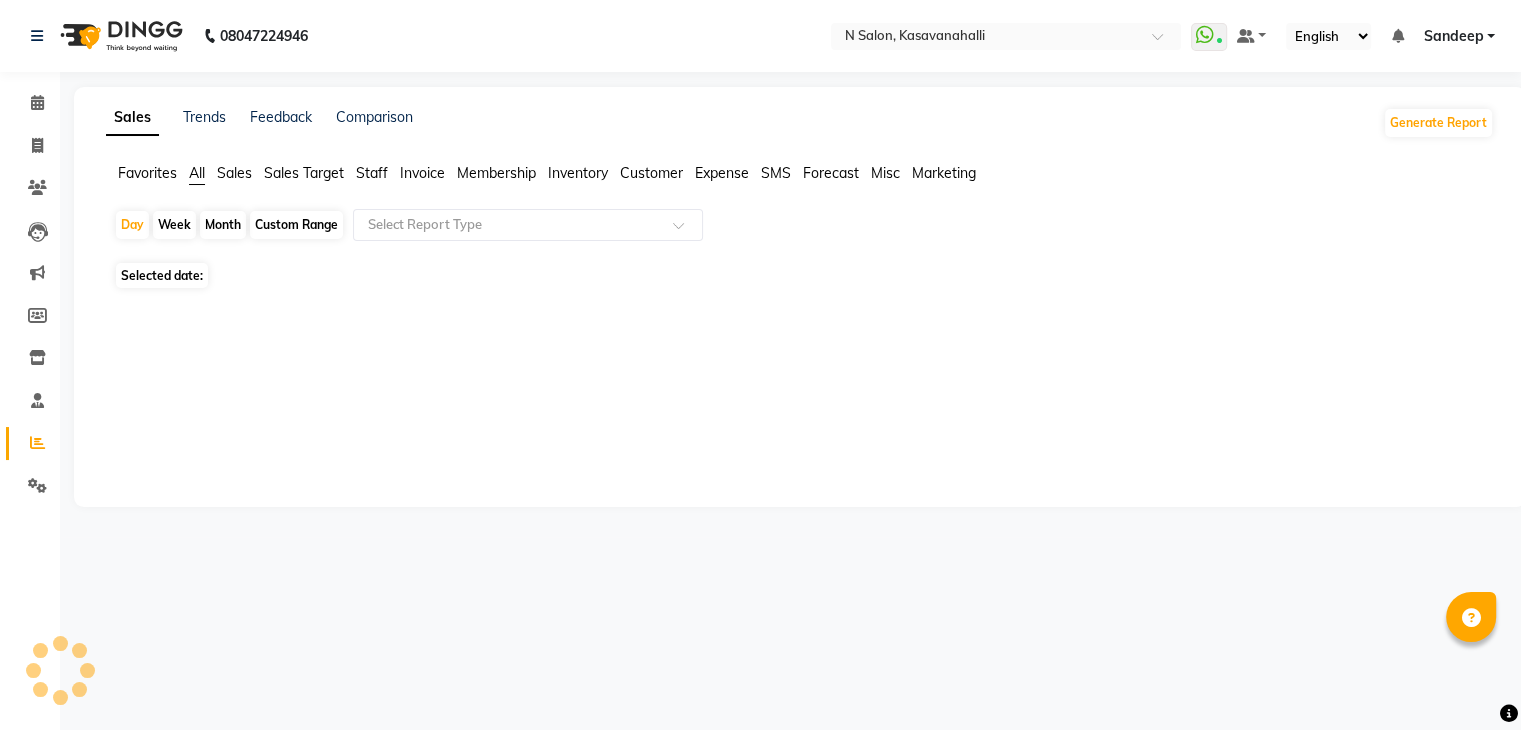 scroll, scrollTop: 0, scrollLeft: 0, axis: both 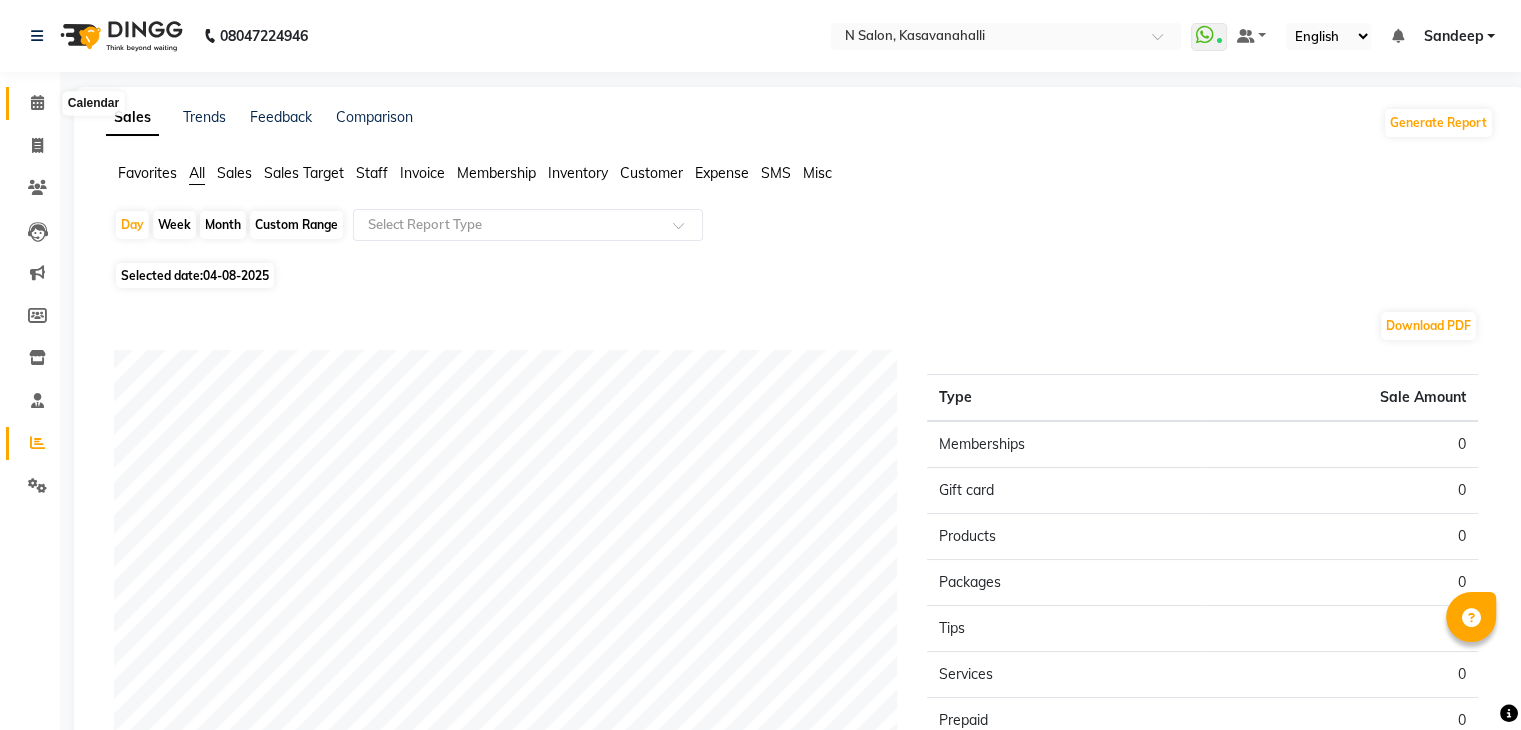 click 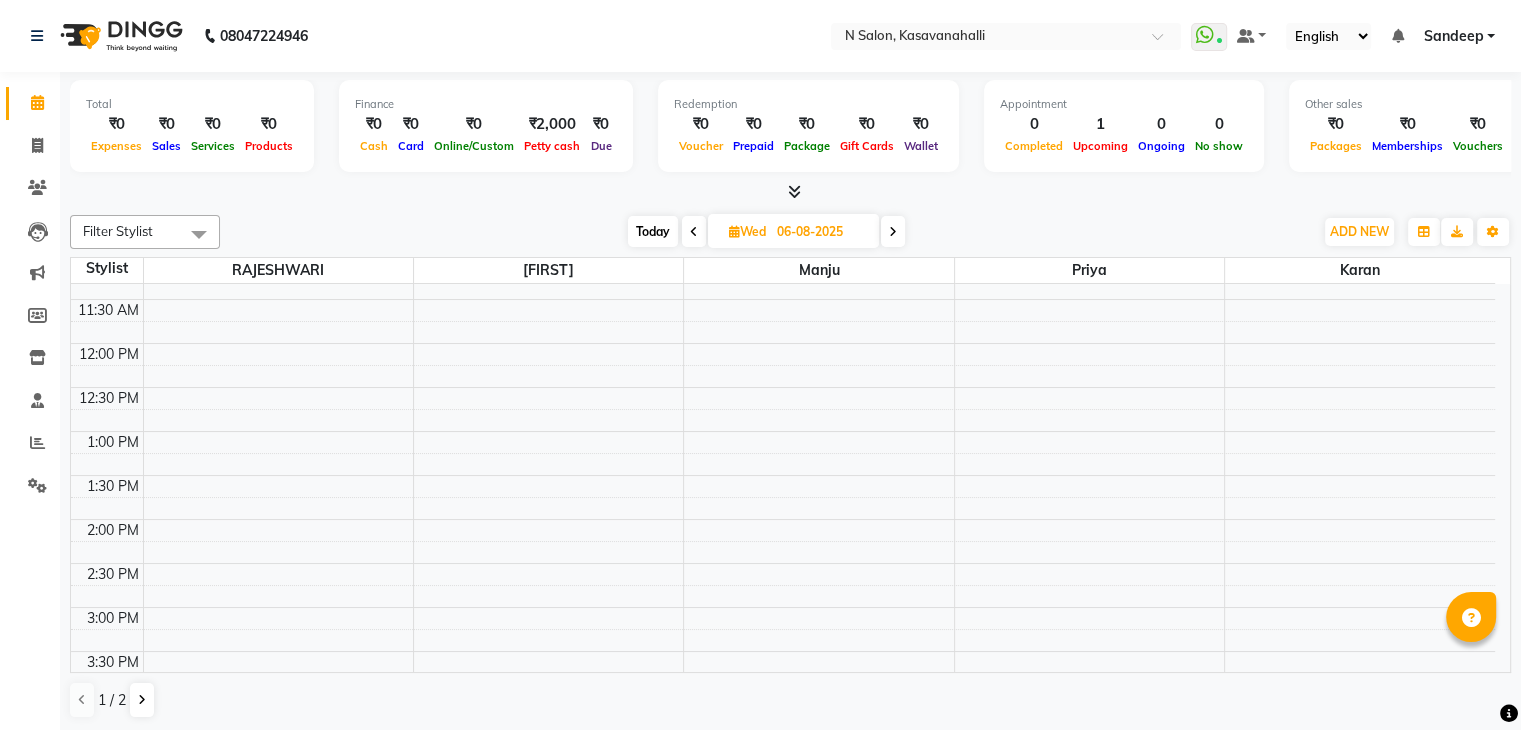 scroll, scrollTop: 300, scrollLeft: 0, axis: vertical 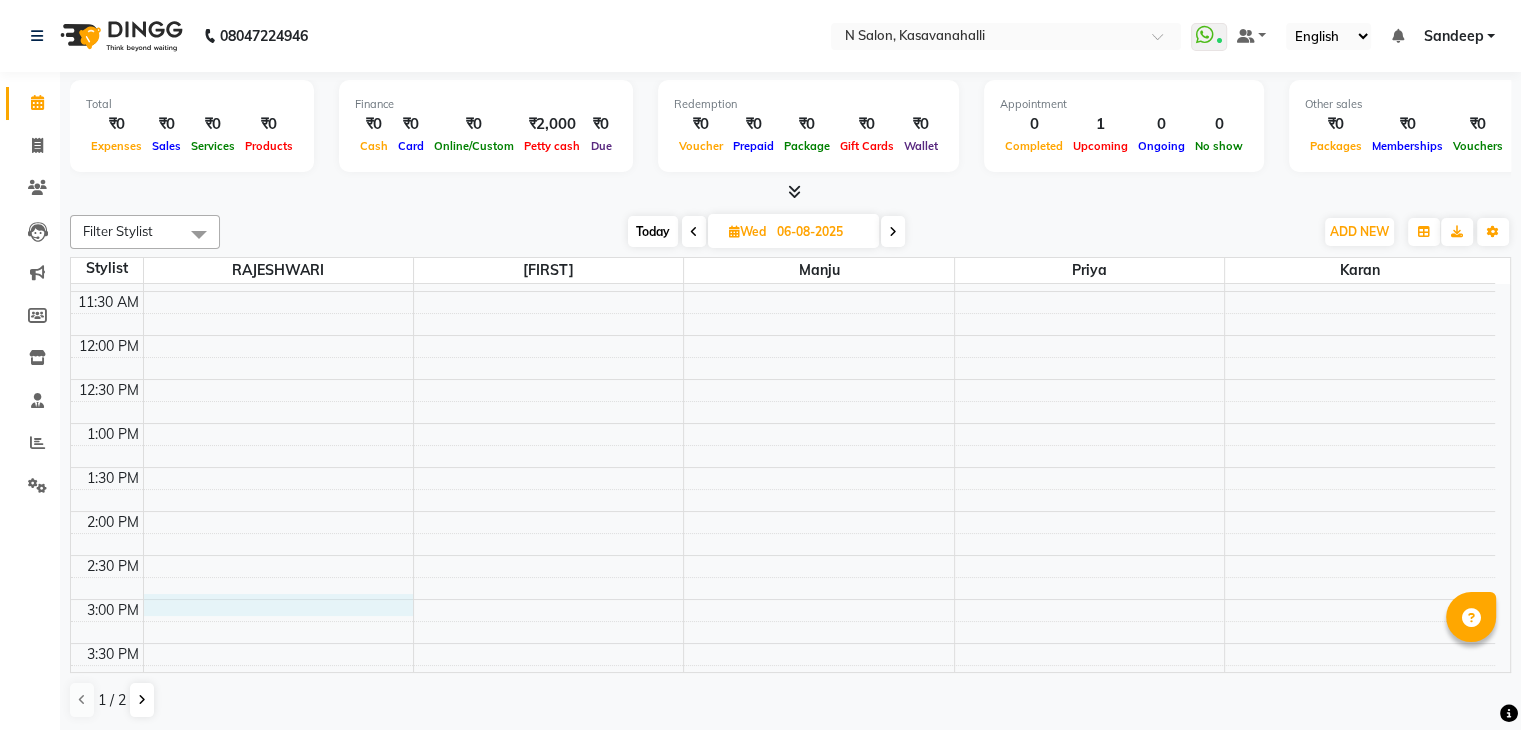 click on "8:00 AM 8:30 AM 9:00 AM 9:30 AM 10:00 AM 10:30 AM 11:00 AM 11:30 AM 12:00 PM 12:30 PM 1:00 PM 1:30 PM 2:00 PM 2:30 PM 3:00 PM 3:30 PM 4:00 PM 4:30 PM 5:00 PM 5:30 PM 6:00 PM 6:30 PM 7:00 PM 7:30 PM 8:00 PM 8:30 PM" at bounding box center [783, 555] 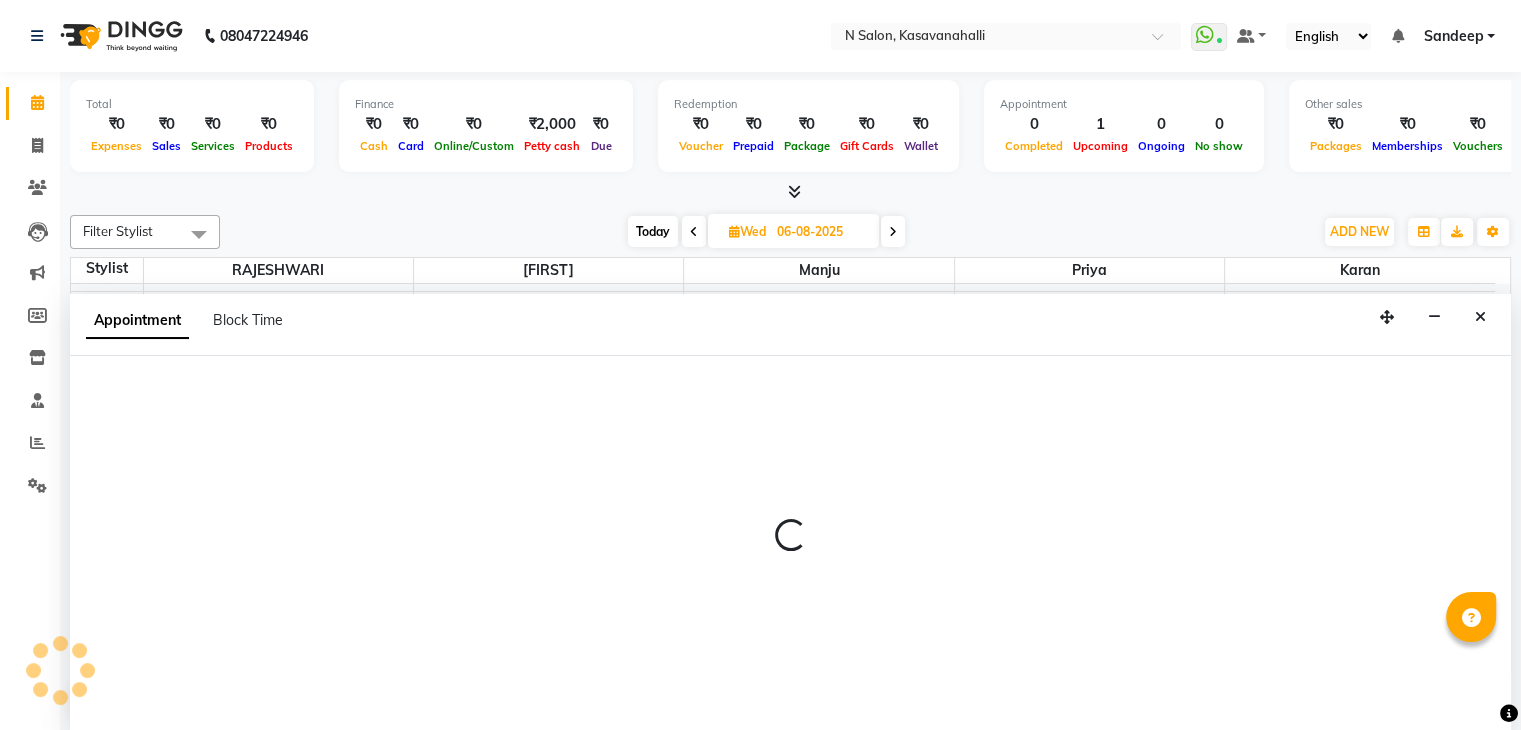 scroll, scrollTop: 1, scrollLeft: 0, axis: vertical 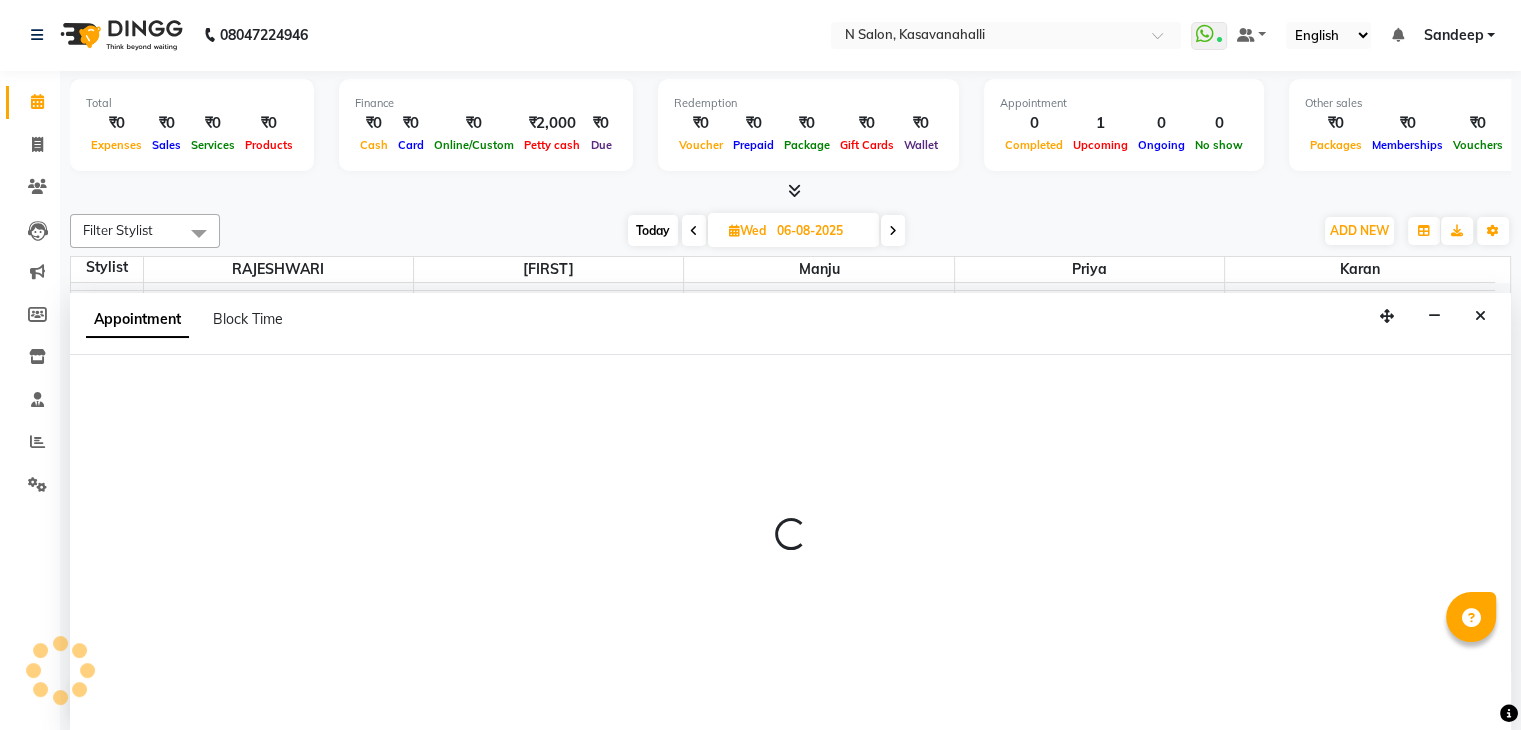 select on "59865" 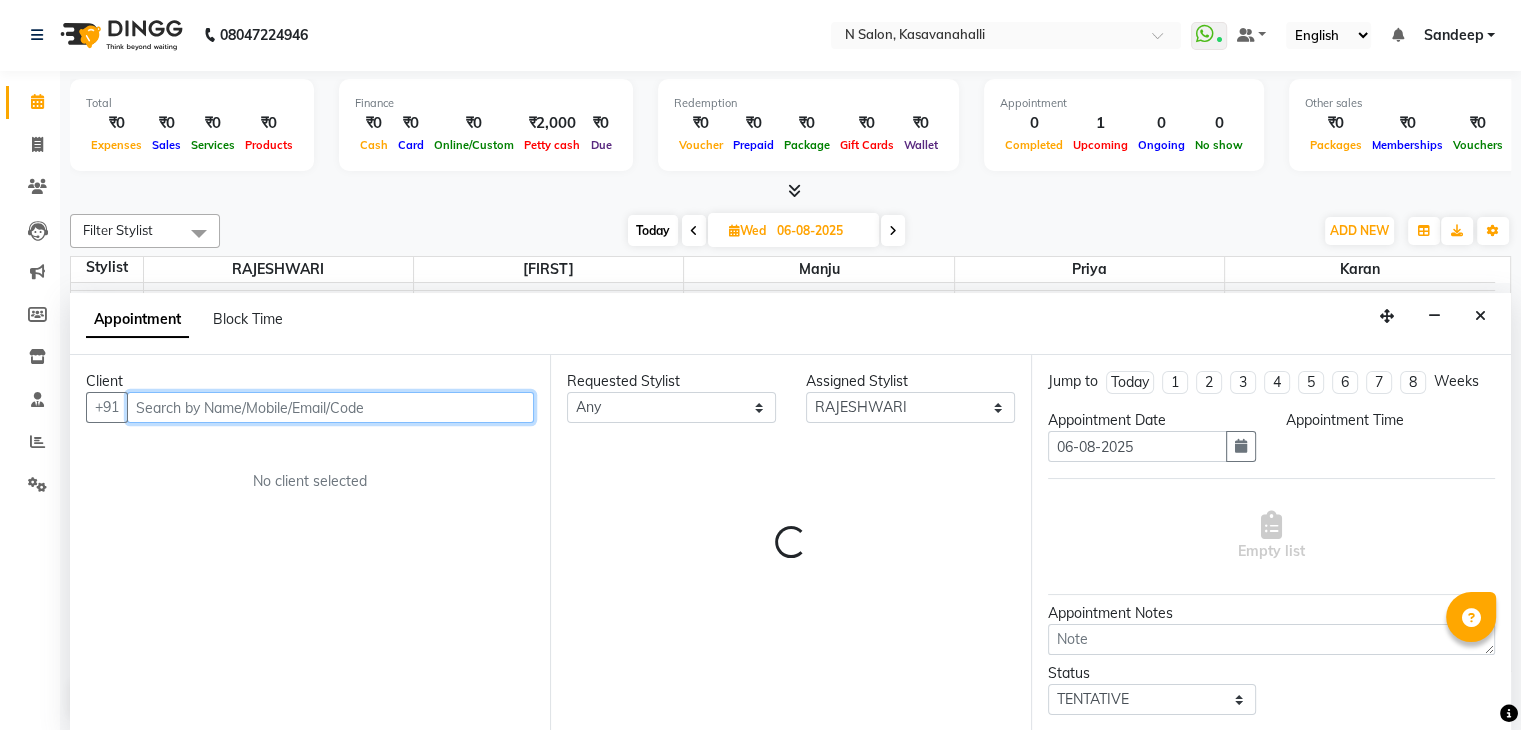 select on "900" 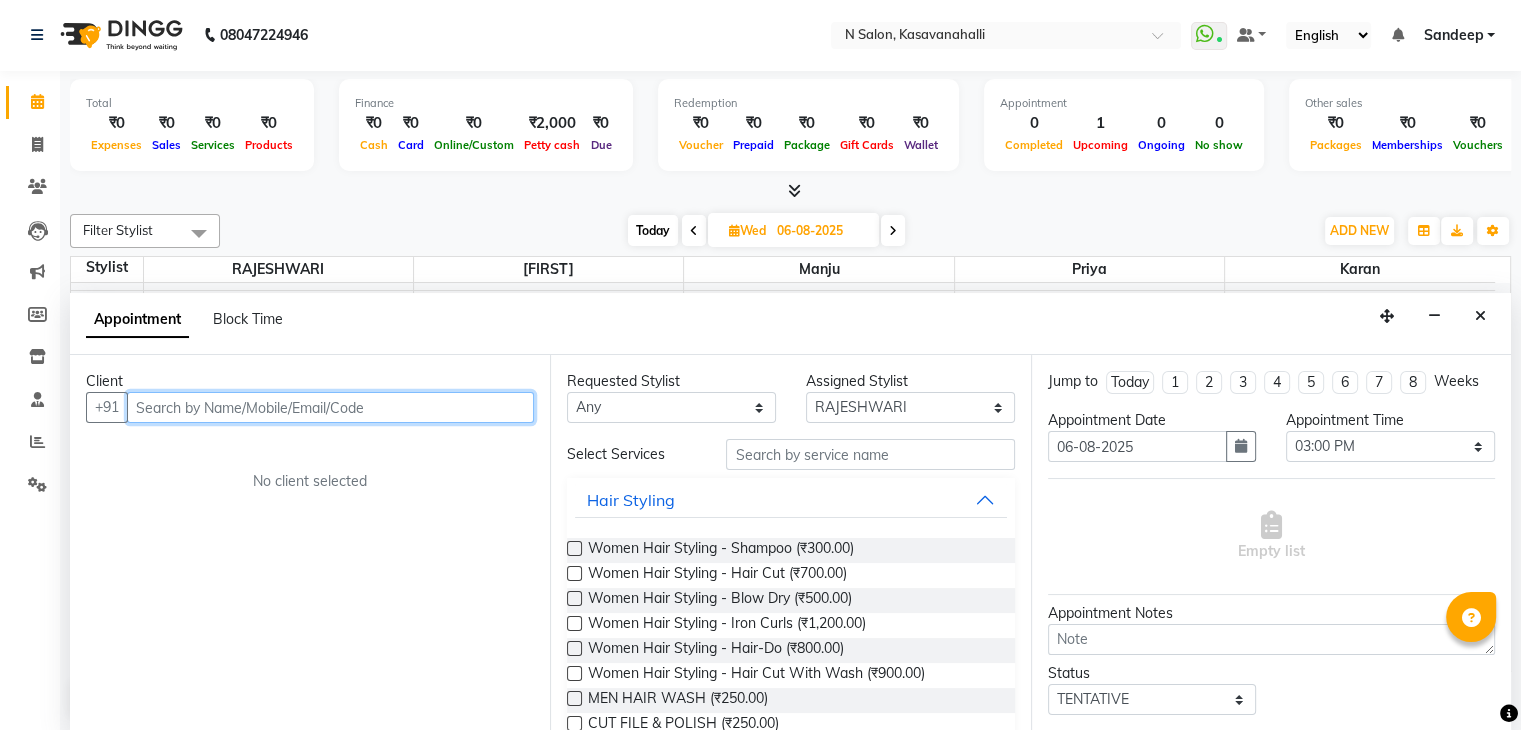 click at bounding box center [330, 407] 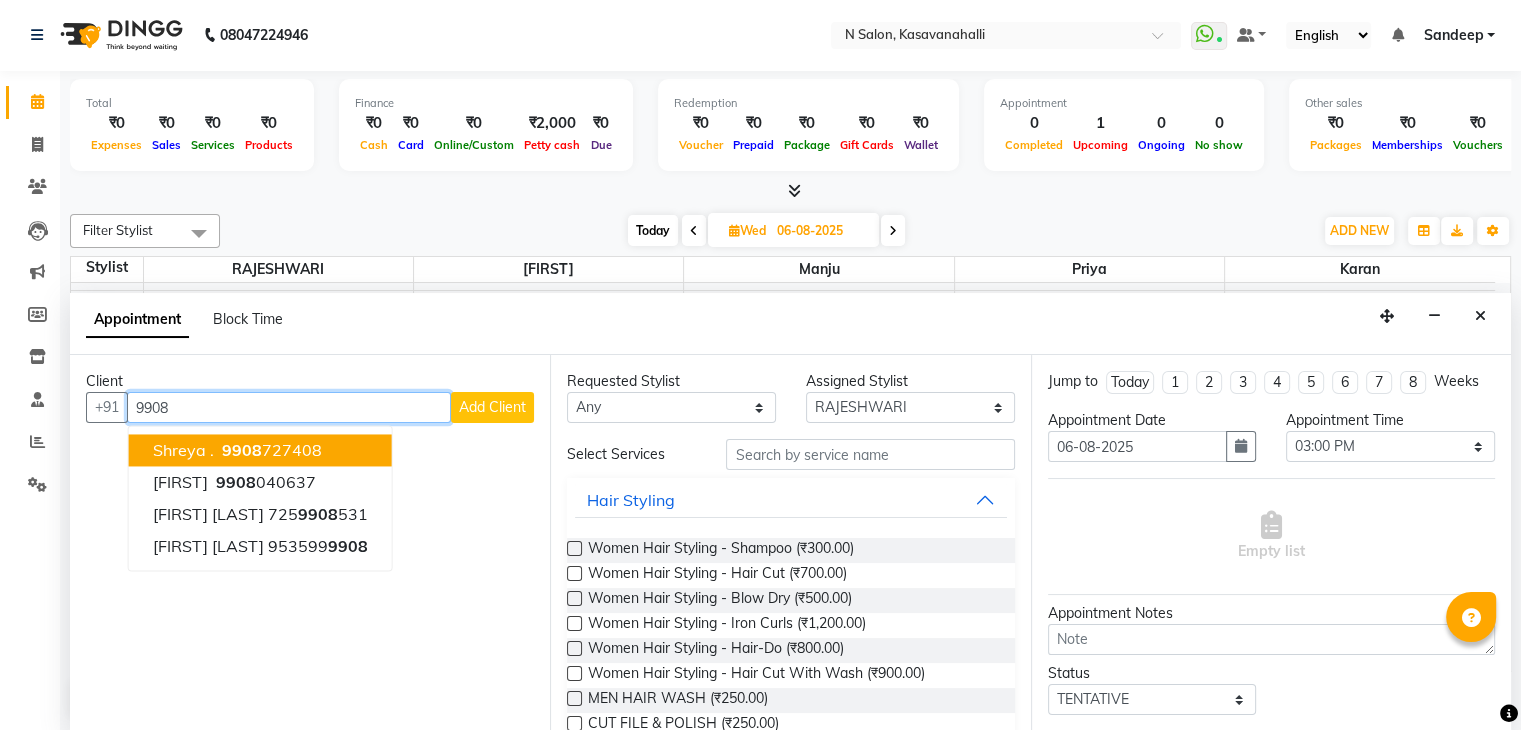 click on "Shreya ." at bounding box center [183, 451] 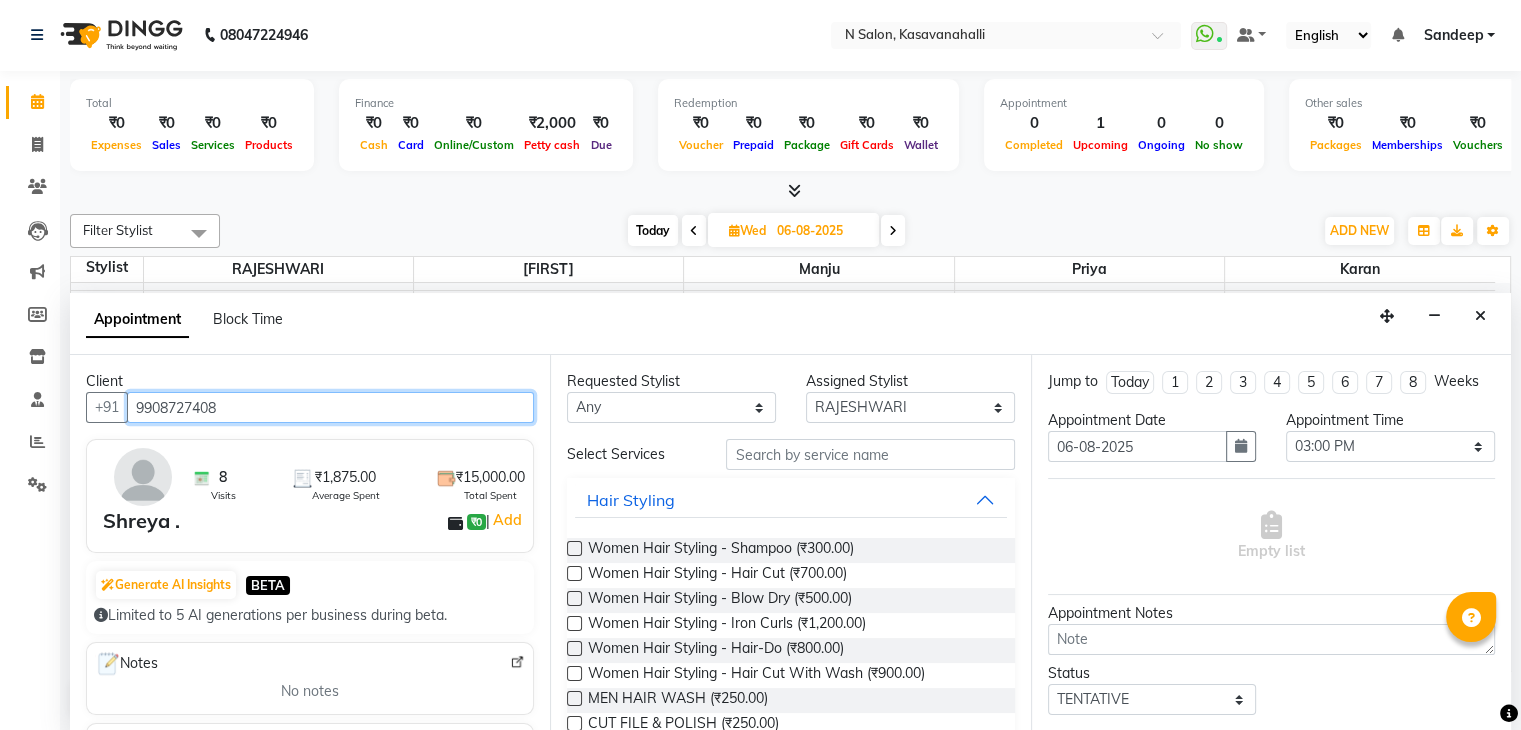 type on "9908727408" 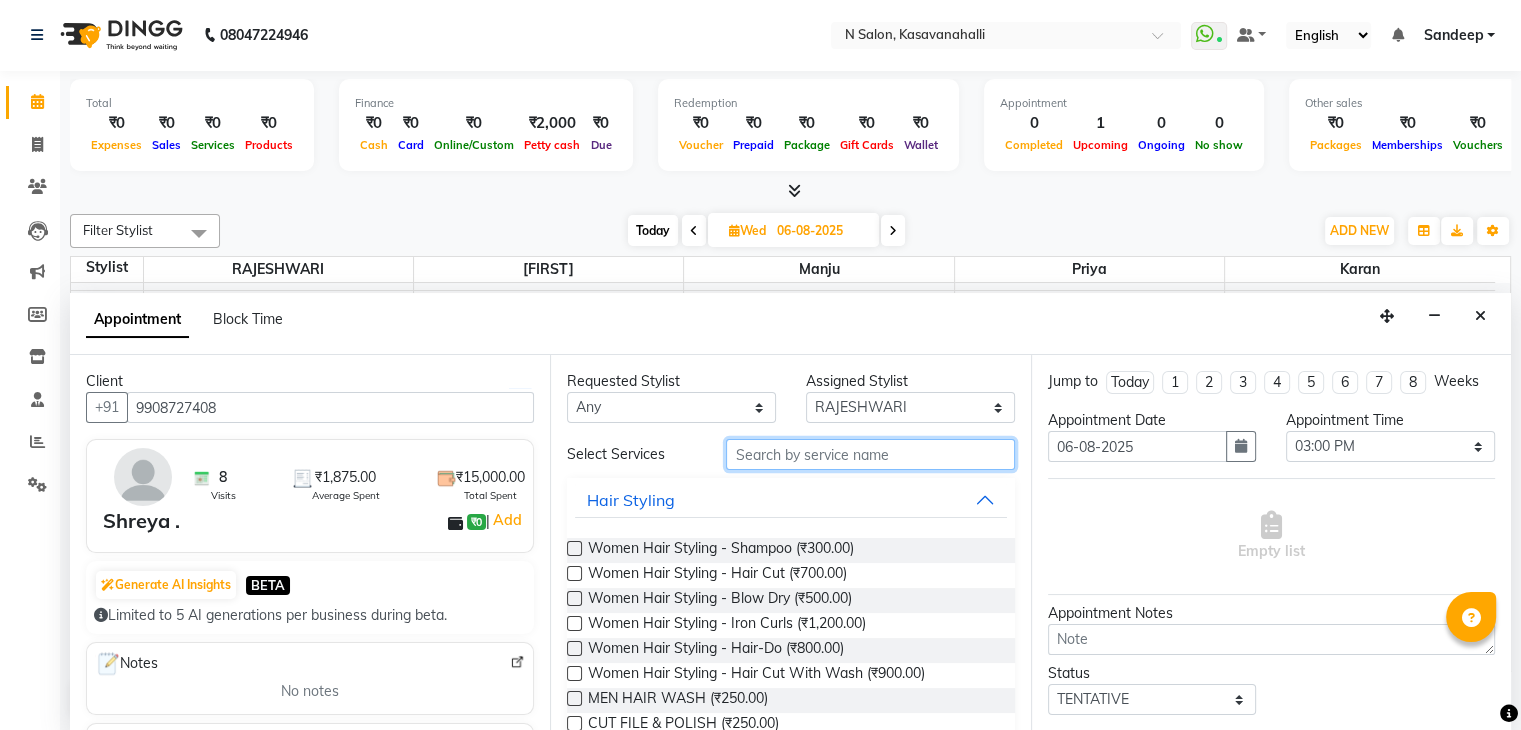 click at bounding box center [870, 454] 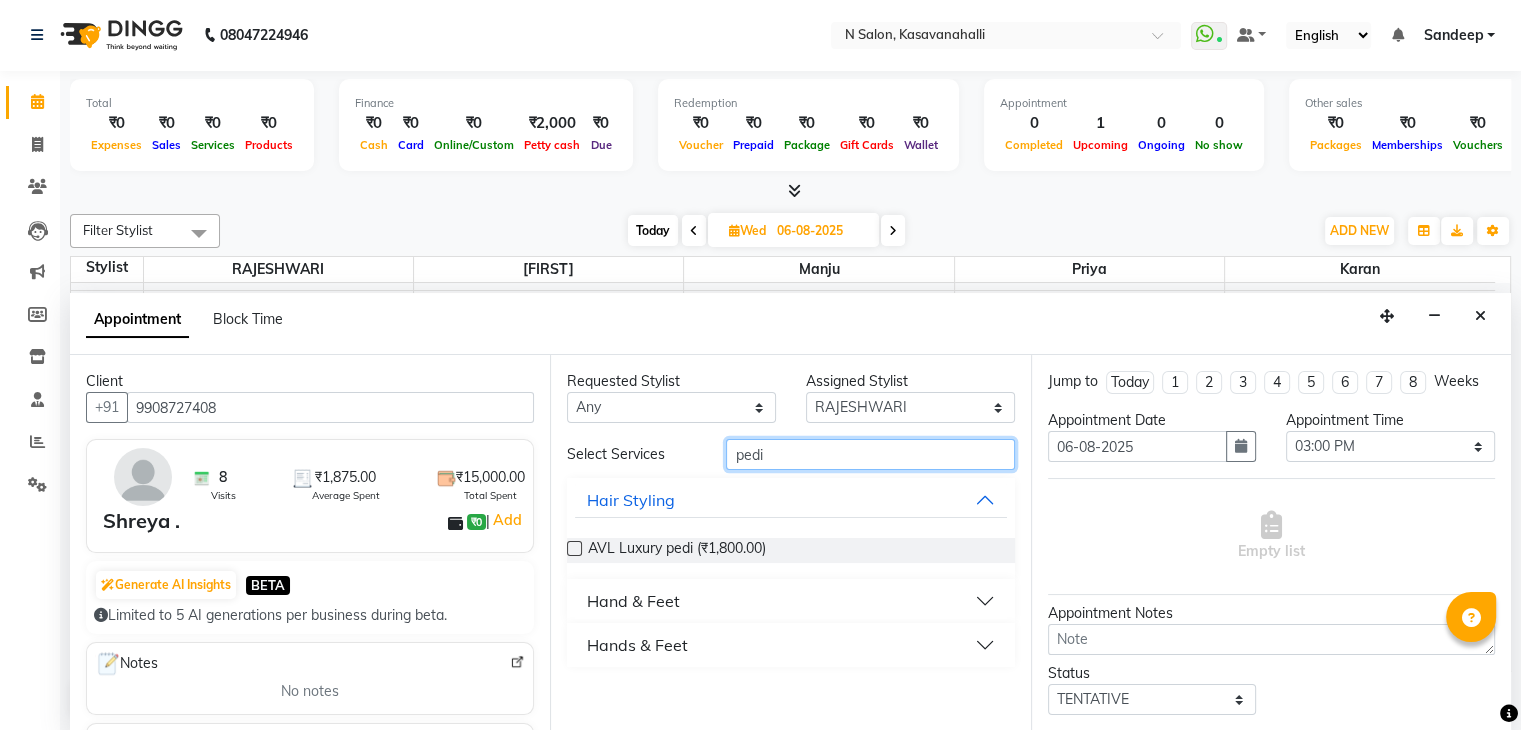 type on "pedi" 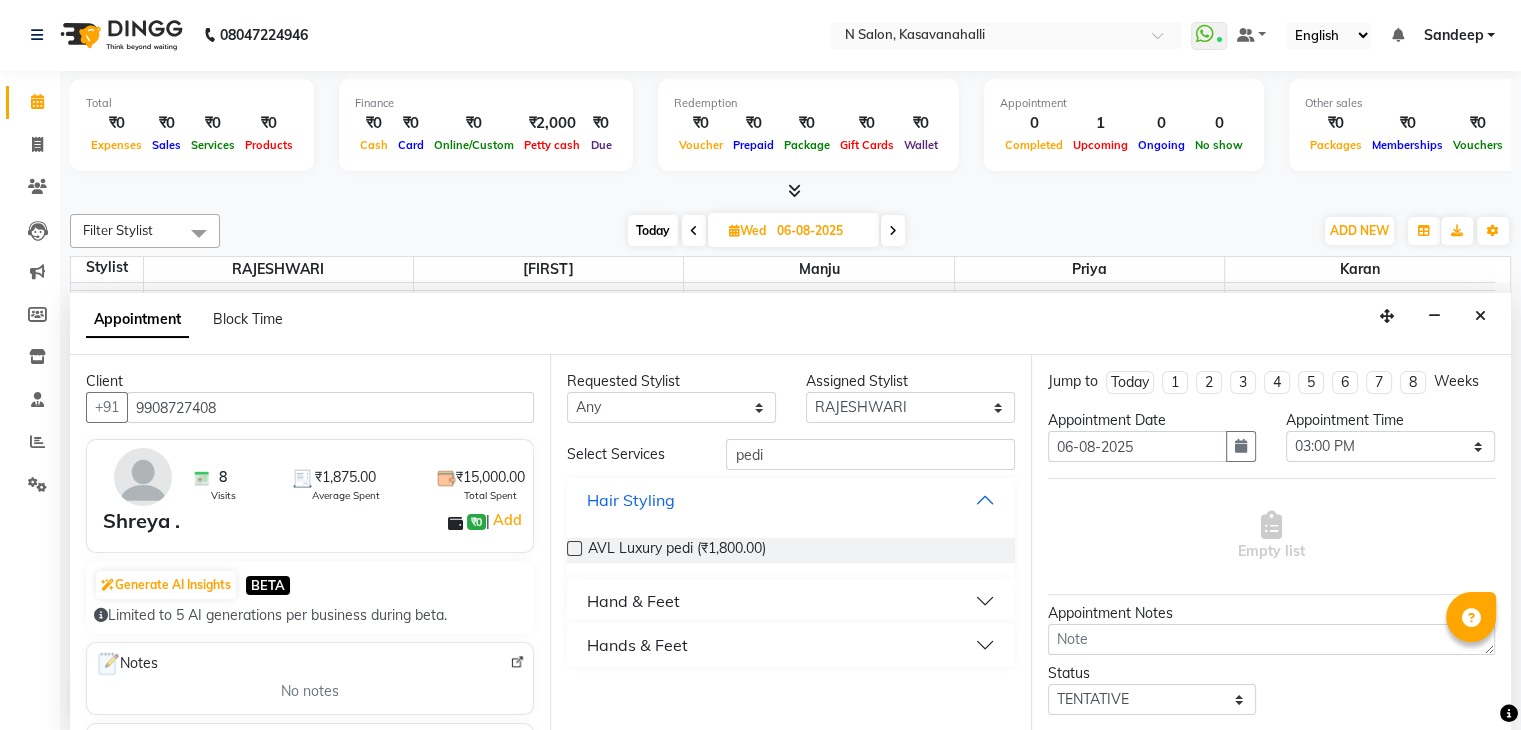 click on "Hair Styling" at bounding box center [631, 500] 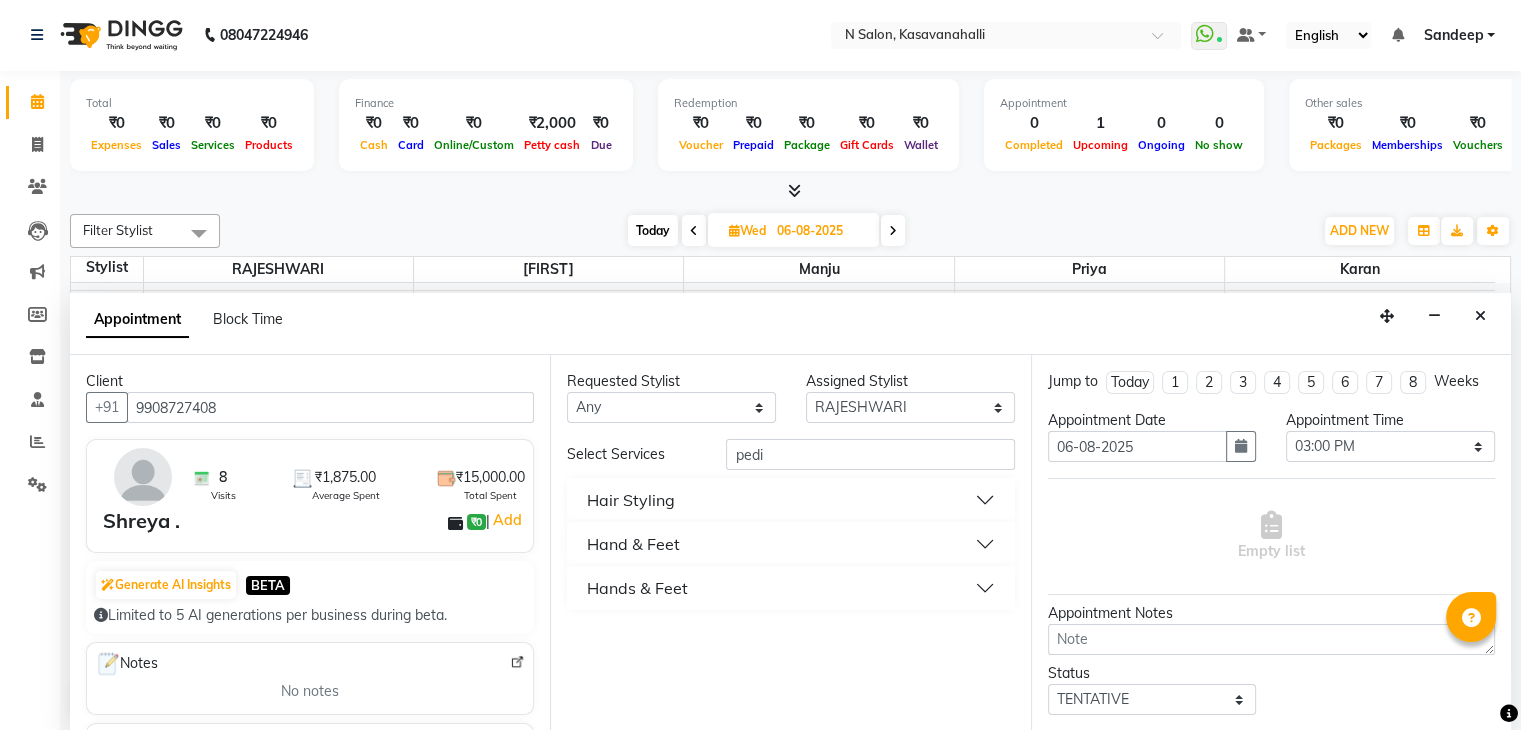 click on "Hand & Feet" at bounding box center [633, 544] 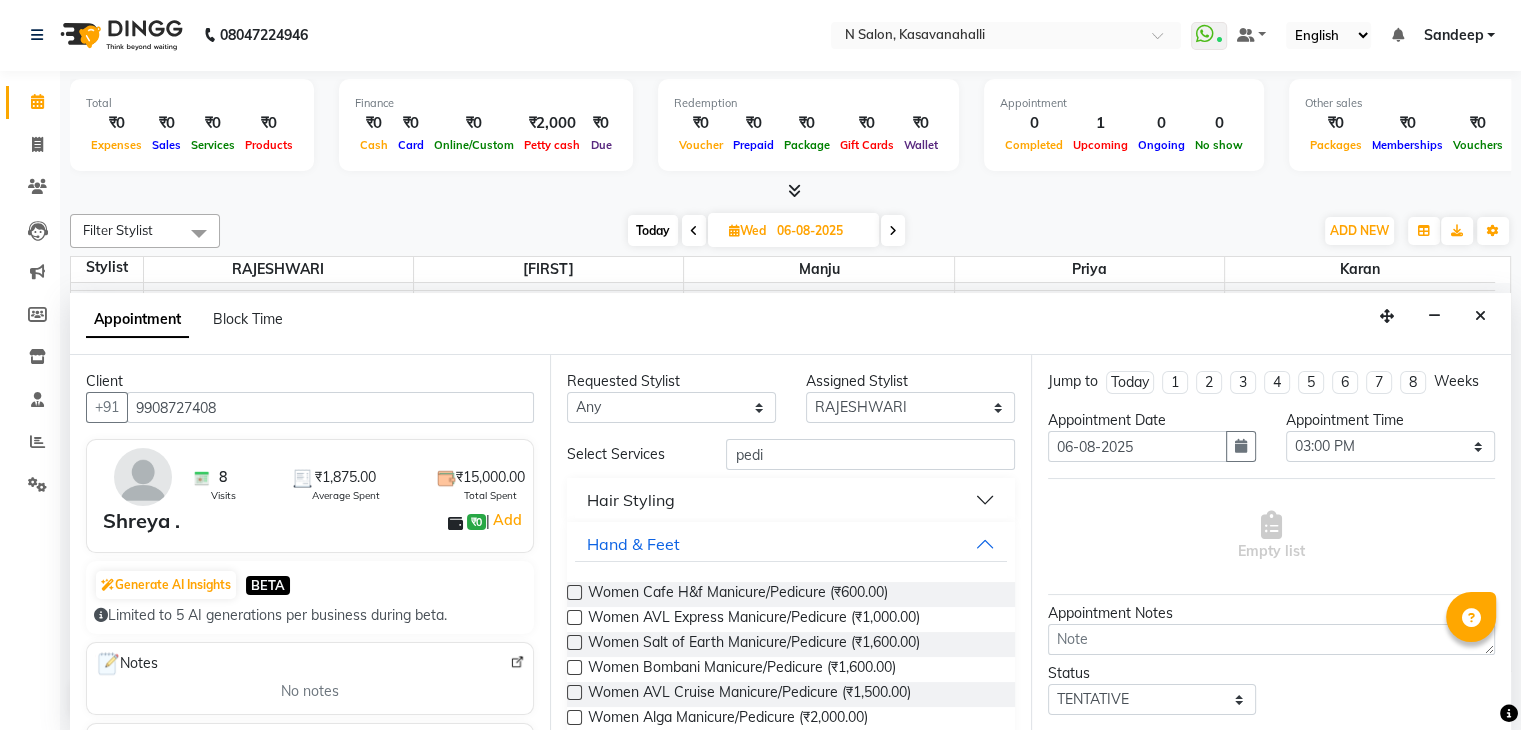 click at bounding box center [574, 617] 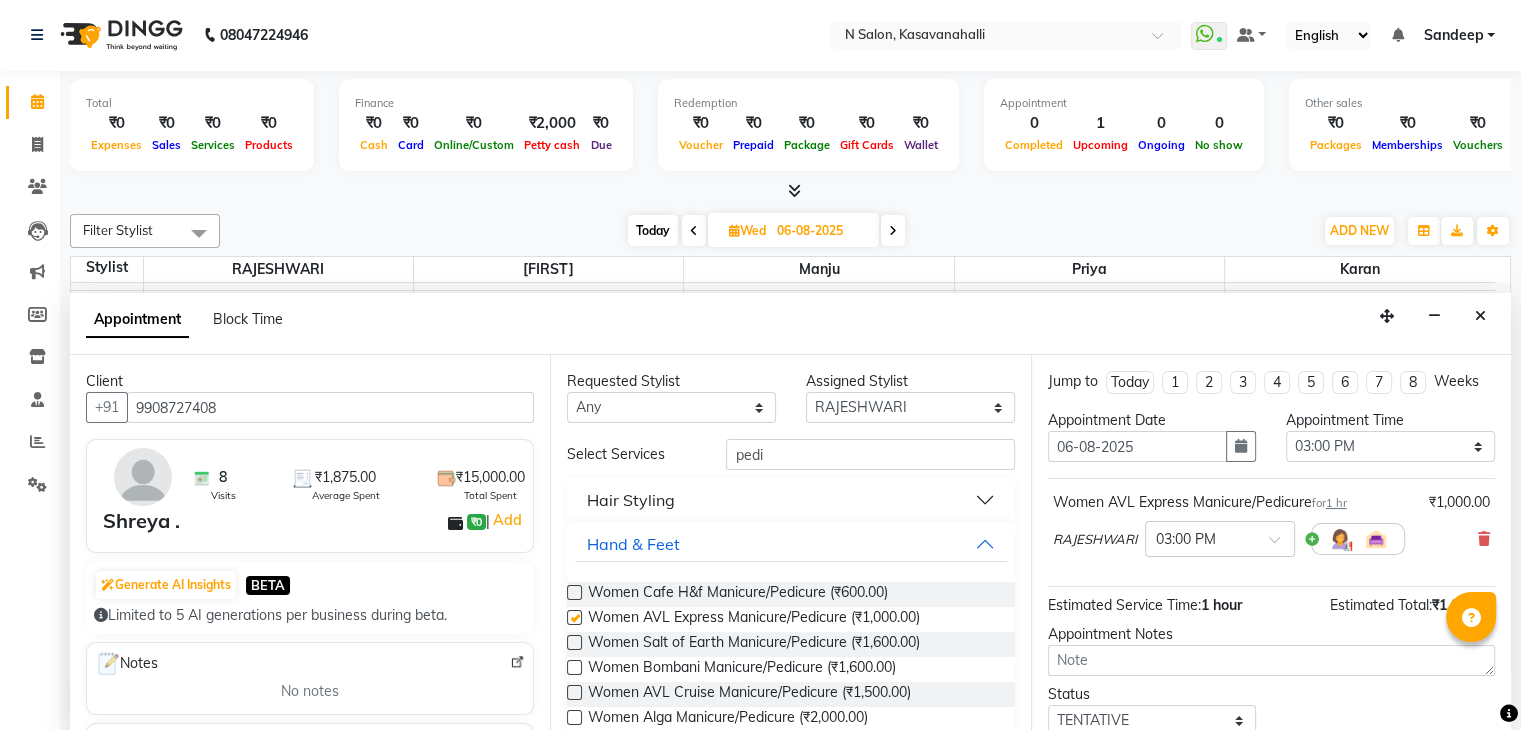 checkbox on "false" 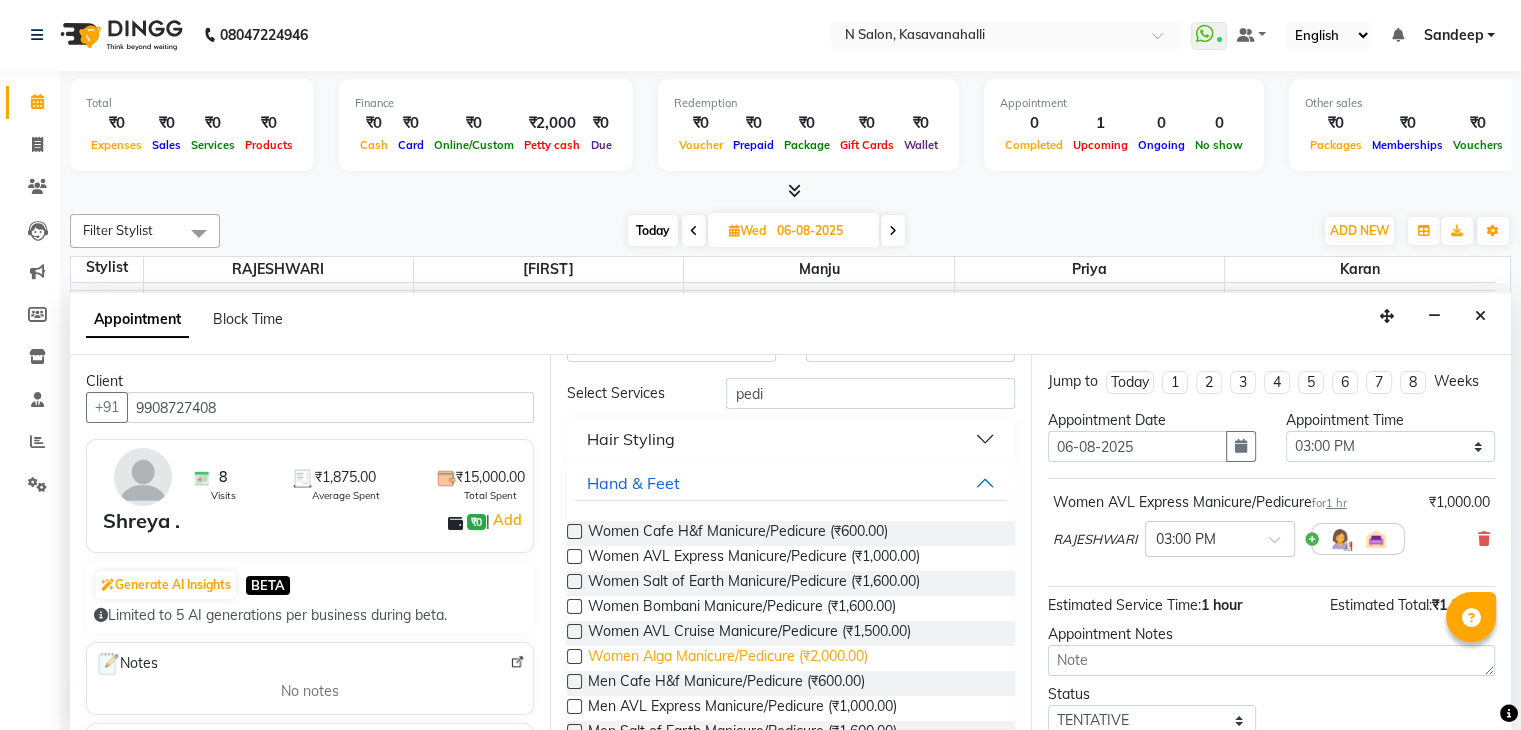 scroll, scrollTop: 0, scrollLeft: 0, axis: both 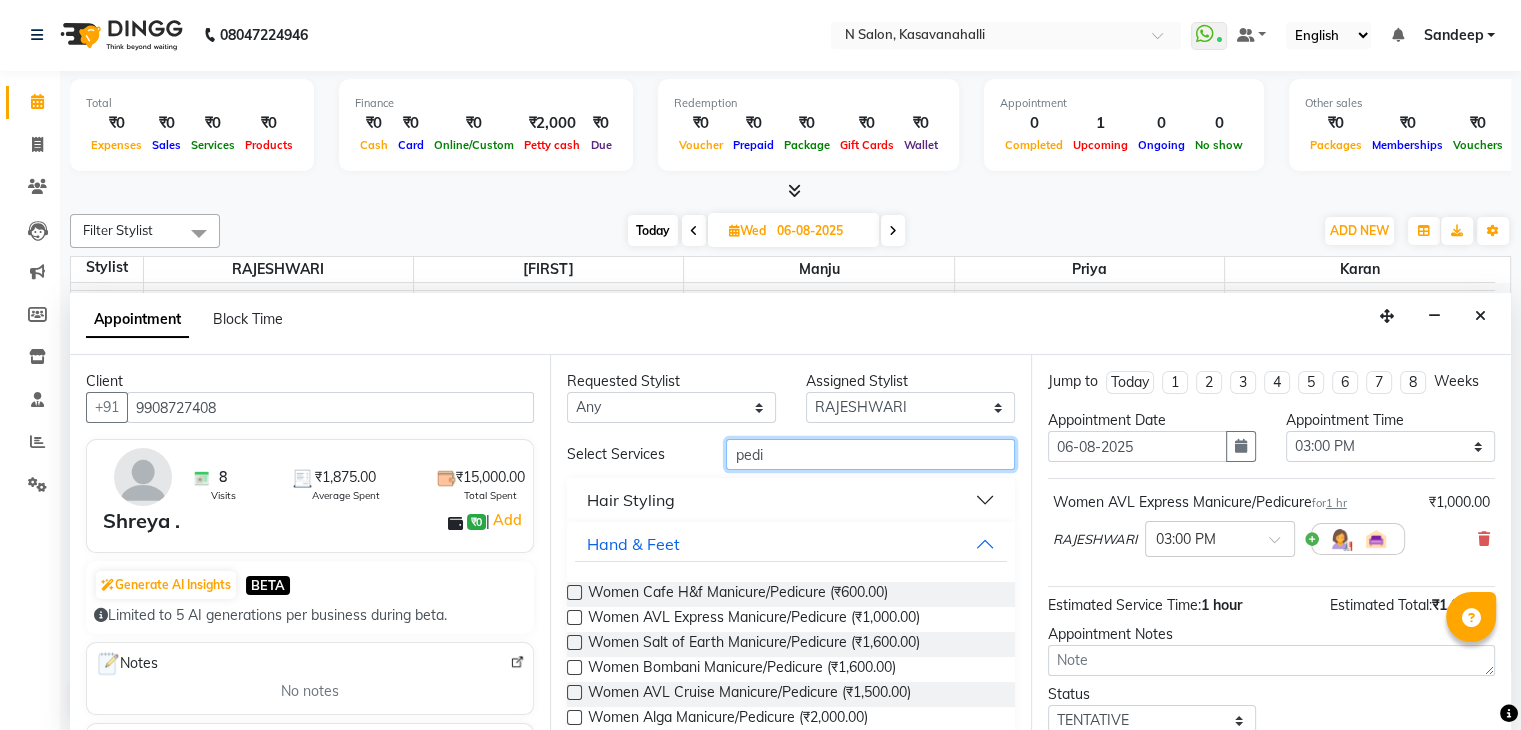 click on "pedi" at bounding box center (870, 454) 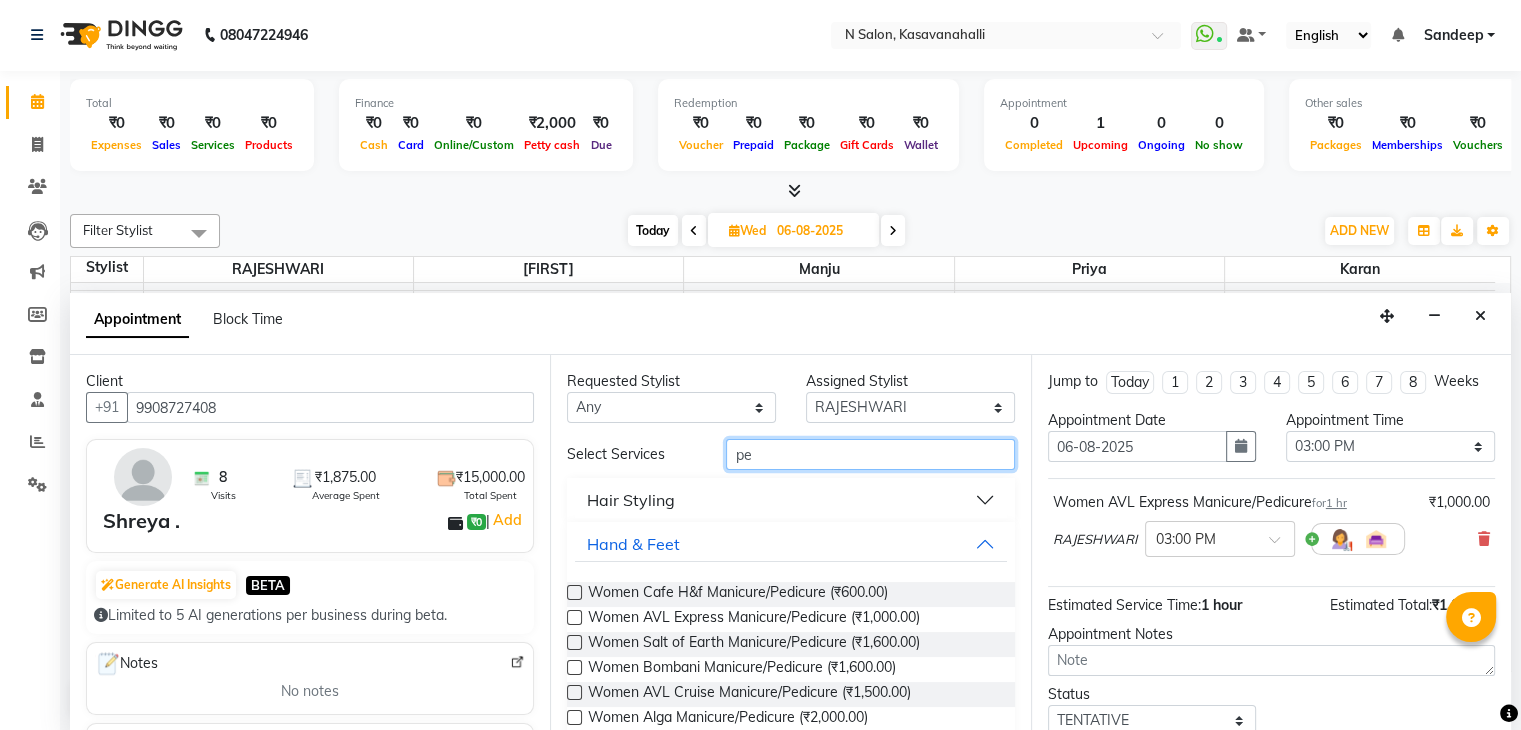type on "p" 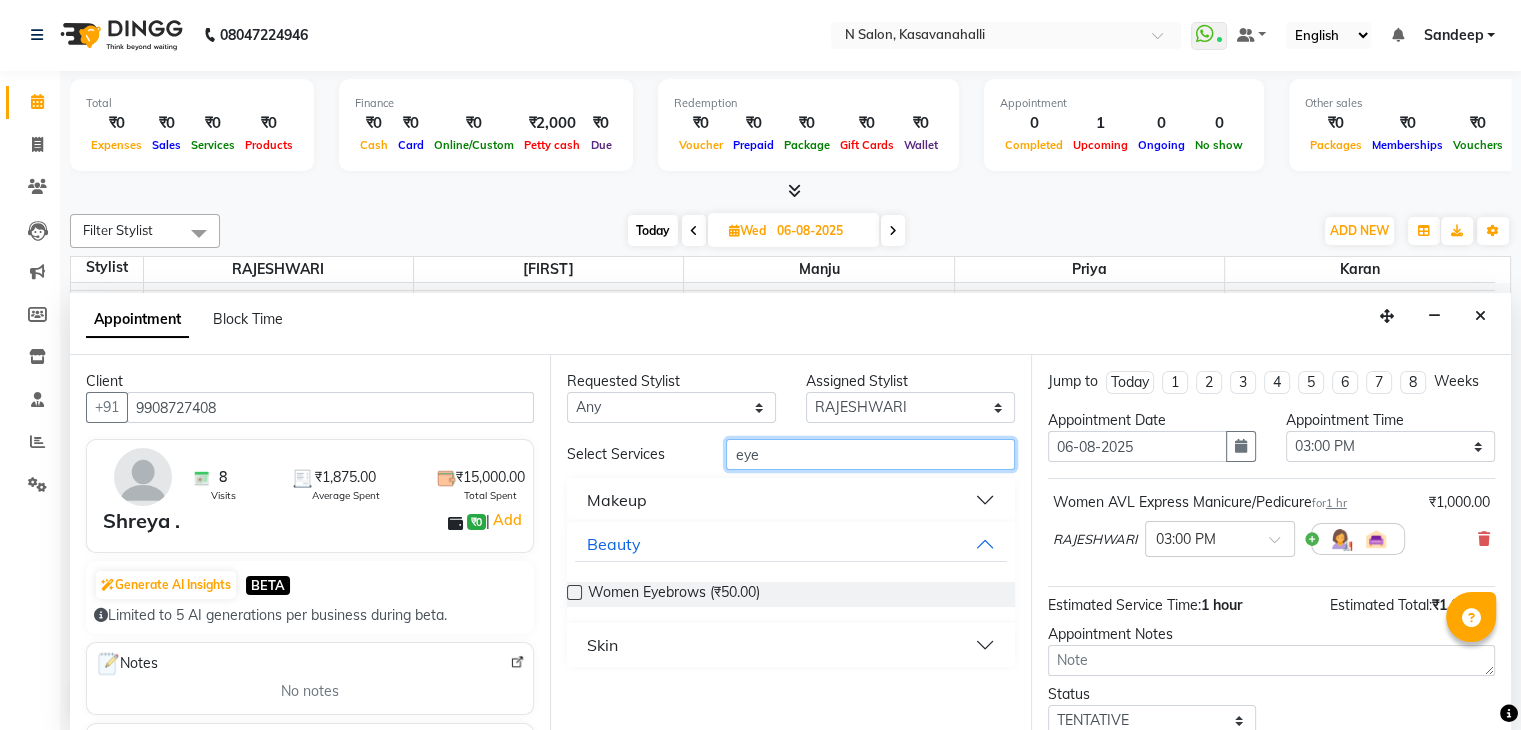 type on "eye" 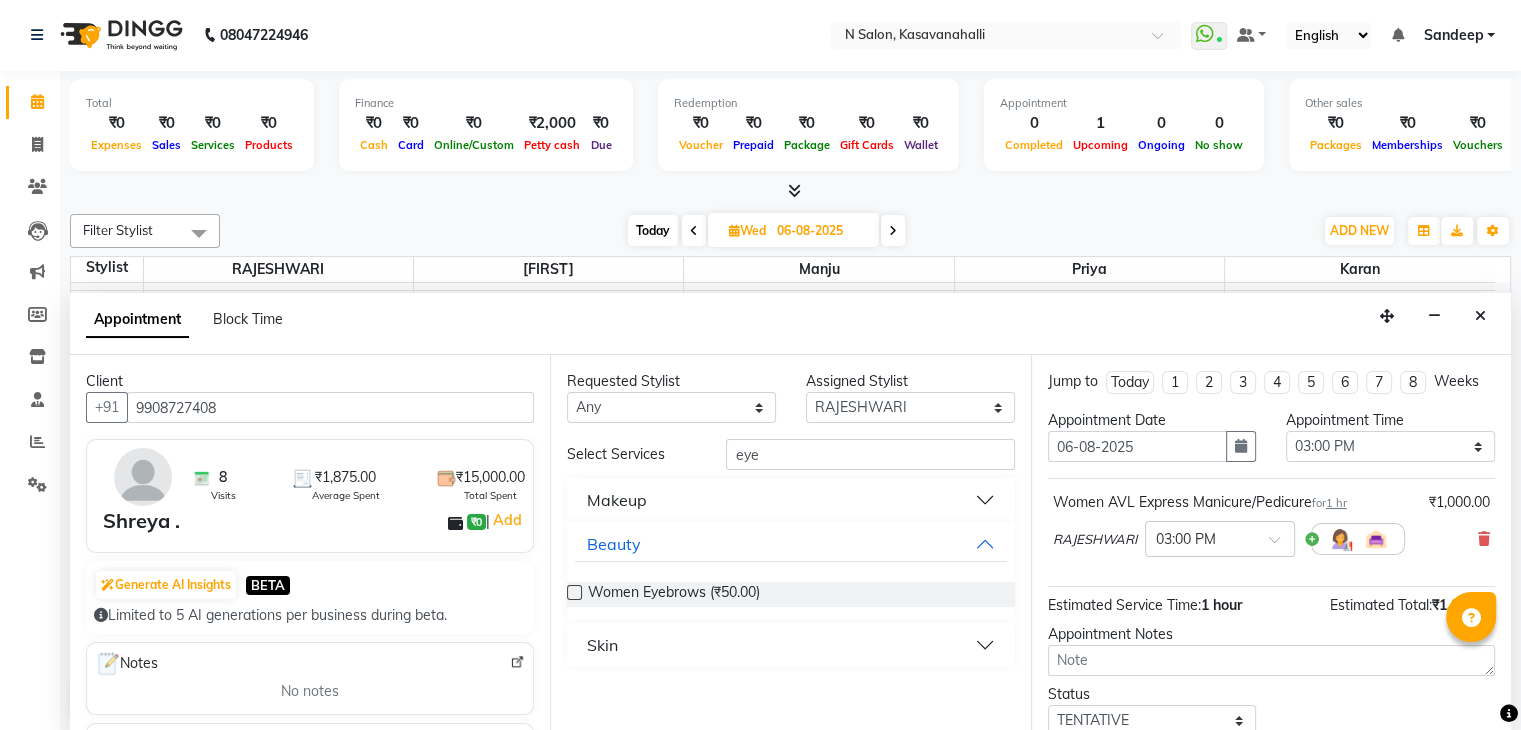 drag, startPoint x: 566, startPoint y: 569, endPoint x: 564, endPoint y: 579, distance: 10.198039 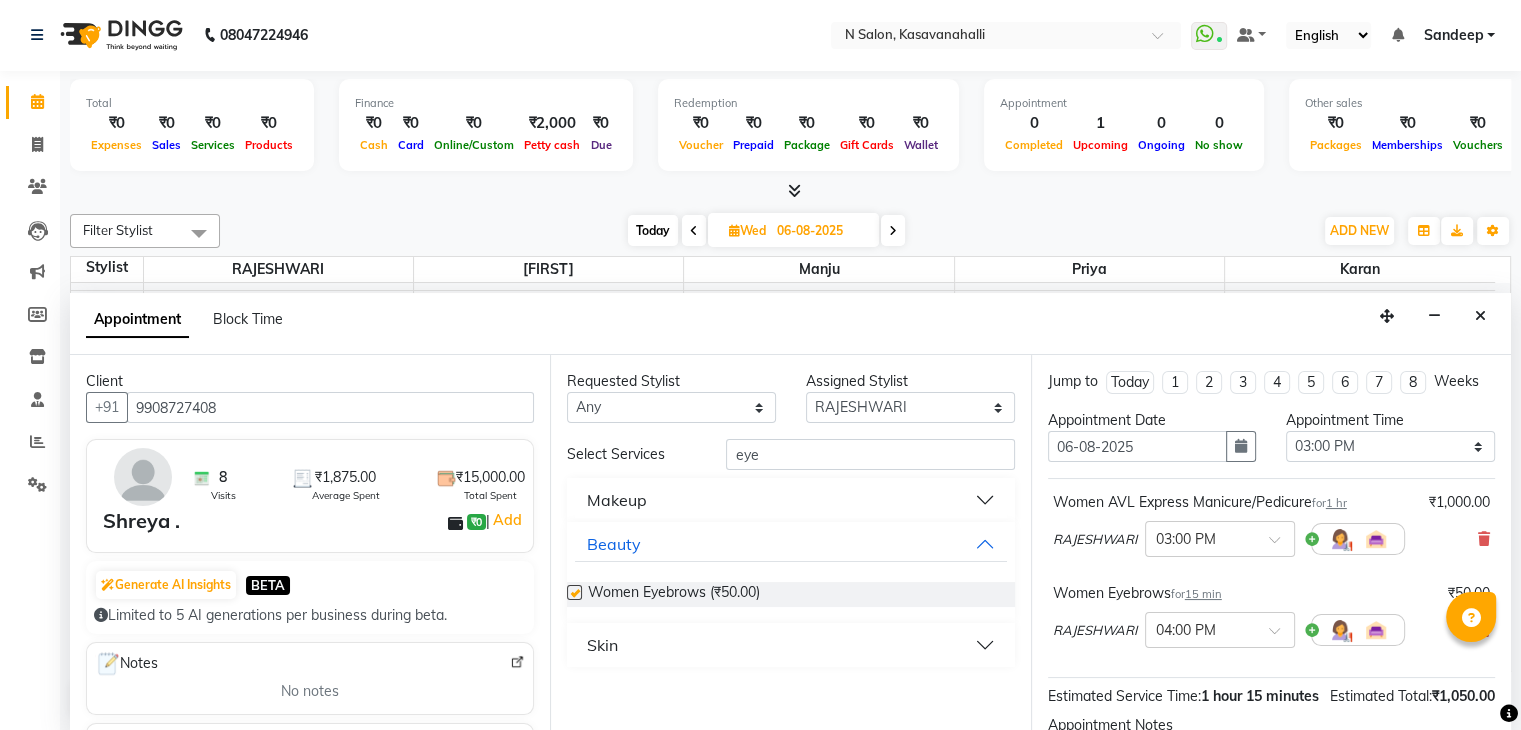 checkbox on "false" 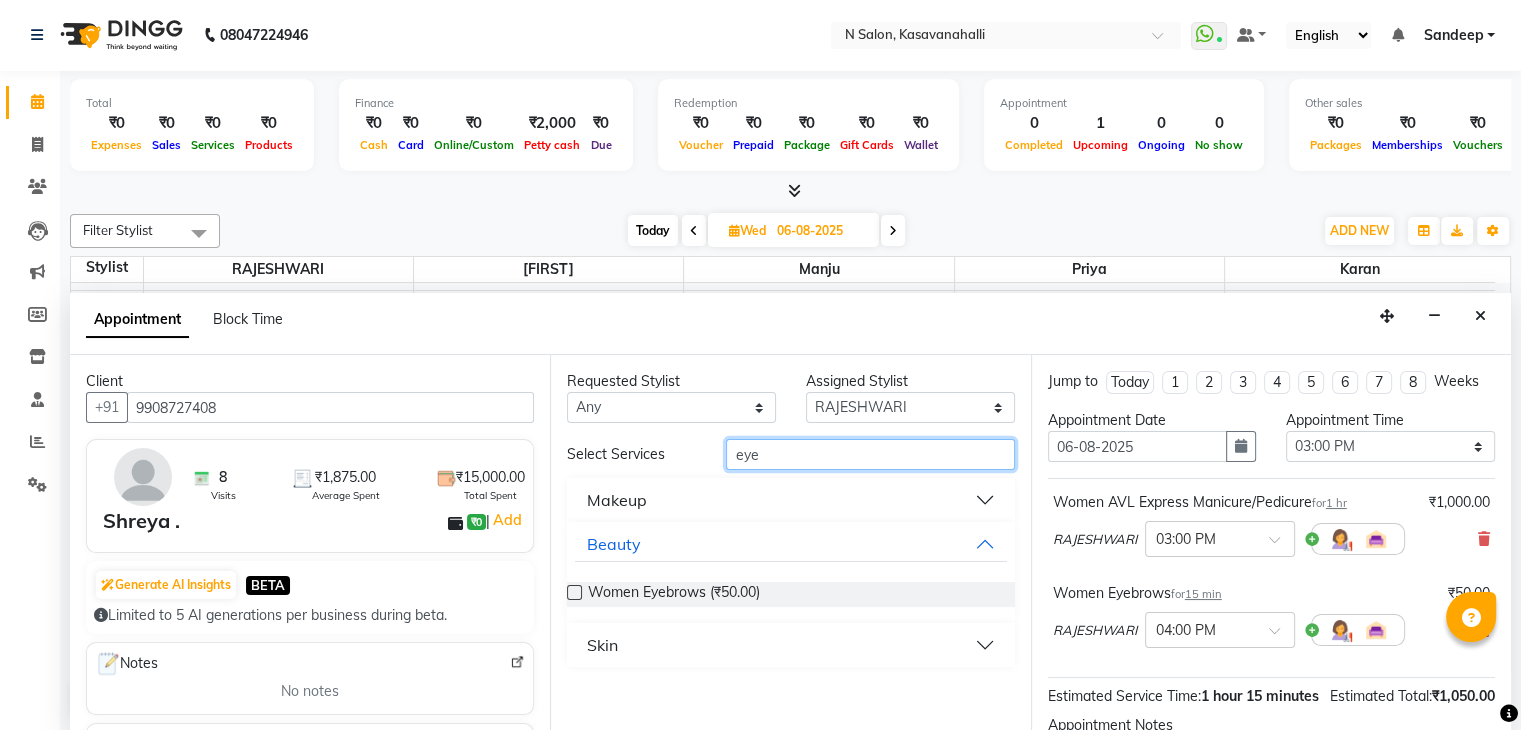 click on "eye" at bounding box center [870, 454] 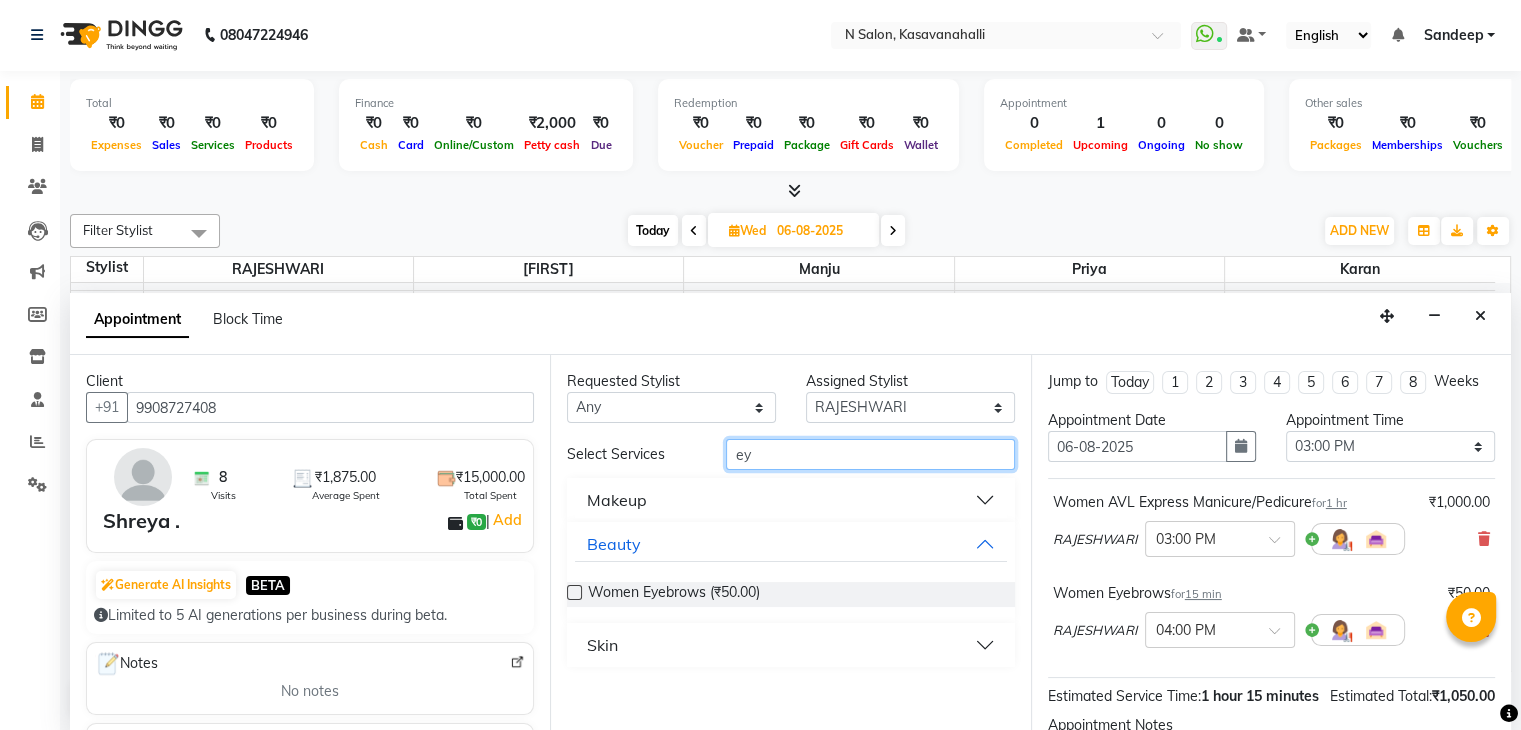 type on "e" 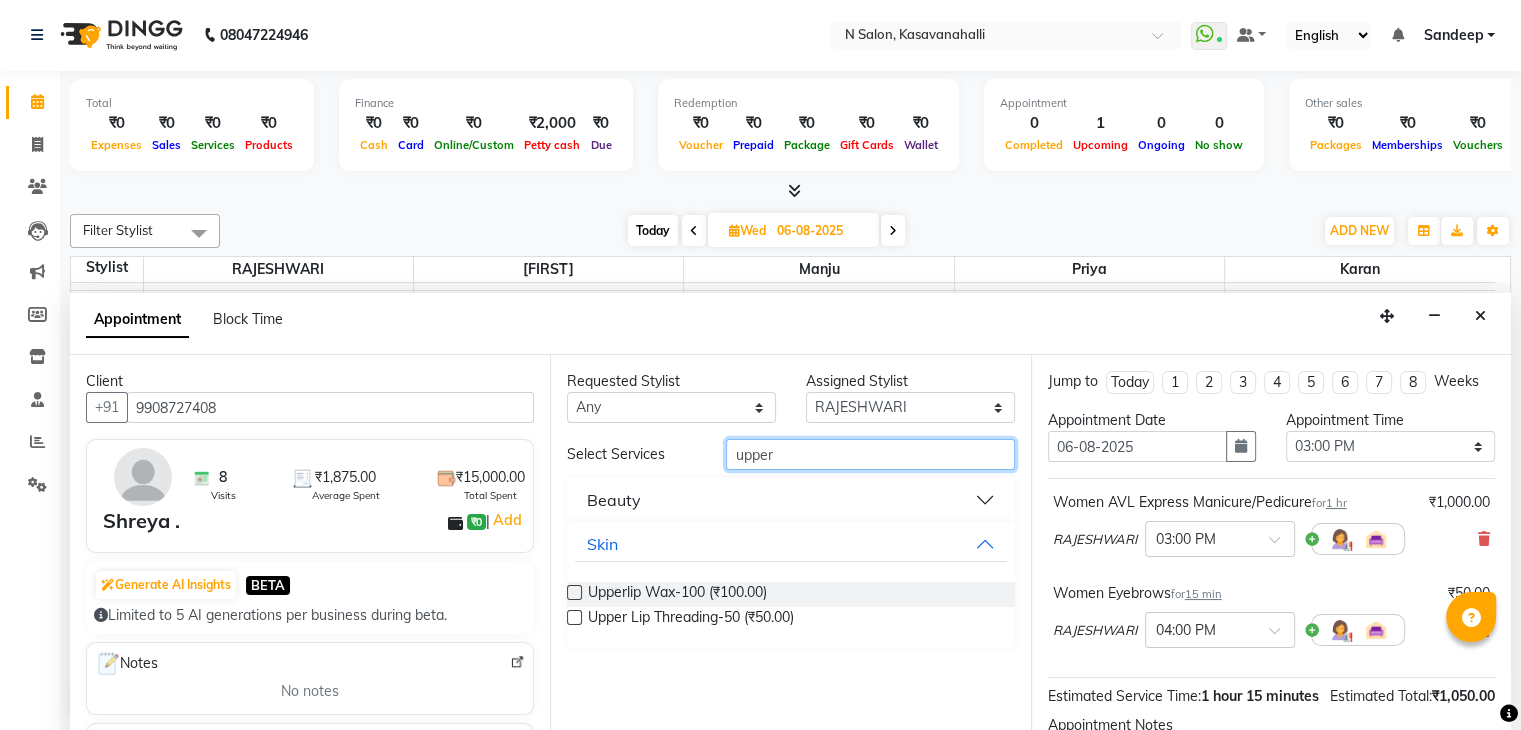 type on "upper" 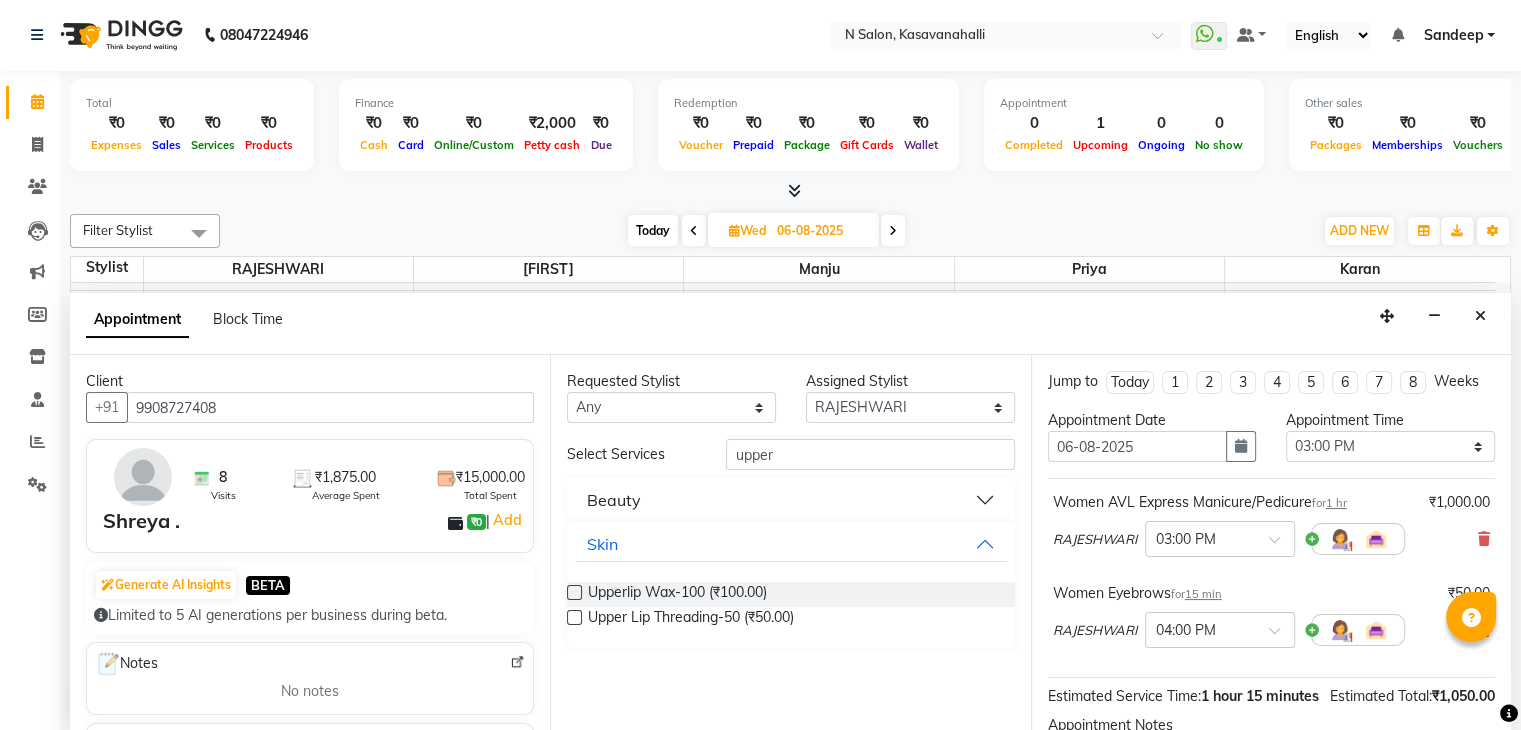 click at bounding box center (574, 617) 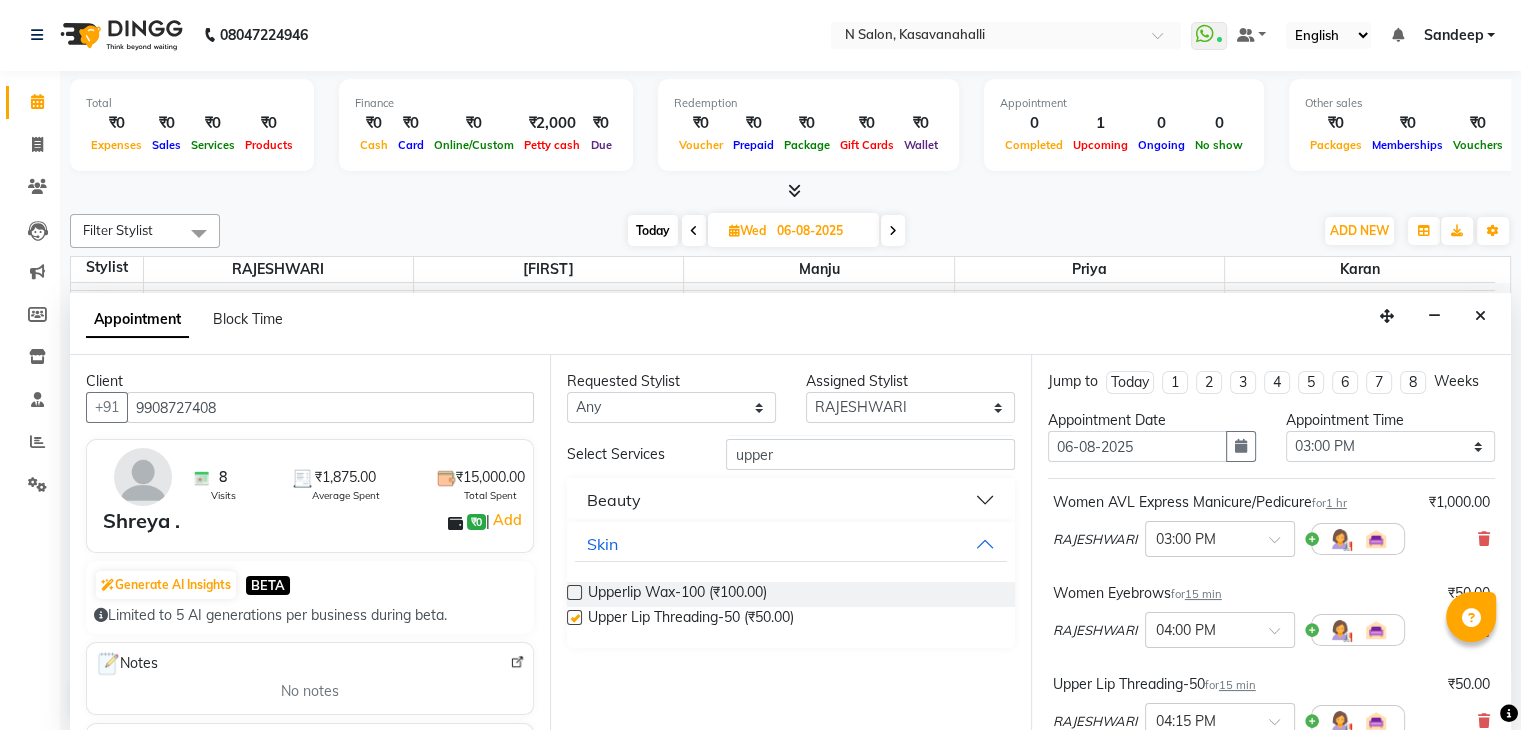 checkbox on "false" 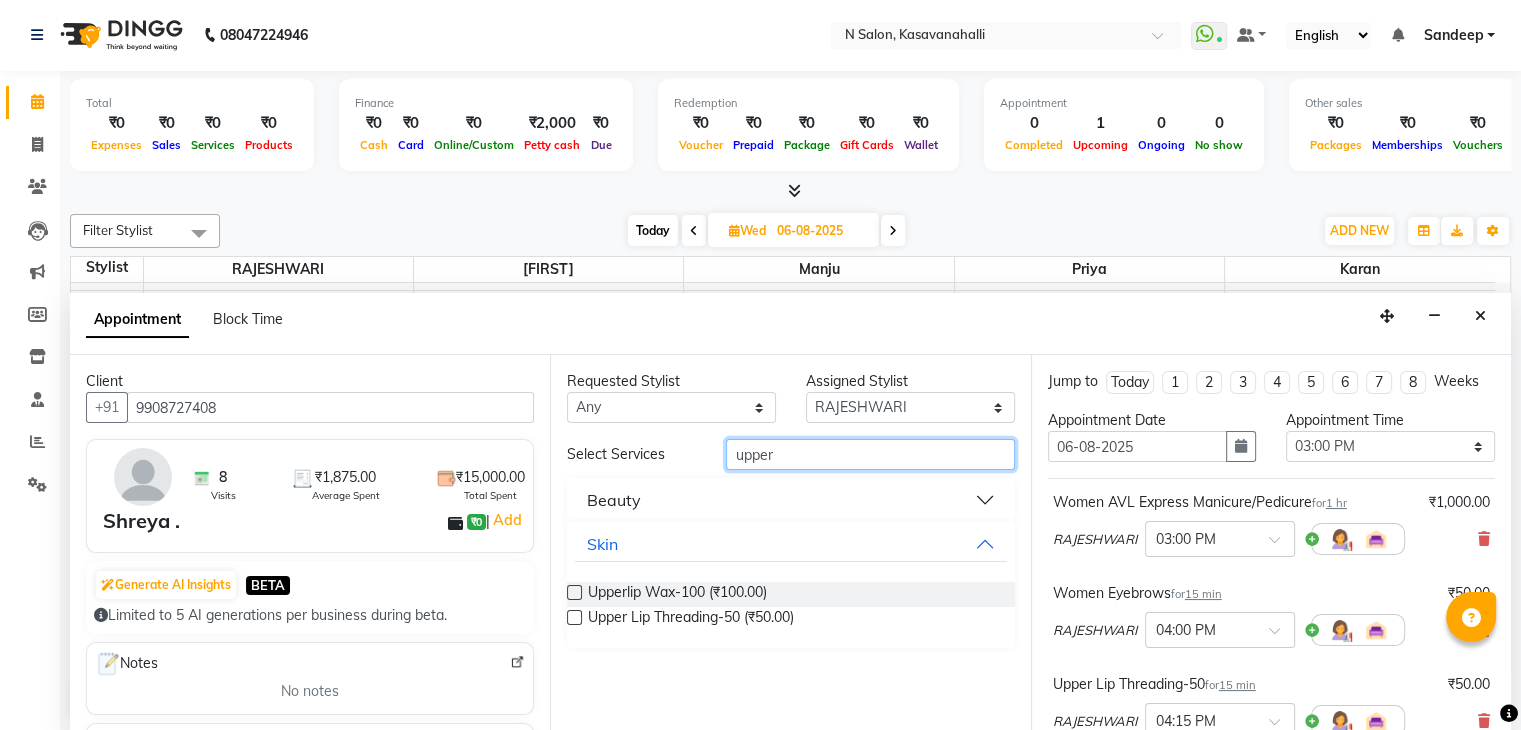 click on "upper" at bounding box center [870, 454] 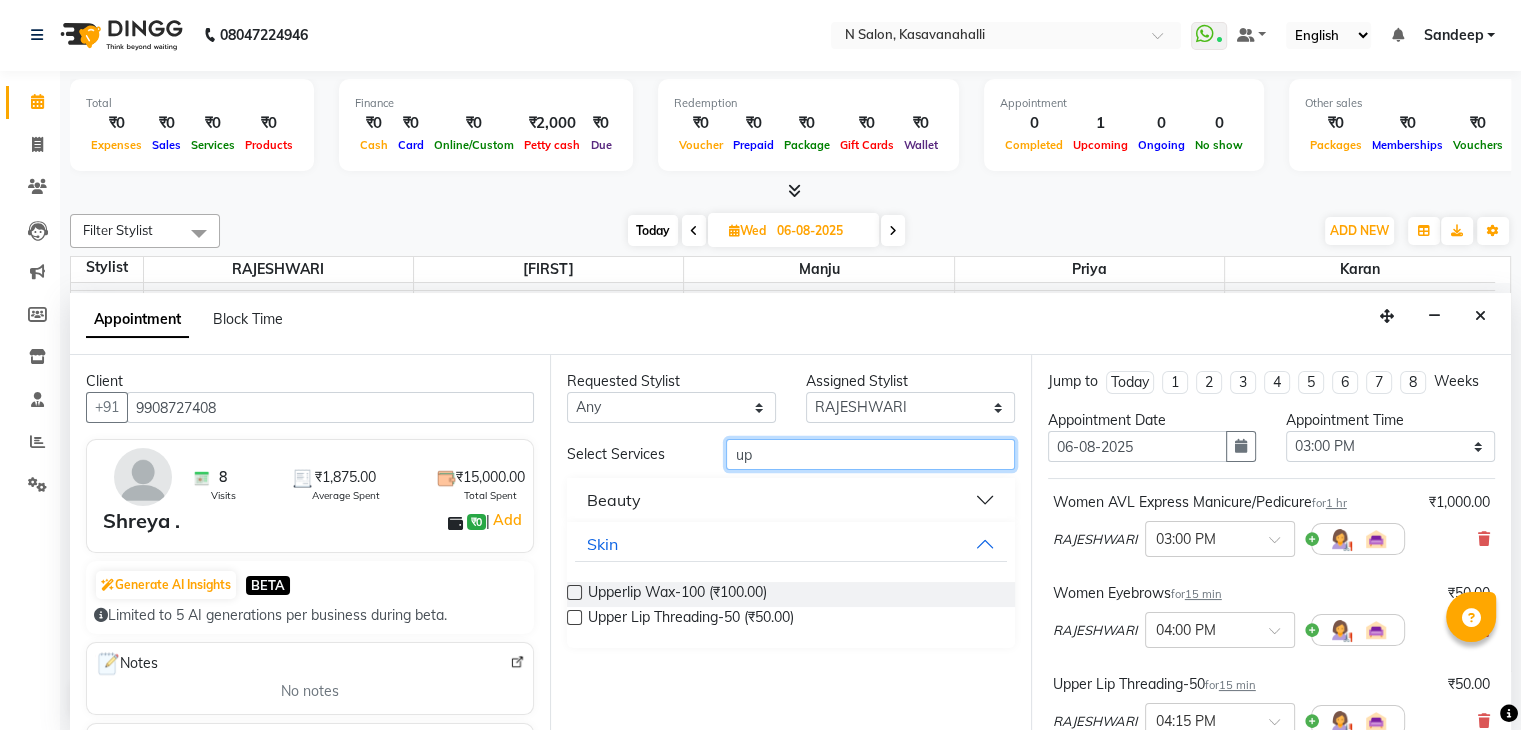 type on "u" 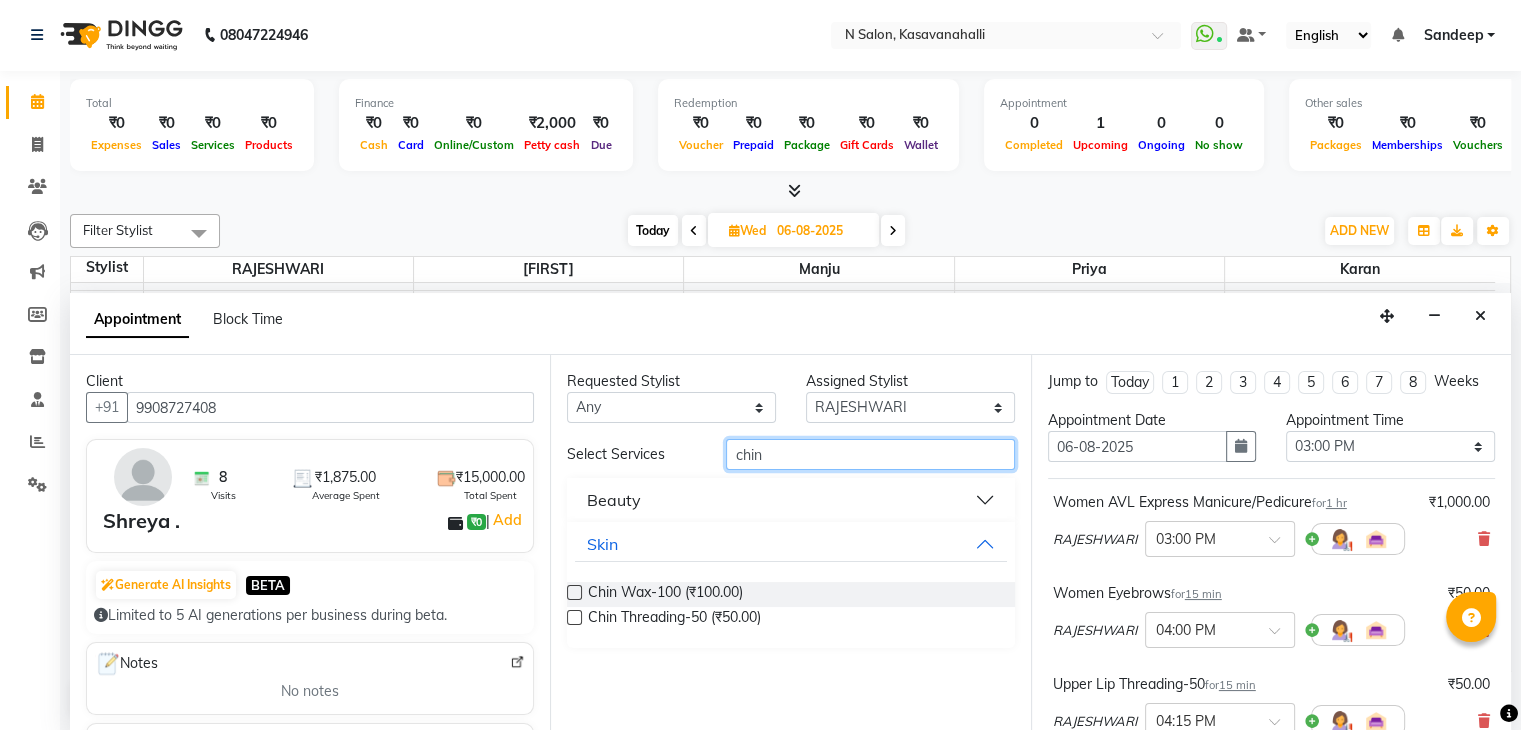 type on "chin" 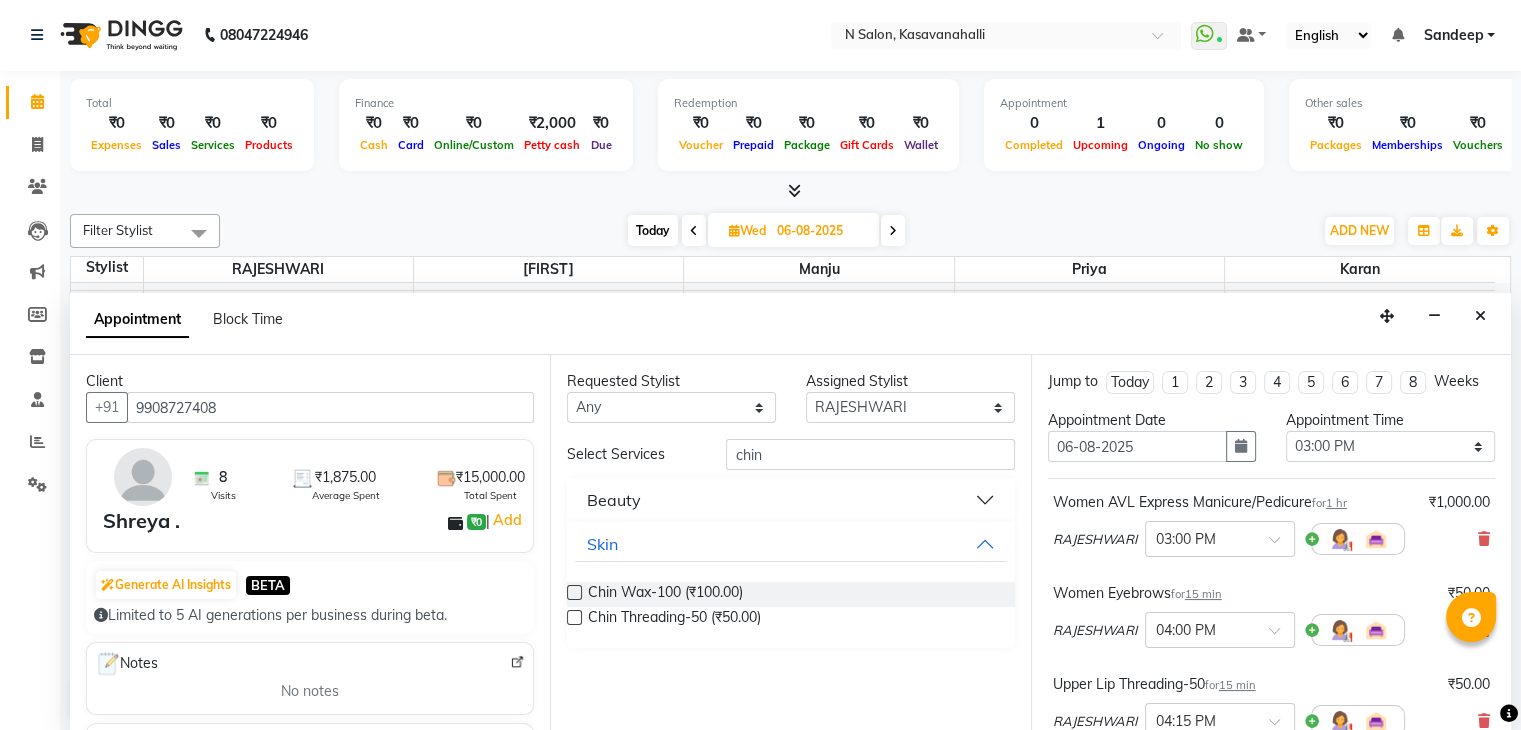 click at bounding box center [574, 617] 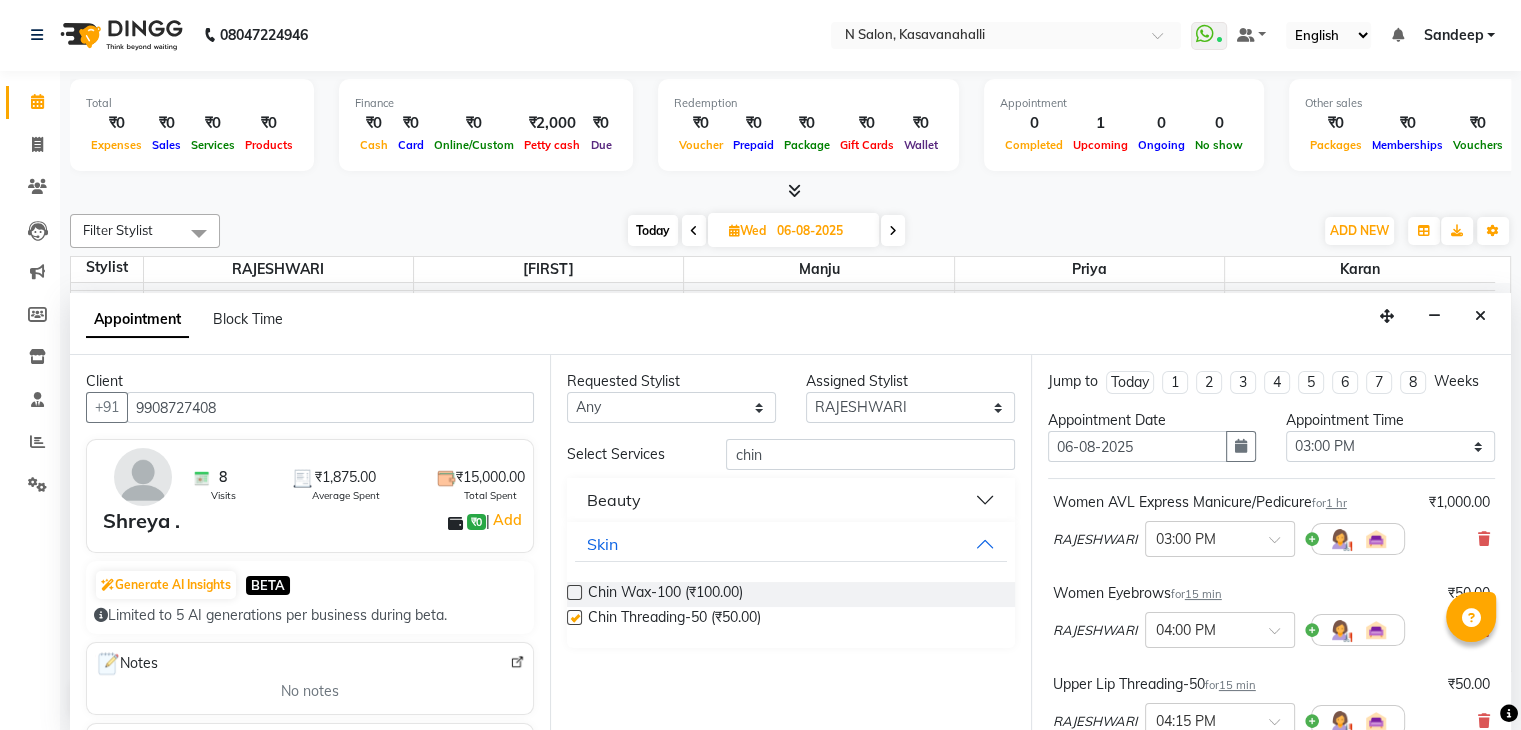 checkbox on "false" 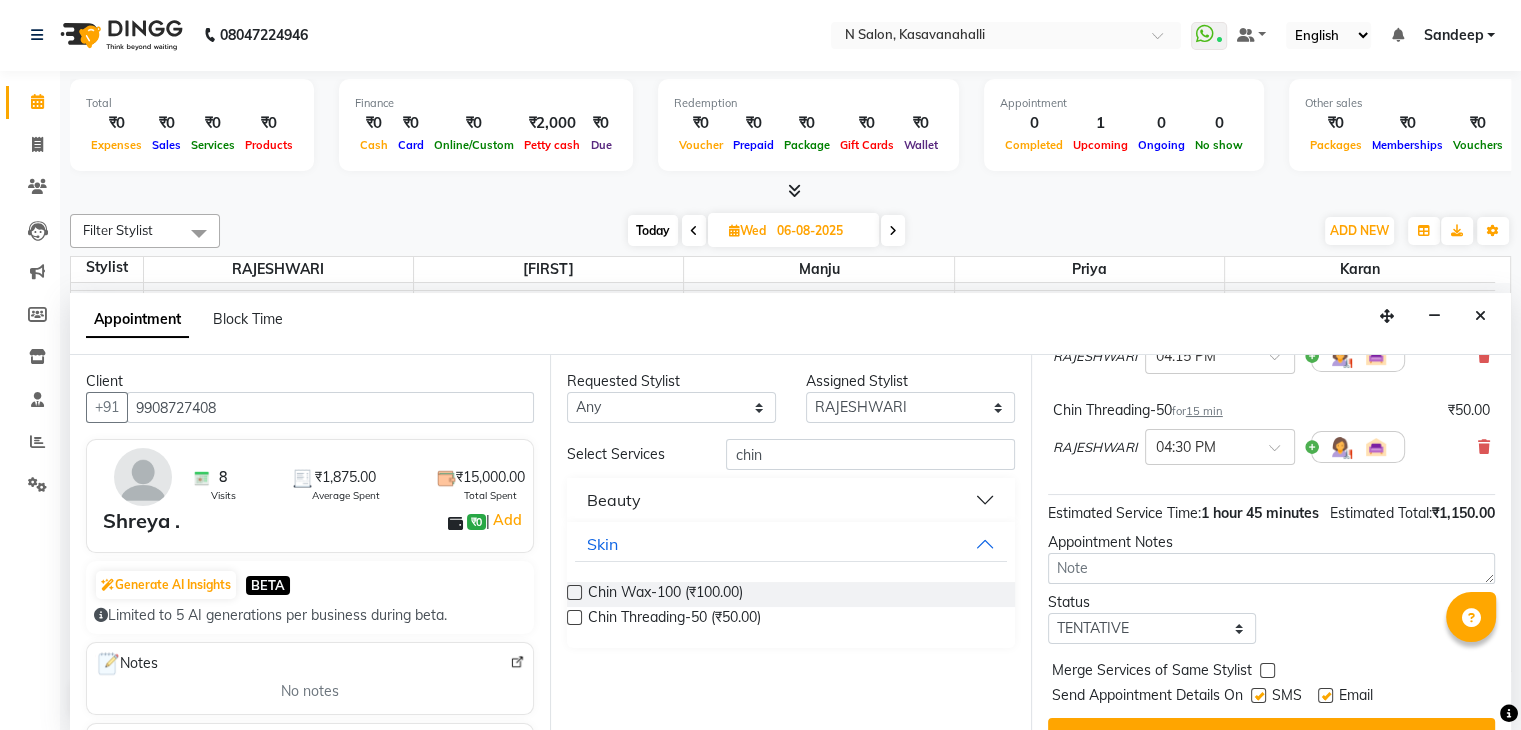 scroll, scrollTop: 400, scrollLeft: 0, axis: vertical 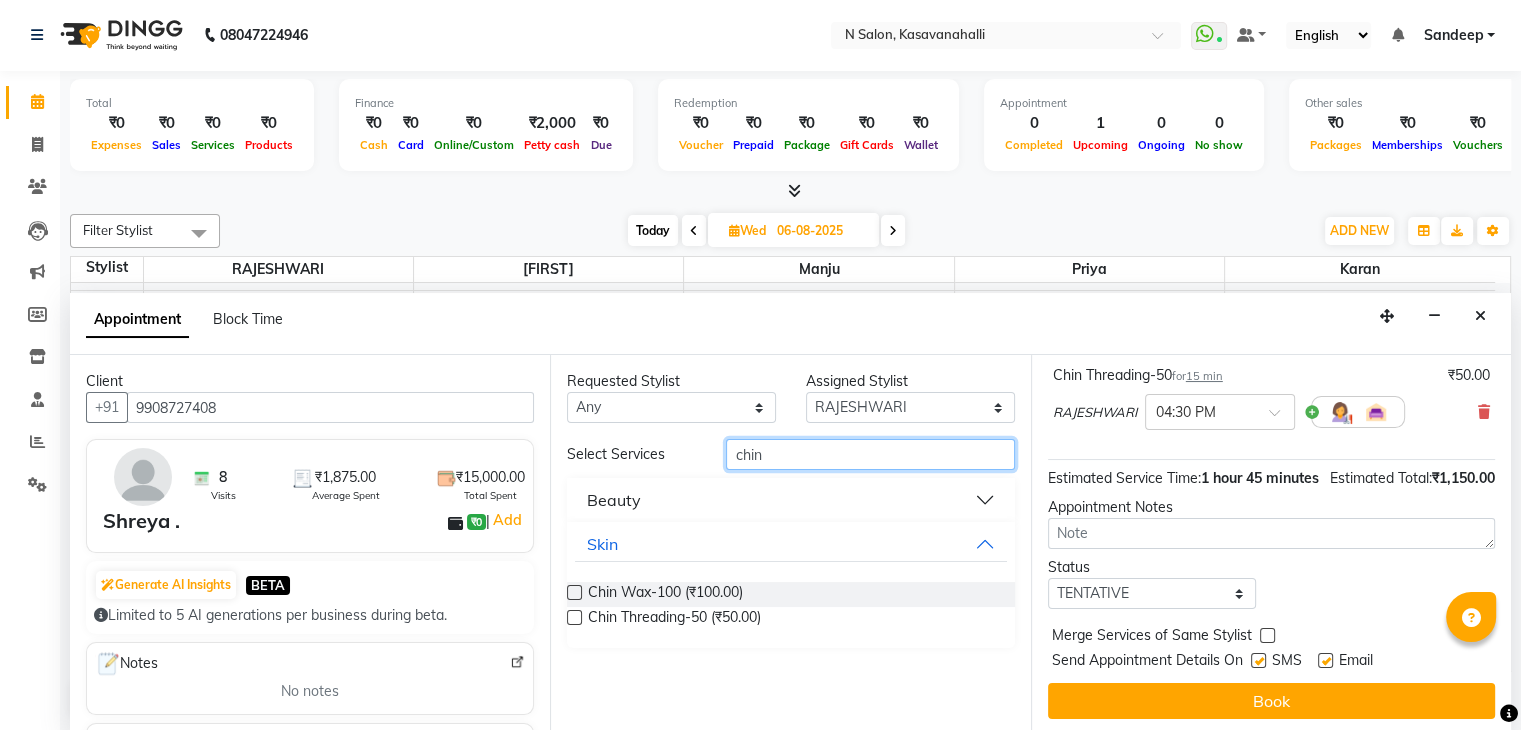 click on "chin" at bounding box center (870, 454) 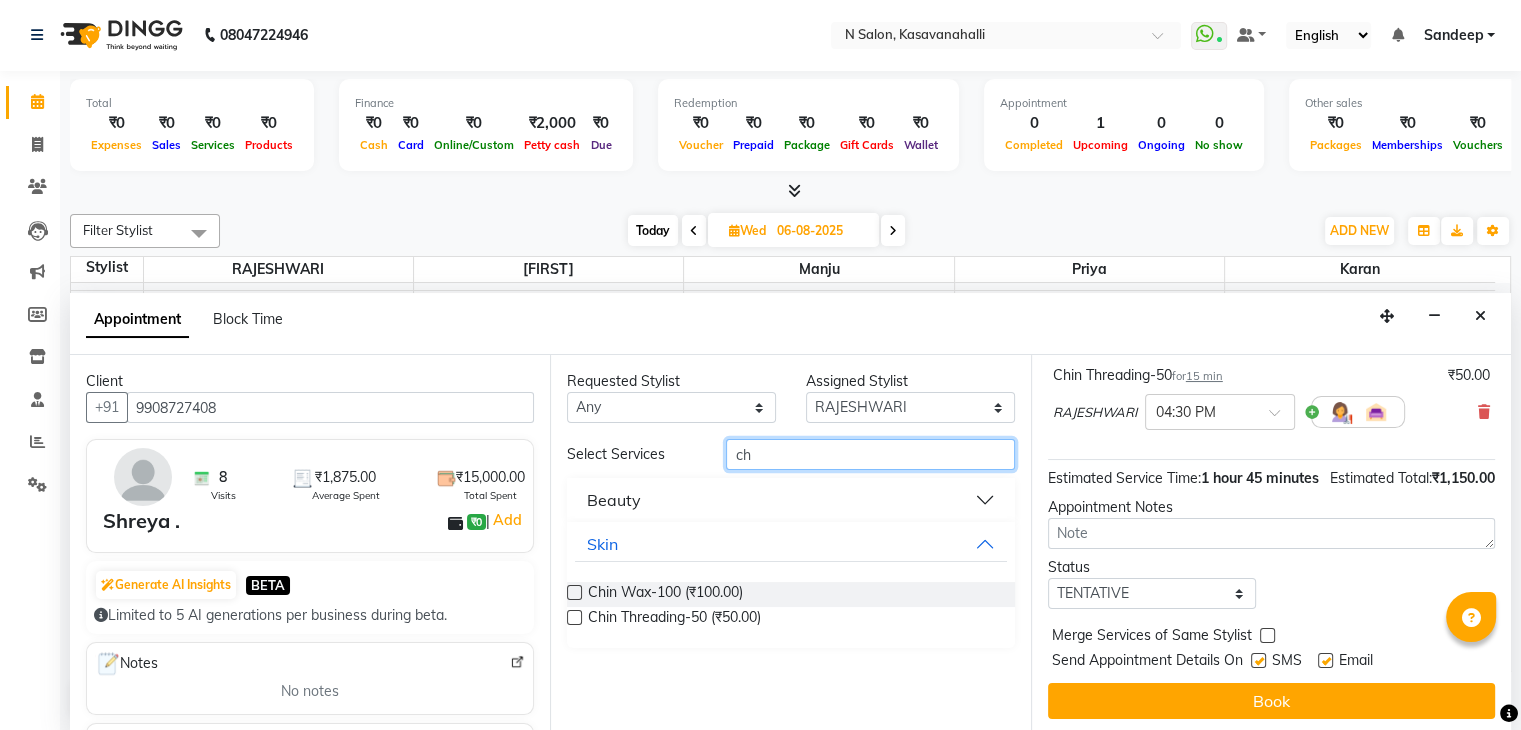type on "c" 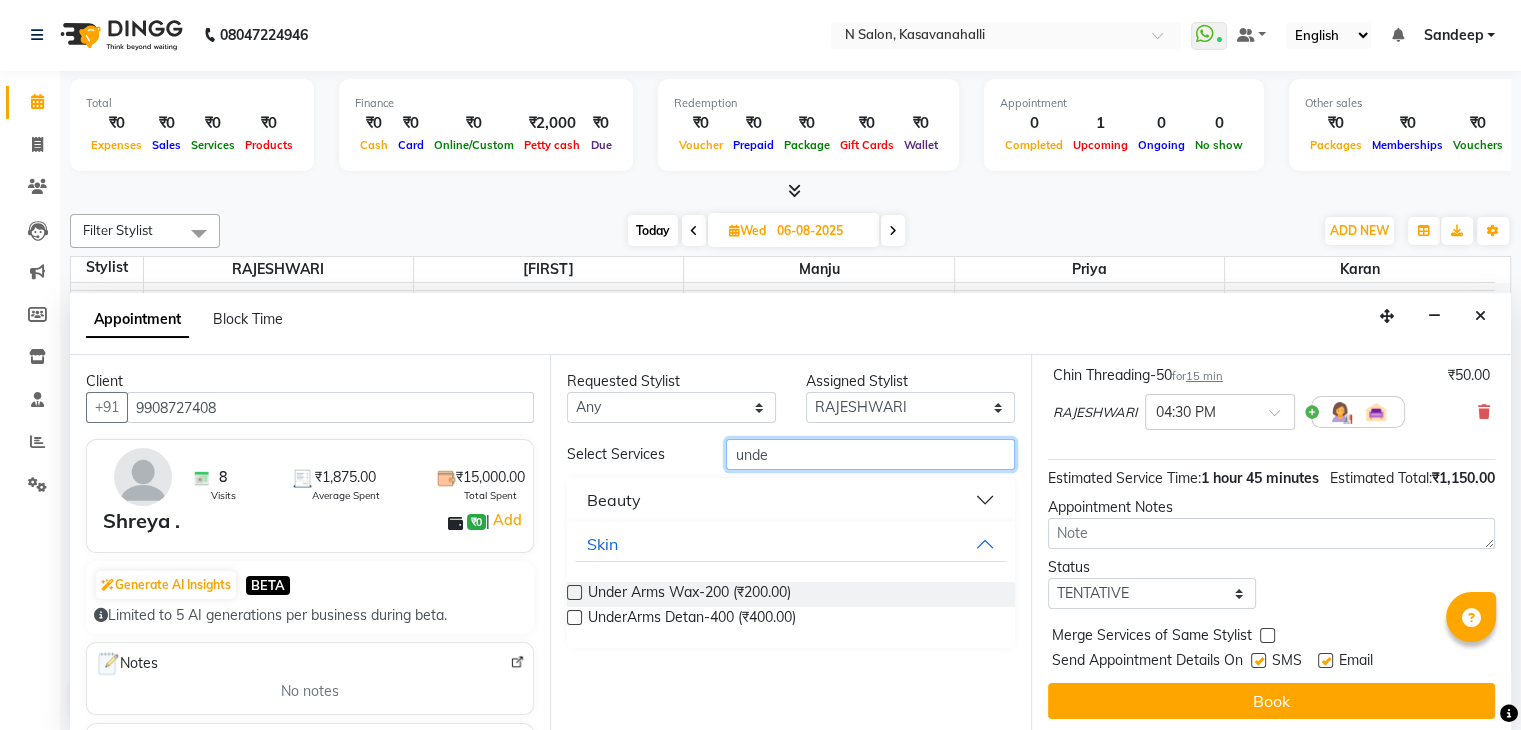 type on "unde" 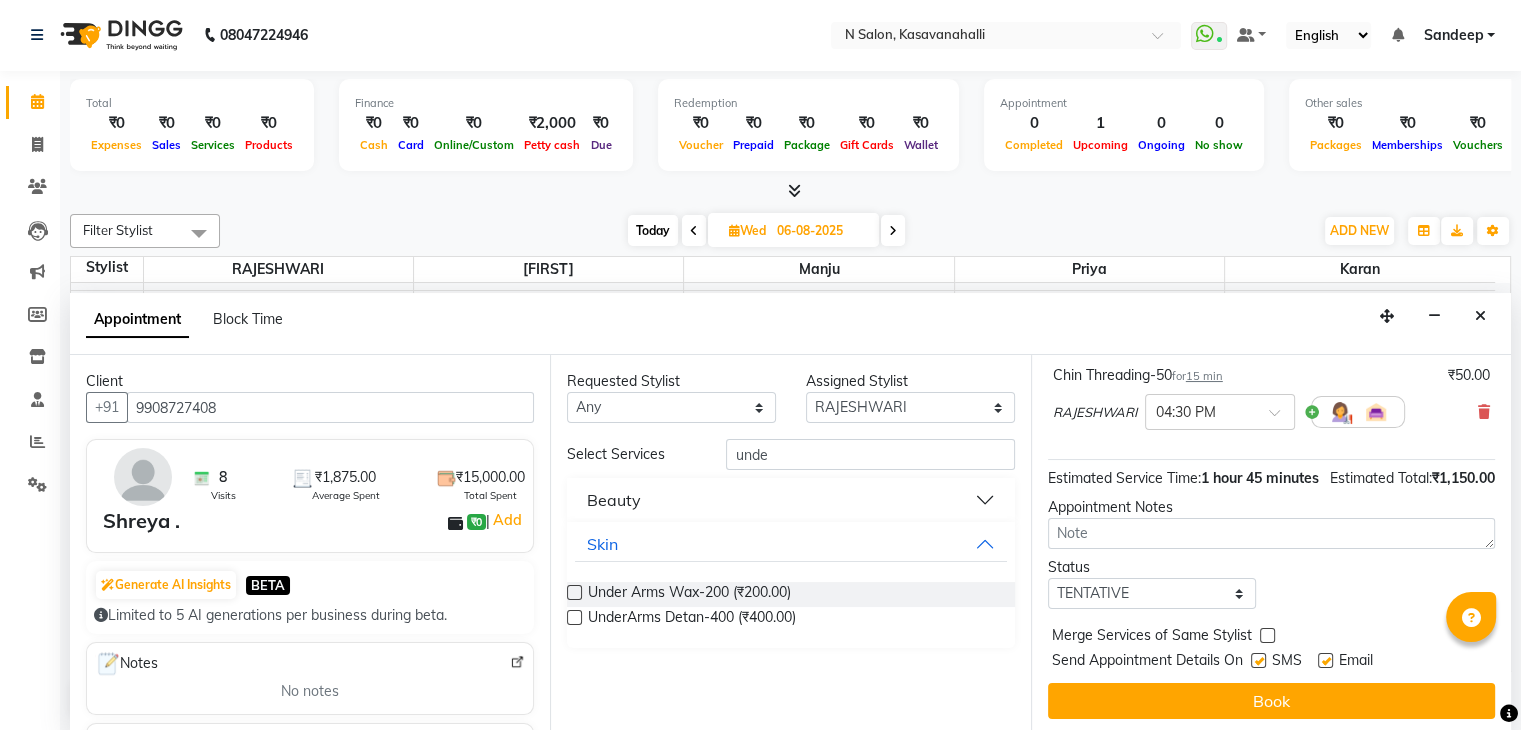 click at bounding box center (574, 592) 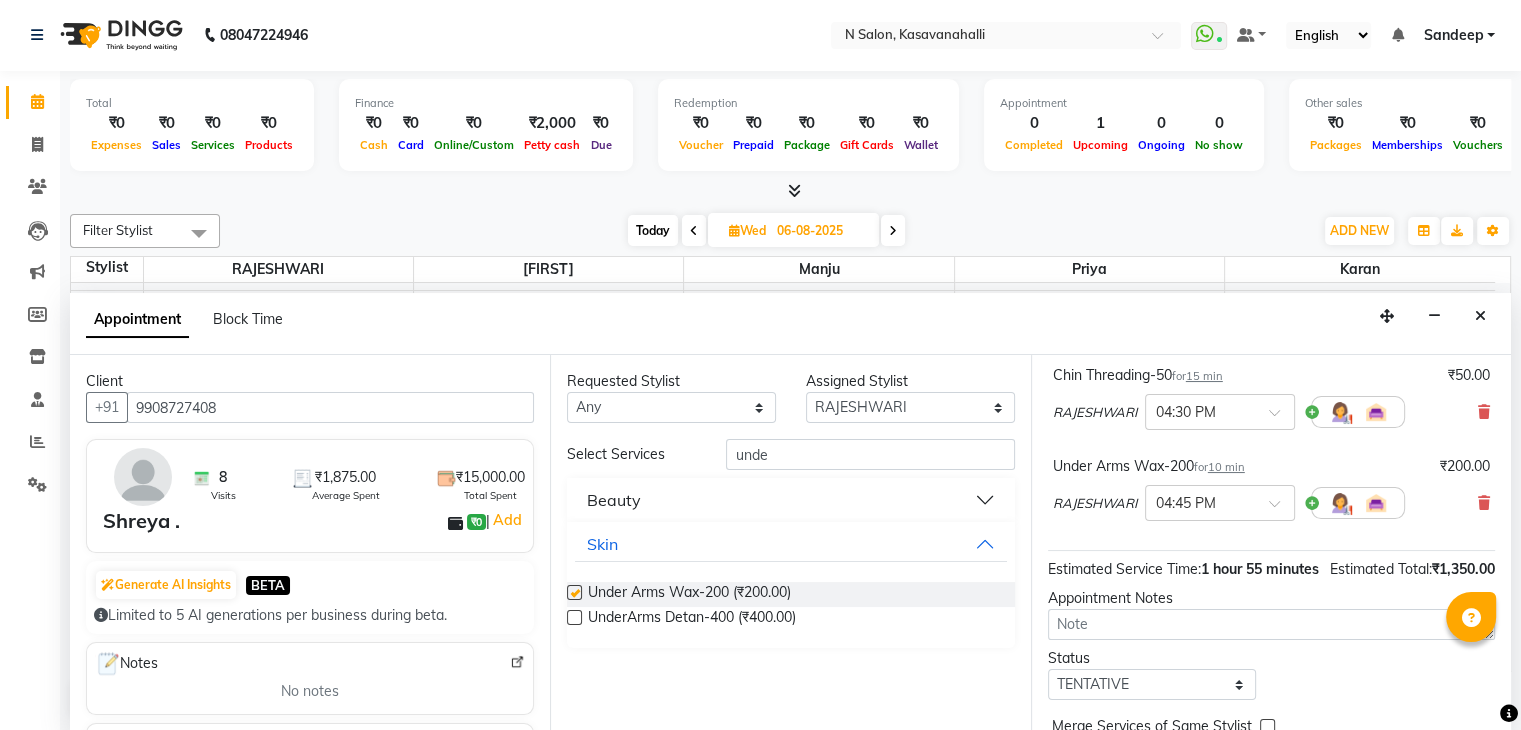checkbox on "false" 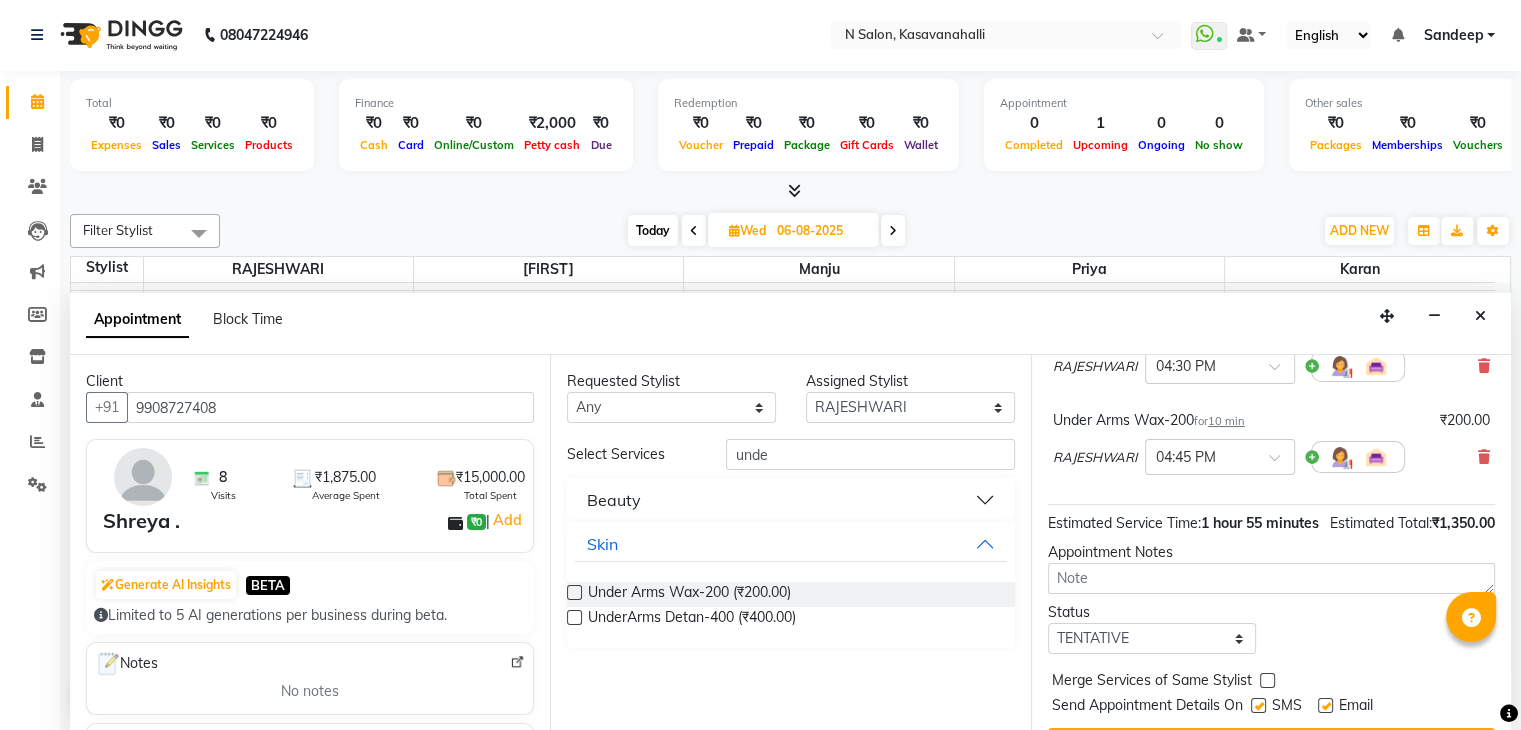 scroll, scrollTop: 515, scrollLeft: 0, axis: vertical 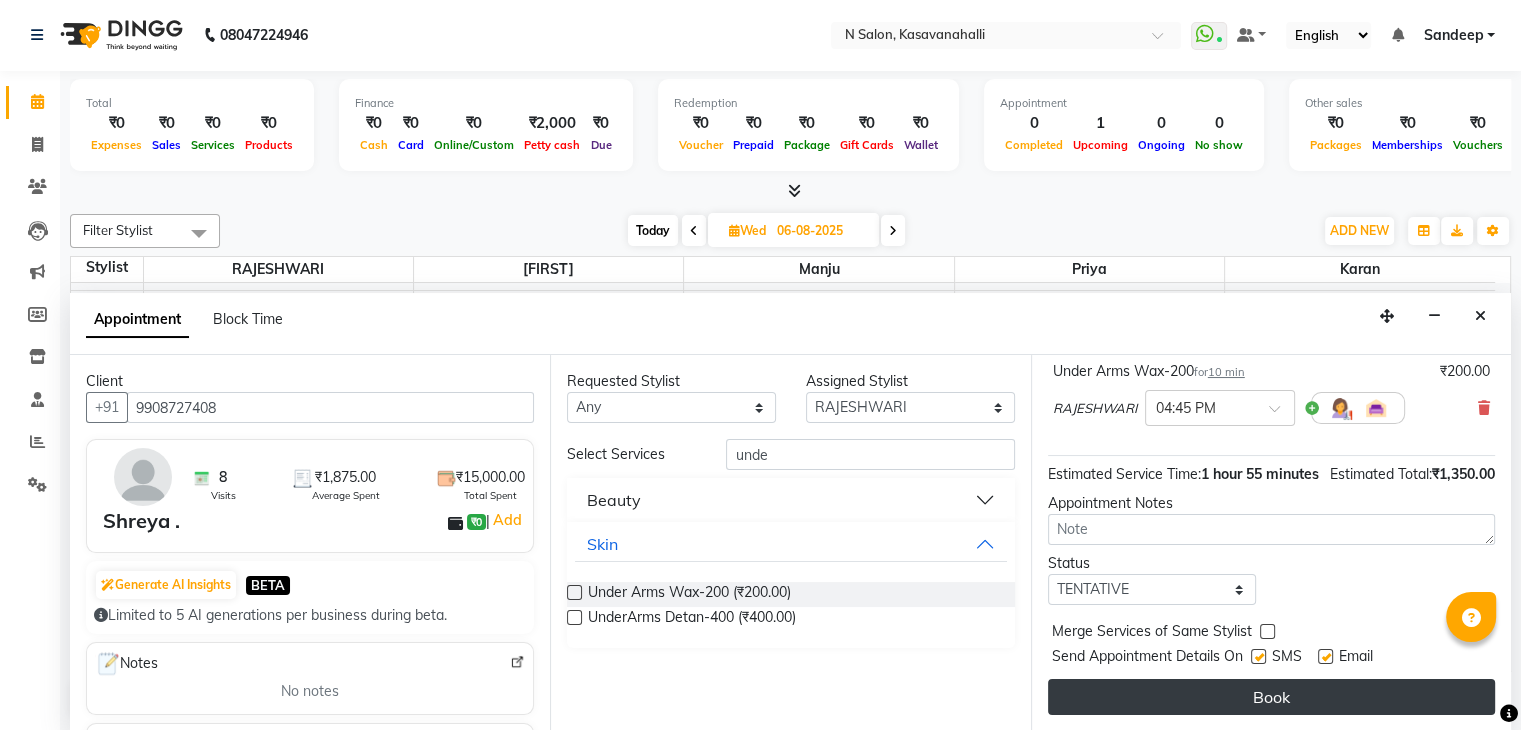 click on "Book" at bounding box center (1271, 697) 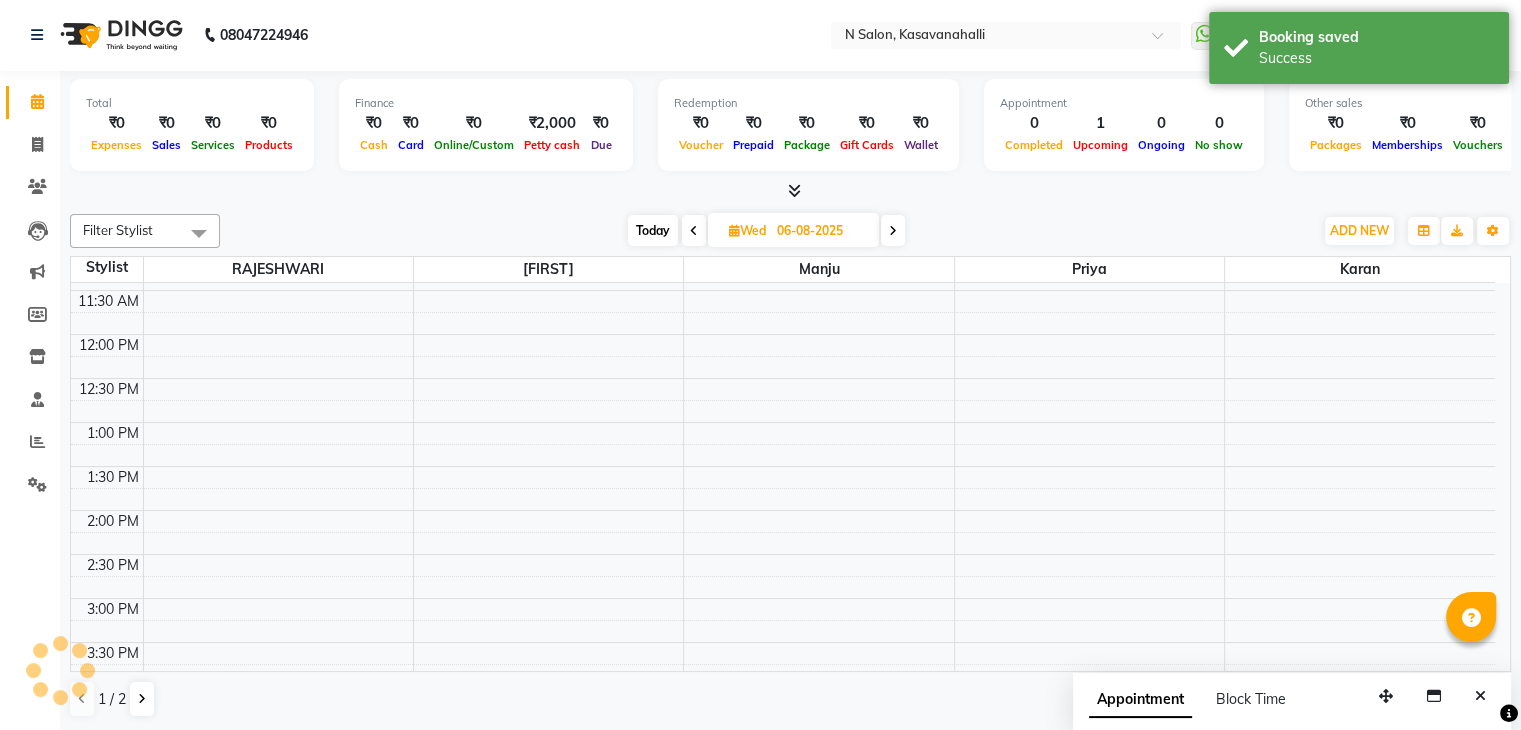 scroll, scrollTop: 0, scrollLeft: 0, axis: both 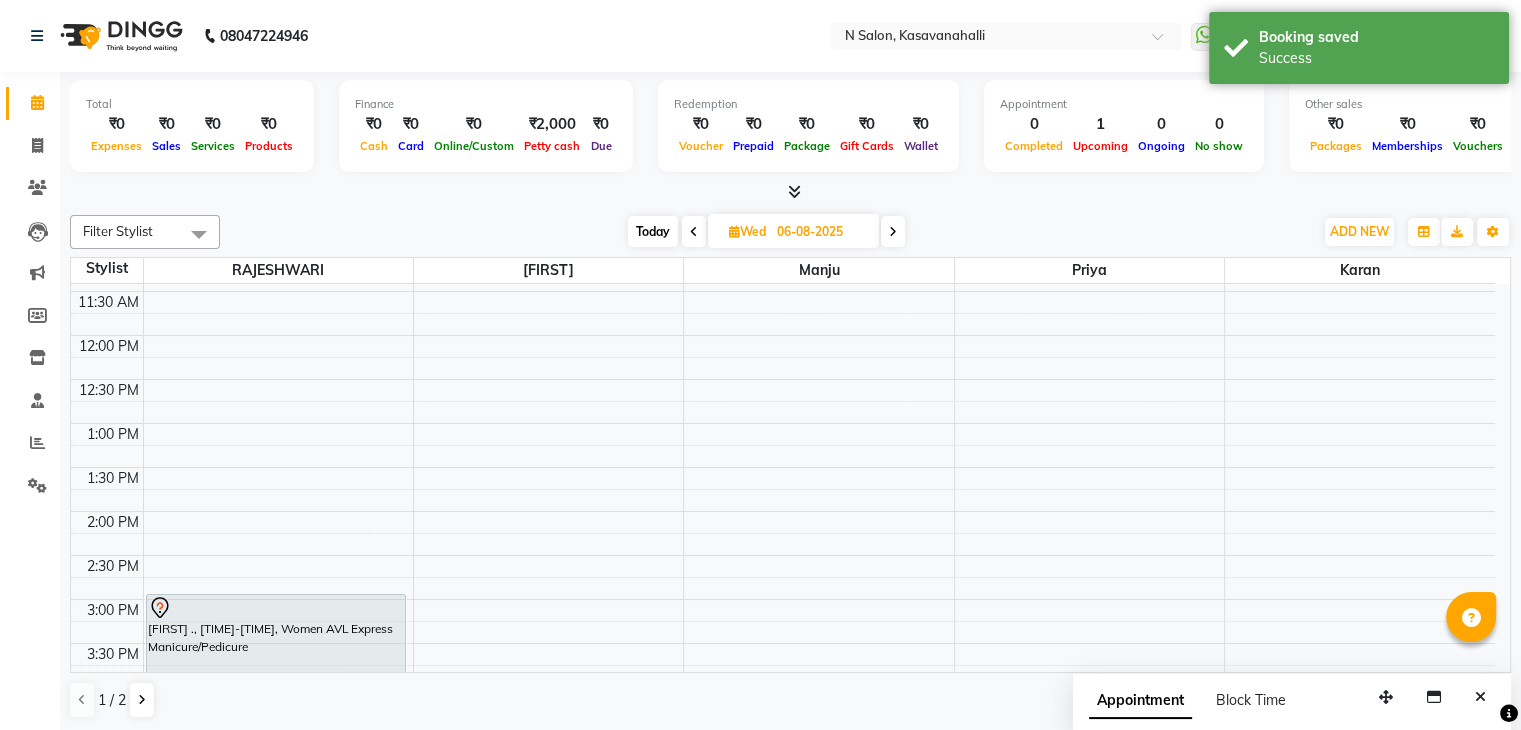 click at bounding box center [694, 232] 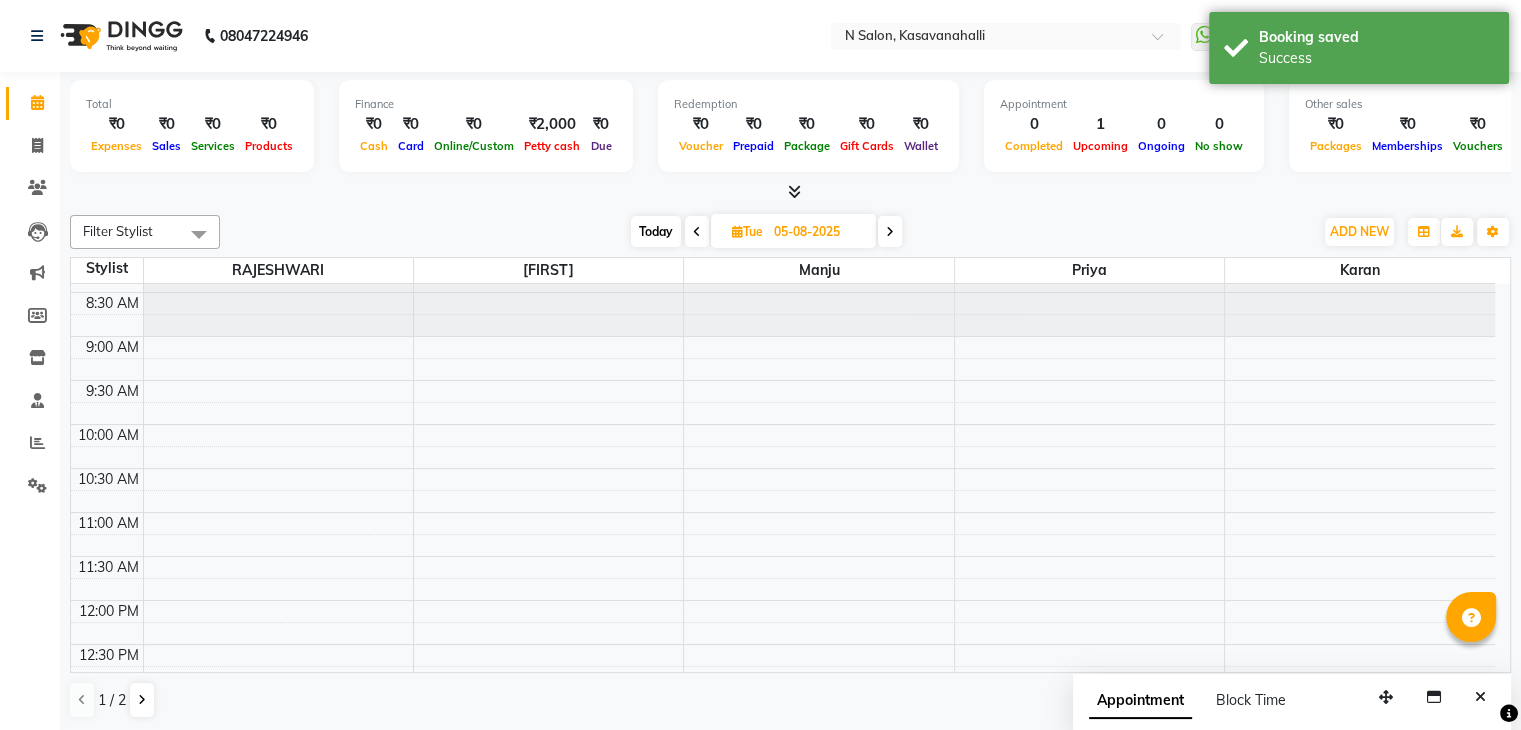 scroll, scrollTop: 0, scrollLeft: 0, axis: both 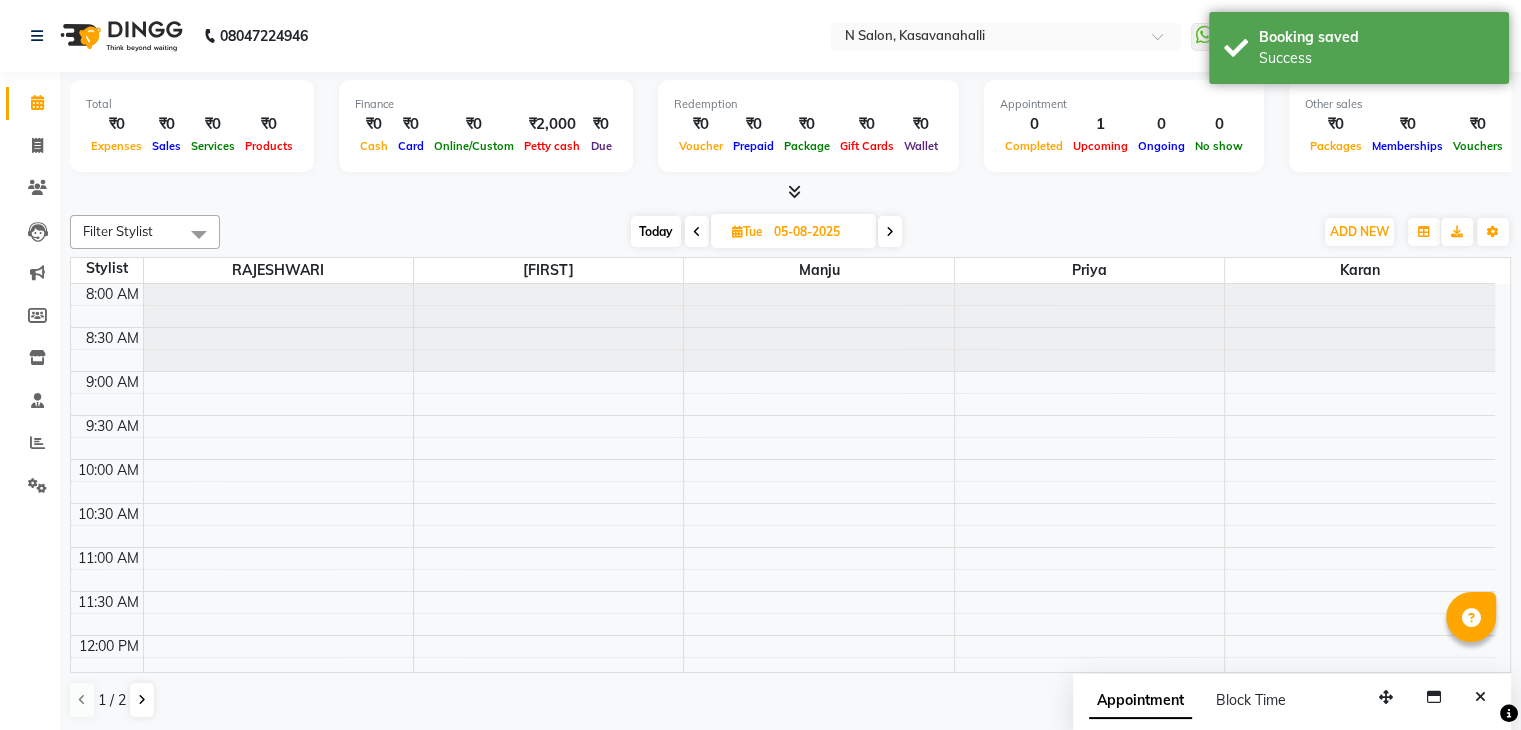 click at bounding box center [697, 232] 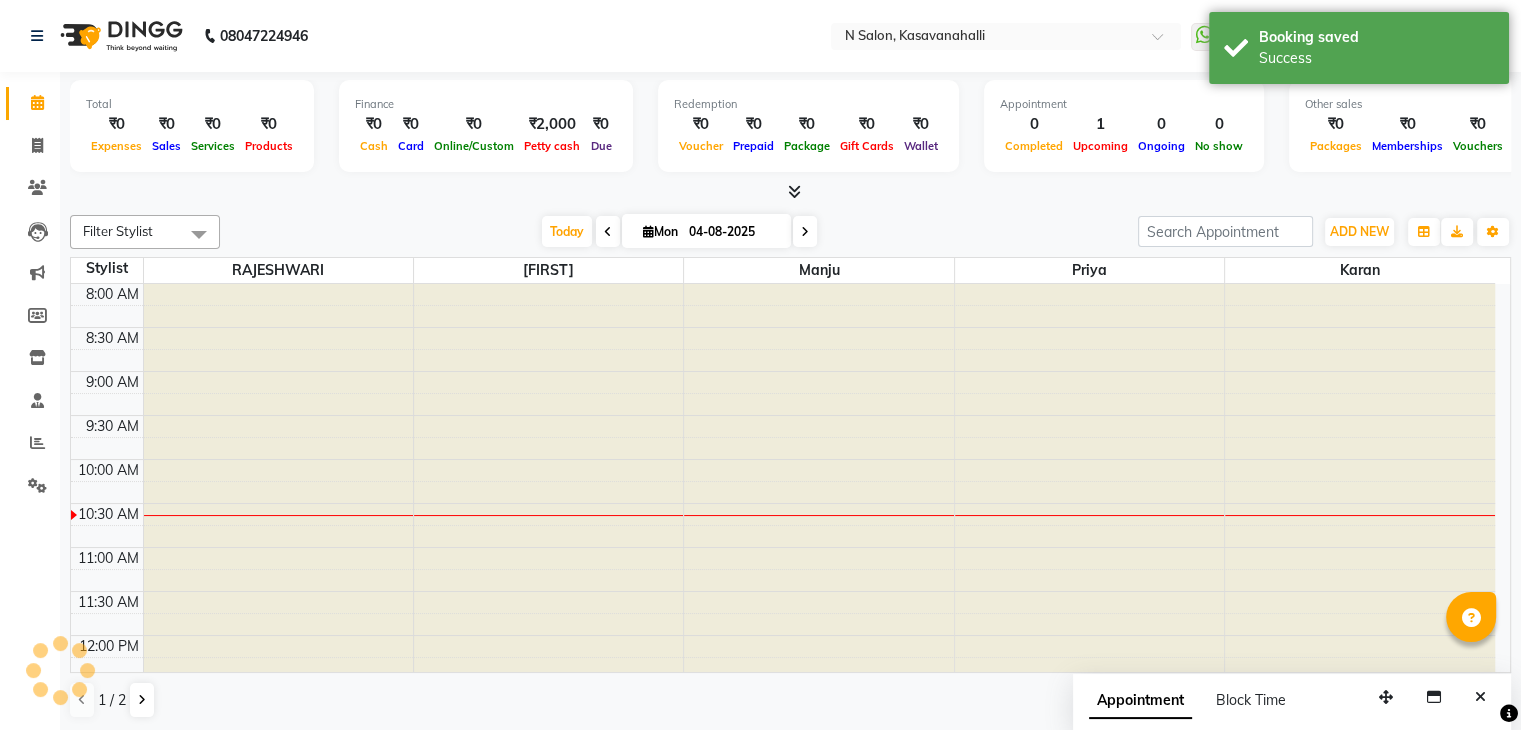 scroll, scrollTop: 175, scrollLeft: 0, axis: vertical 